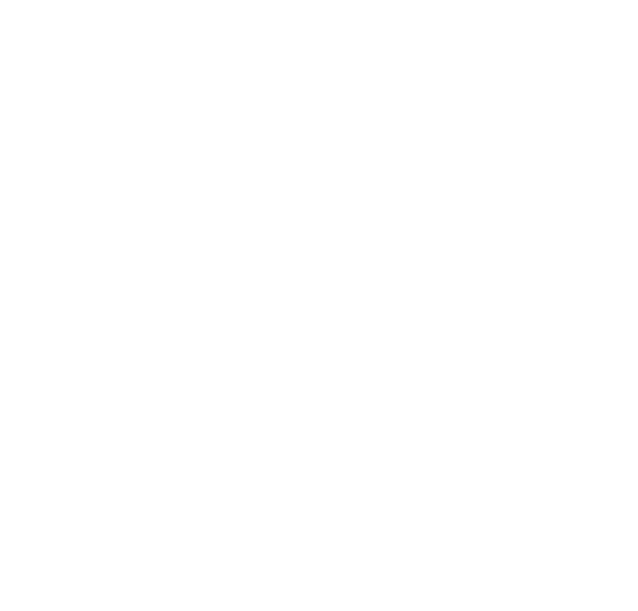 scroll, scrollTop: 0, scrollLeft: 0, axis: both 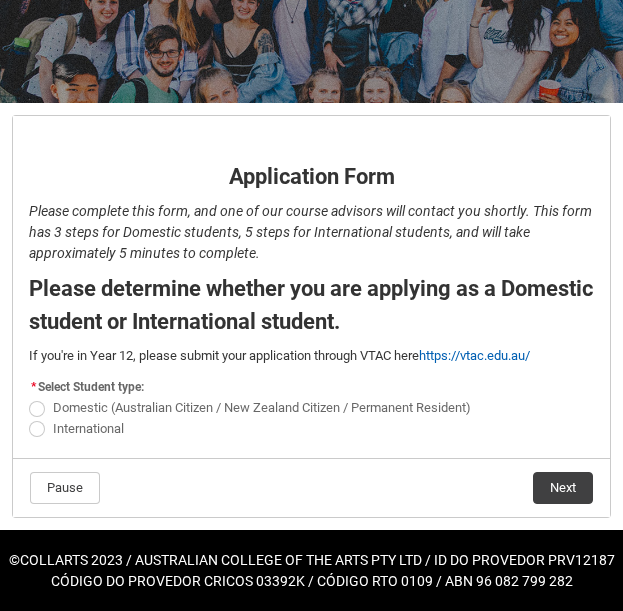 click at bounding box center [37, 429] 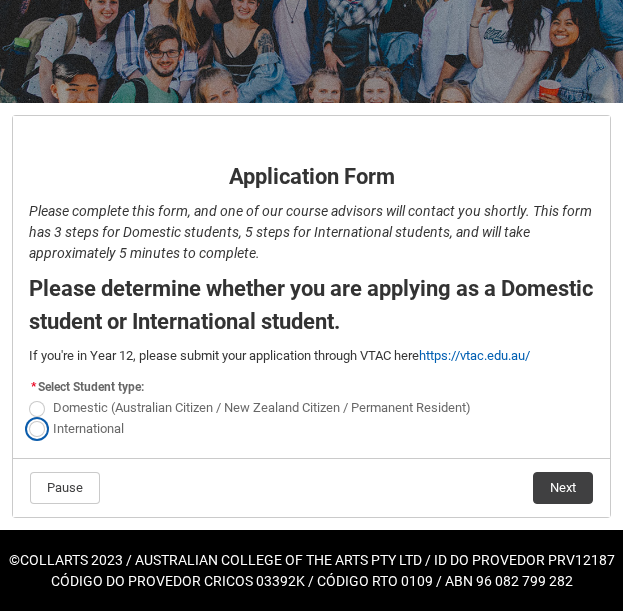 click on "International" at bounding box center [28, 417] 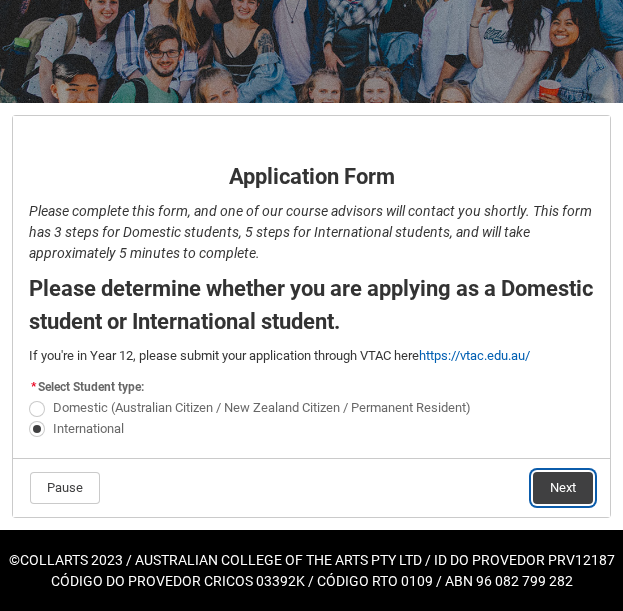 click on "Next" 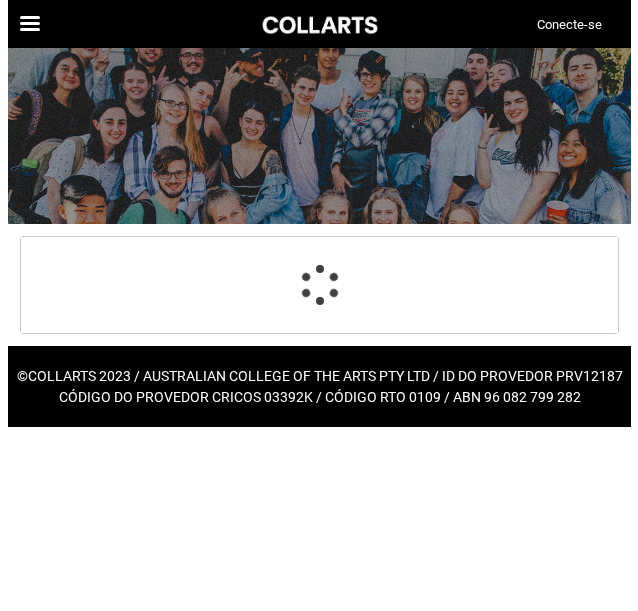 scroll, scrollTop: 0, scrollLeft: 0, axis: both 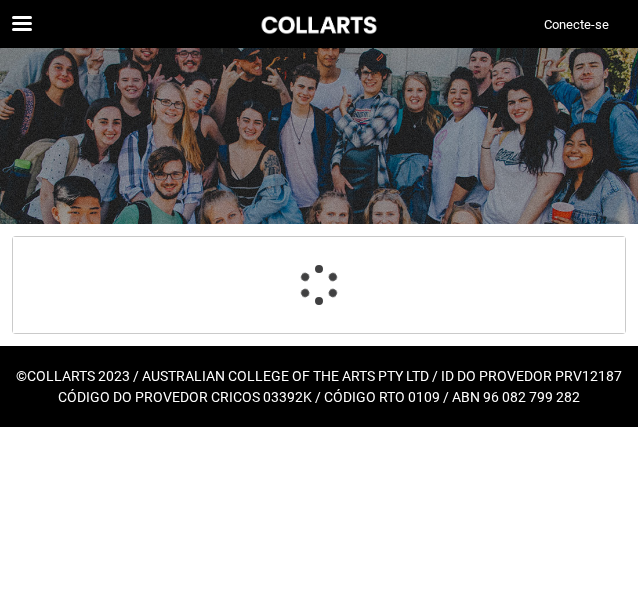 select on "choice_No" 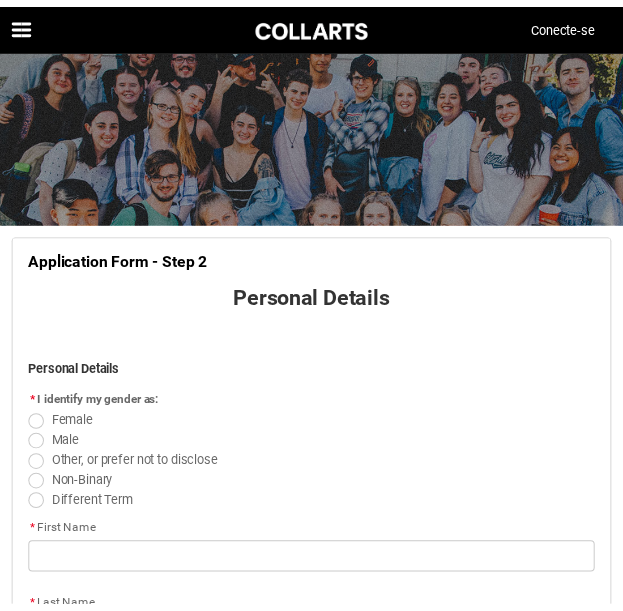scroll, scrollTop: 37, scrollLeft: 0, axis: vertical 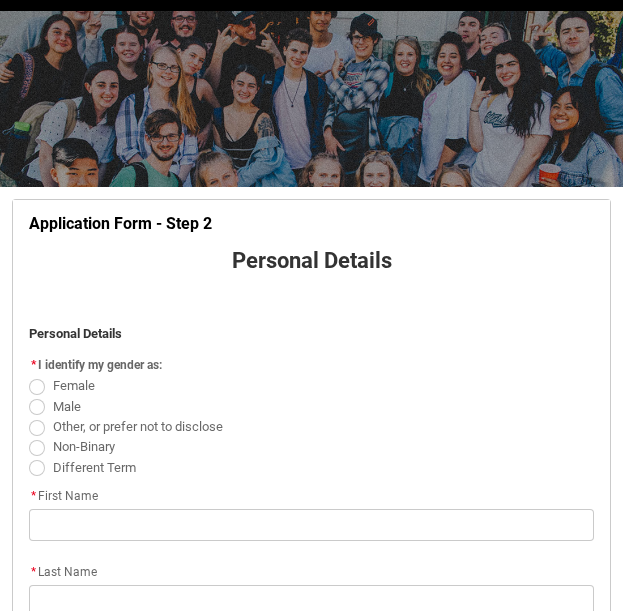 click at bounding box center (37, 407) 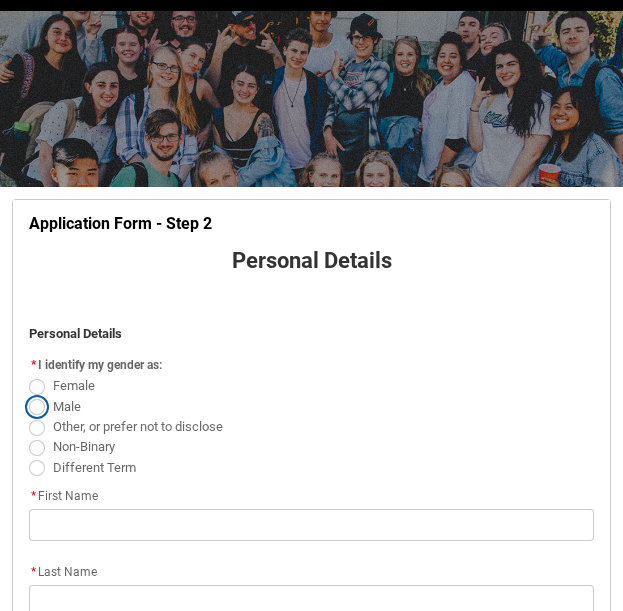 click on "Male" at bounding box center (28, 395) 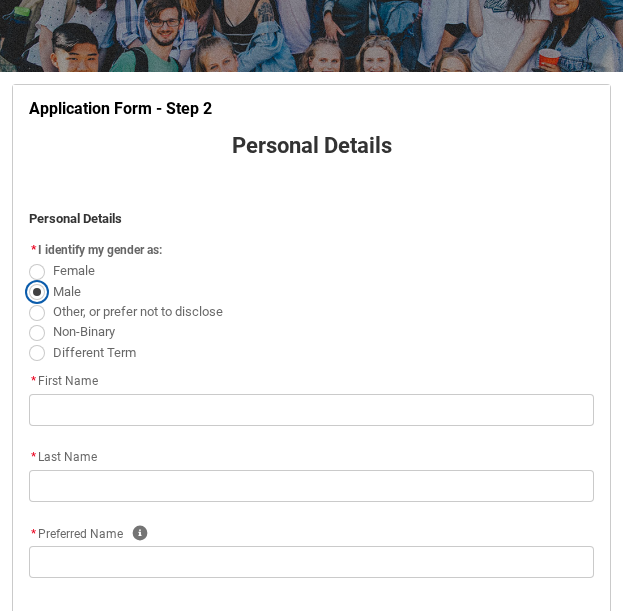 scroll, scrollTop: 153, scrollLeft: 0, axis: vertical 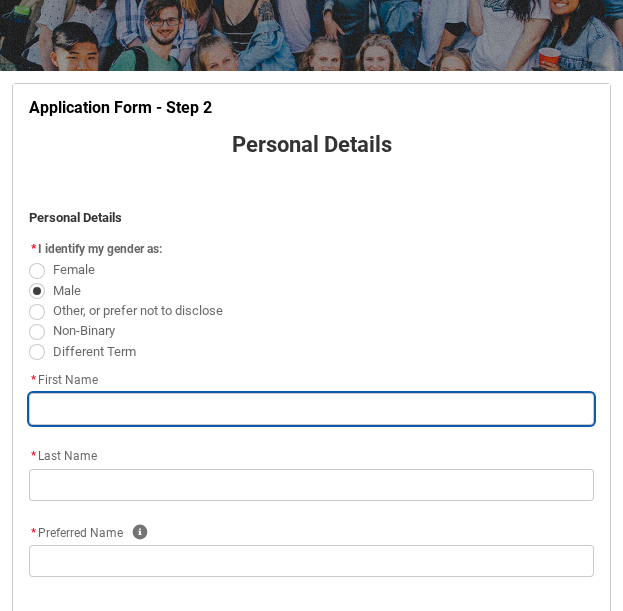 click at bounding box center (311, 409) 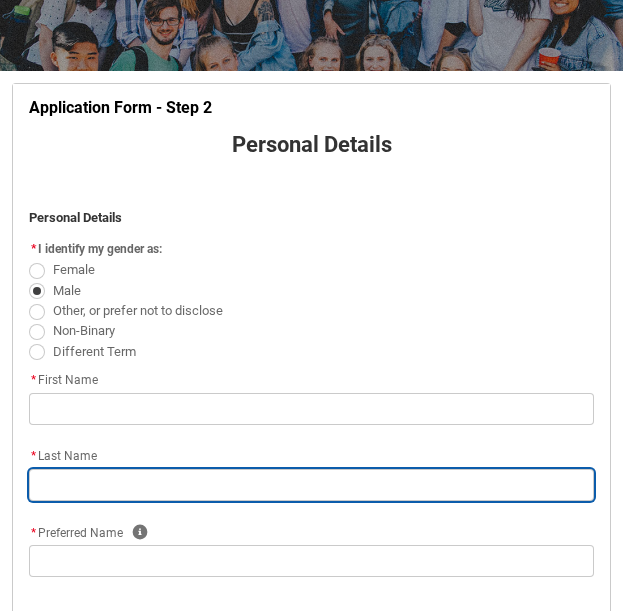 type on "Del" 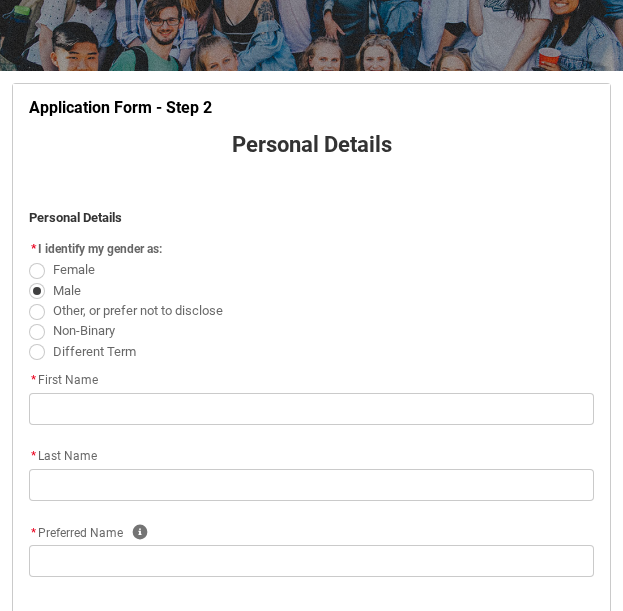type on "+[COUNTRY_CODE][PHONE]" 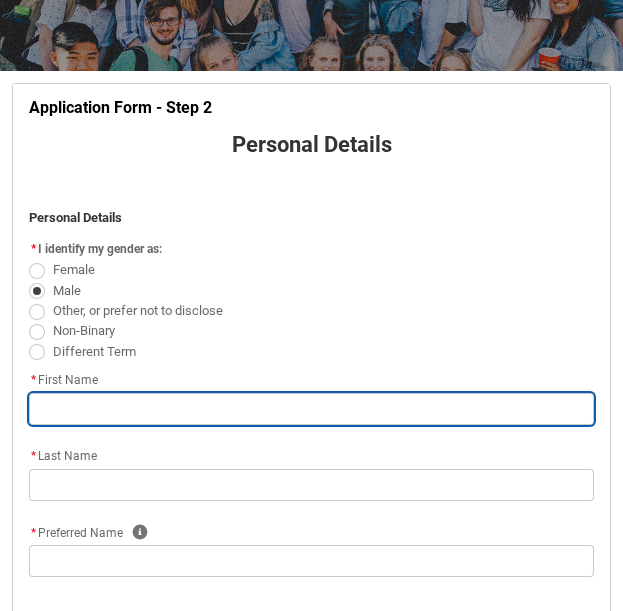 type on "[NAME]" 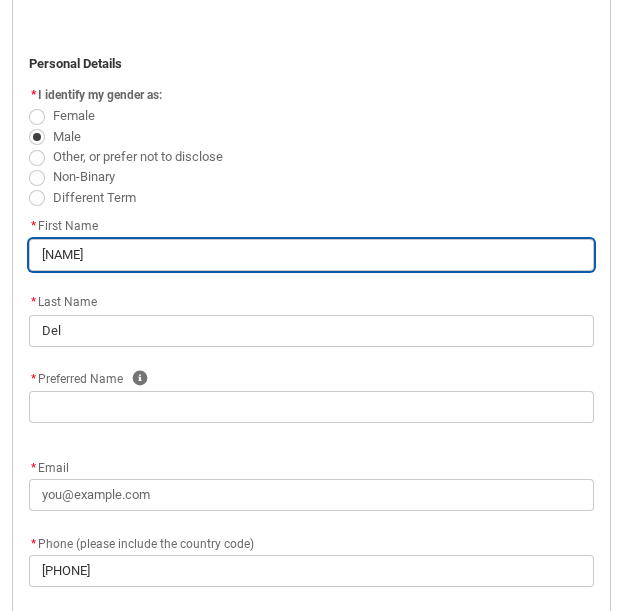 scroll, scrollTop: 419, scrollLeft: 0, axis: vertical 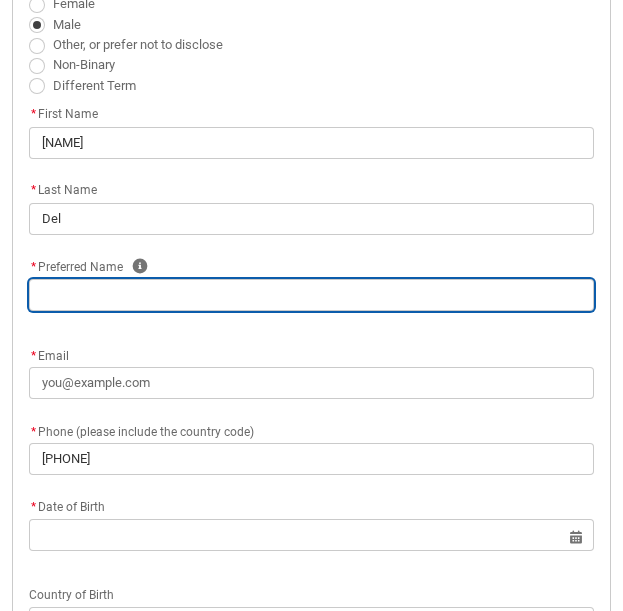 click at bounding box center (311, 295) 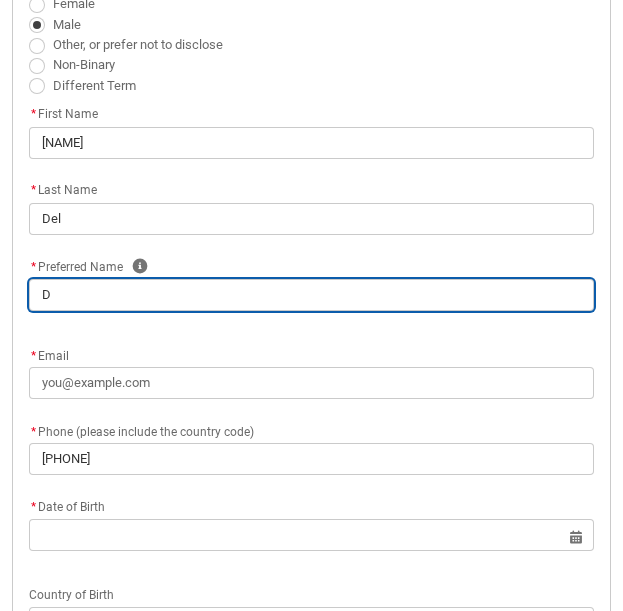 type on "[NAME]" 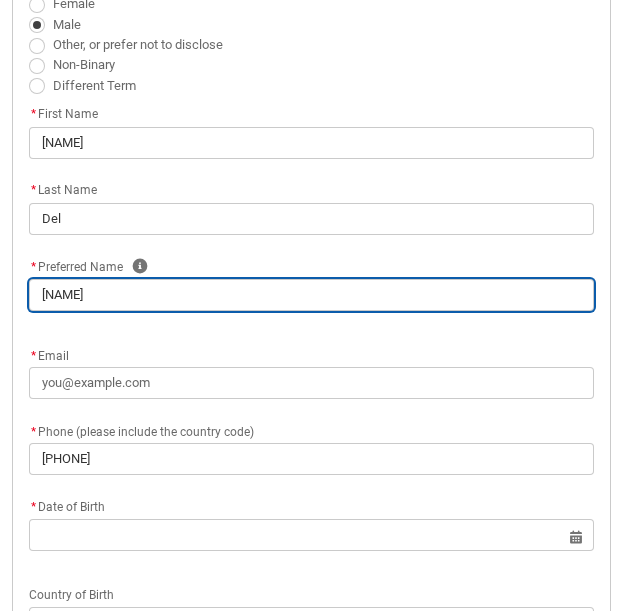 type on "Del" 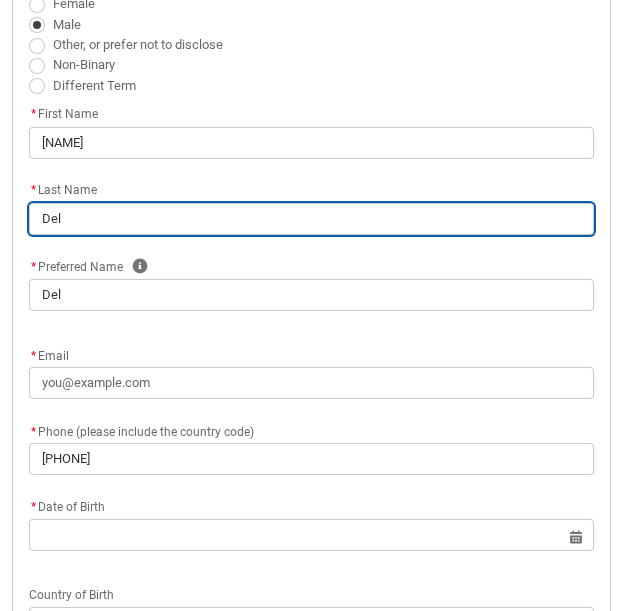 click on "Del" at bounding box center (311, 219) 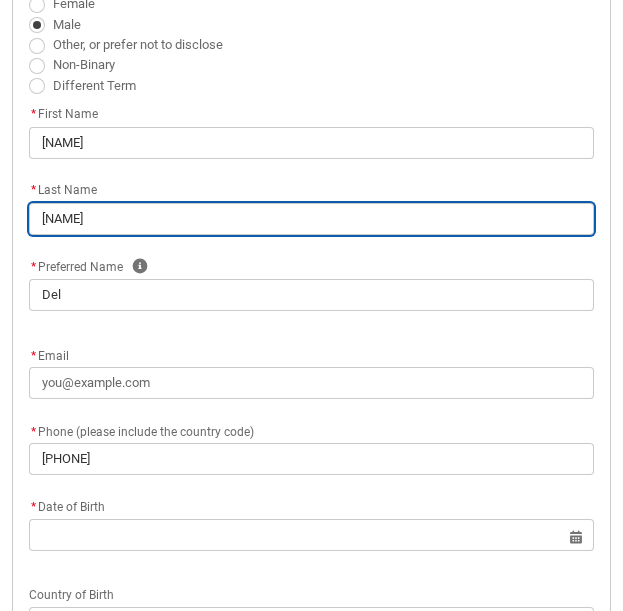 type on "D" 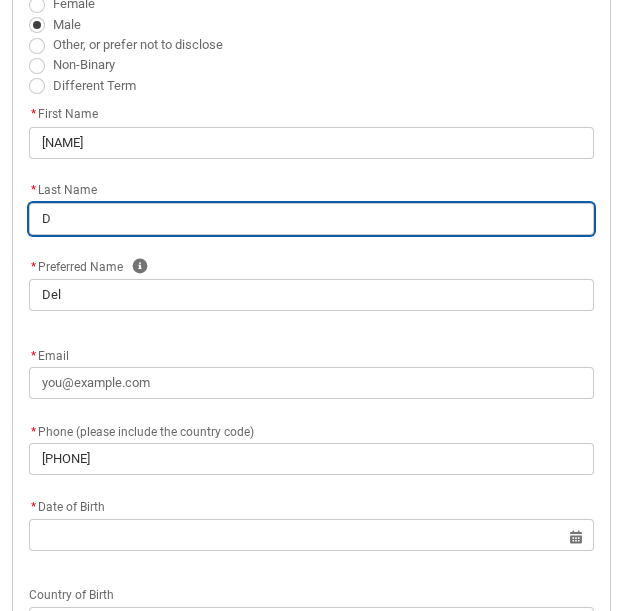 type 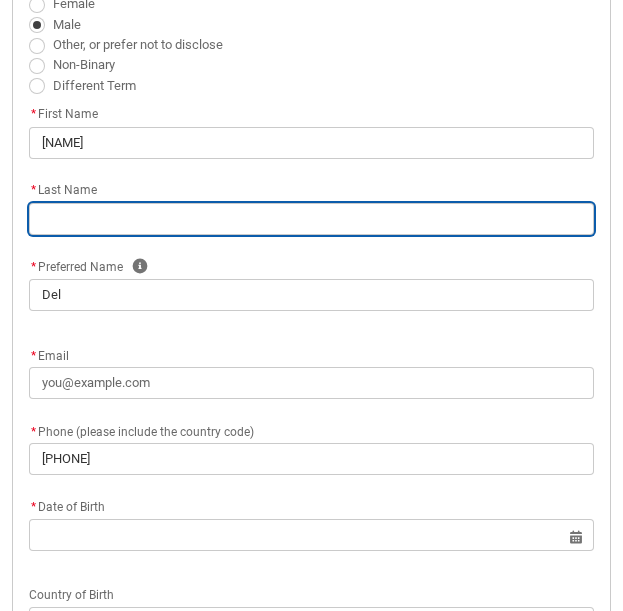 type on "s" 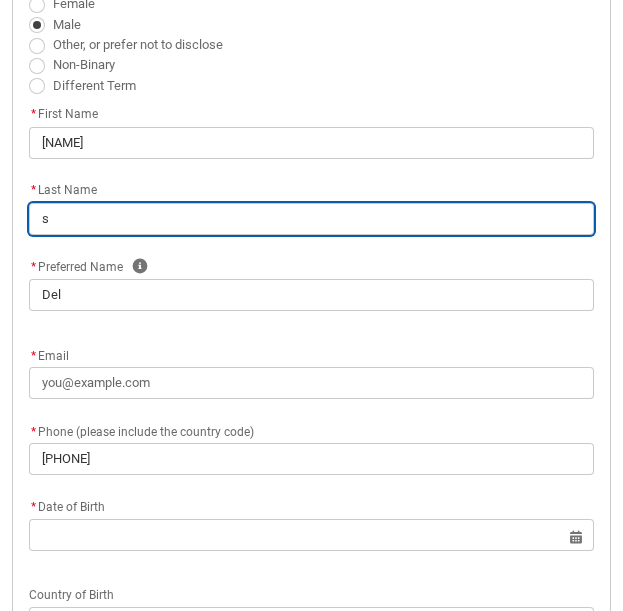type on "[COUNTRY_CODE]" 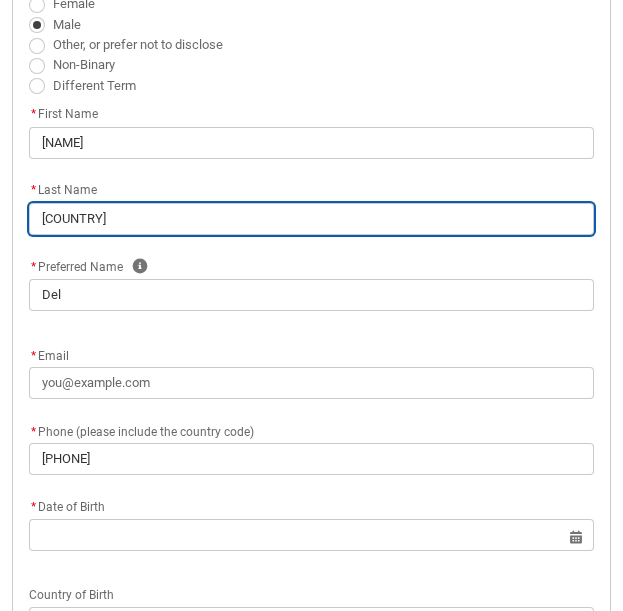 type on "soa" 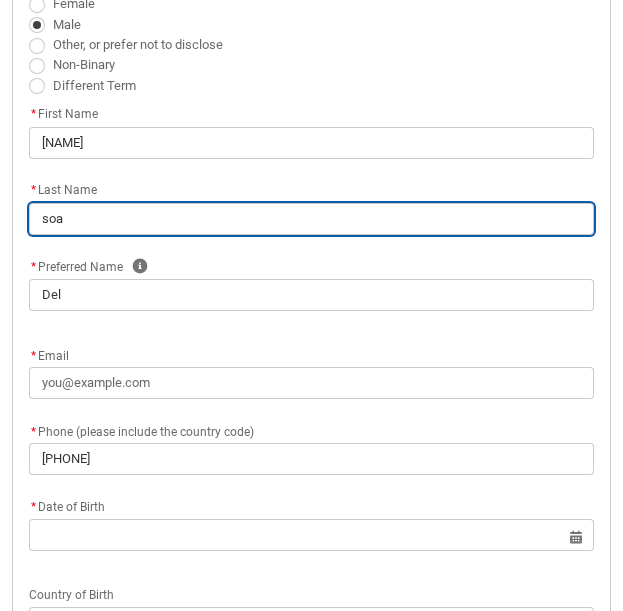 type on "soae" 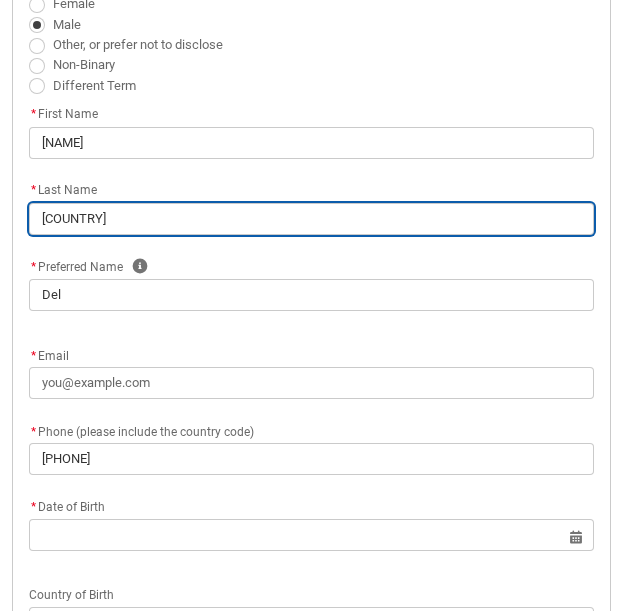 type on "soaes" 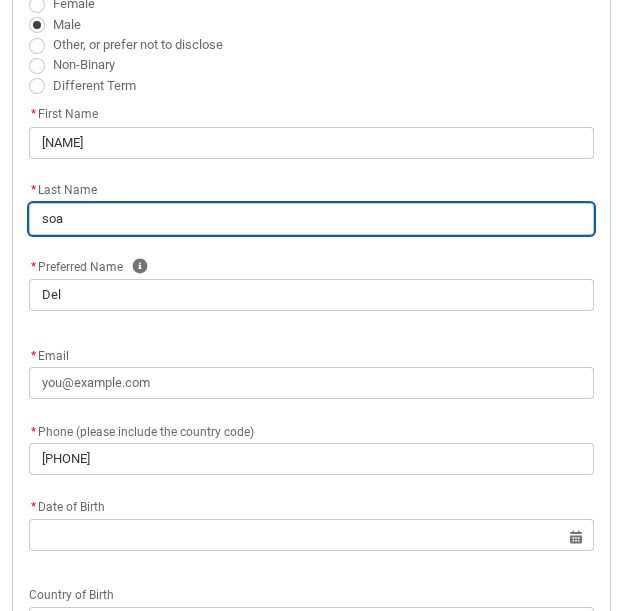 type on "soar" 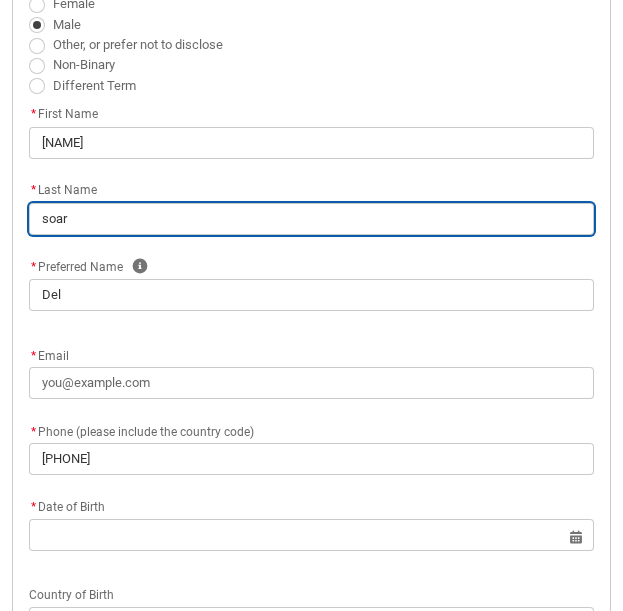type on "[EMAIL]" 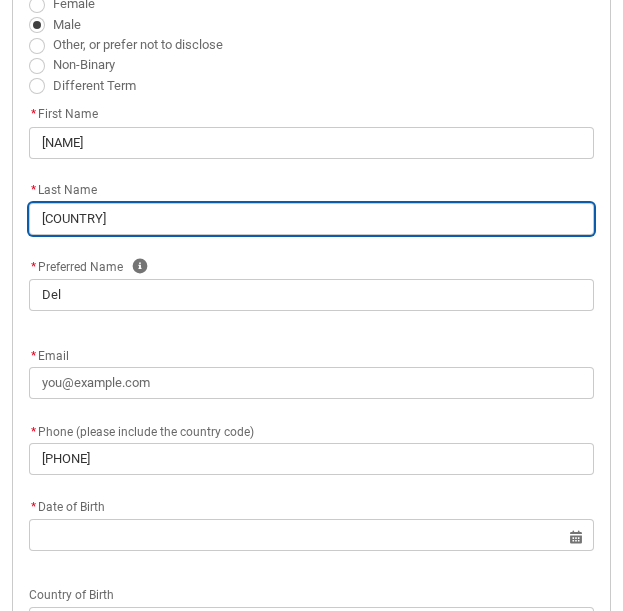 type on "soares" 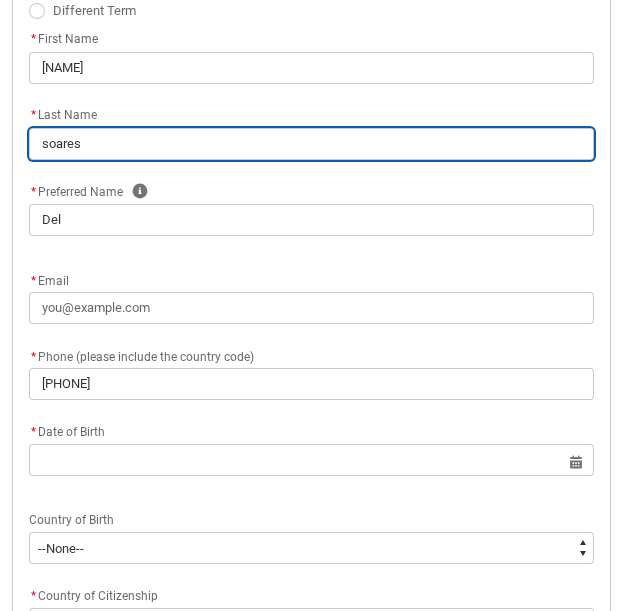 scroll, scrollTop: 495, scrollLeft: 0, axis: vertical 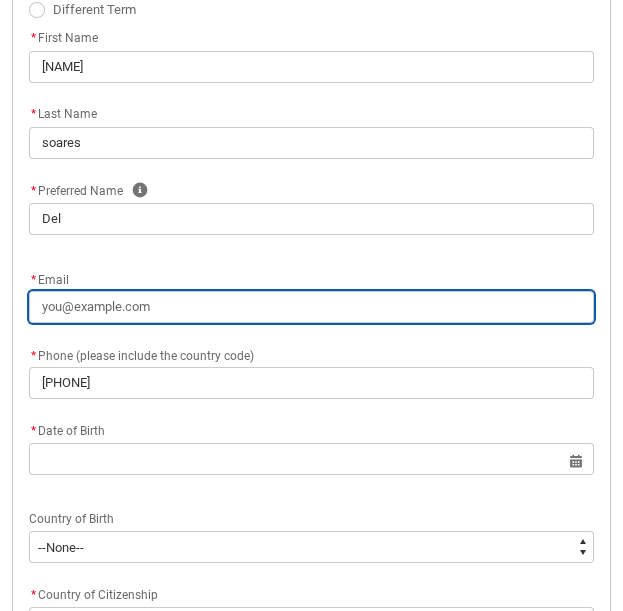 click on "* Email" at bounding box center (311, 307) 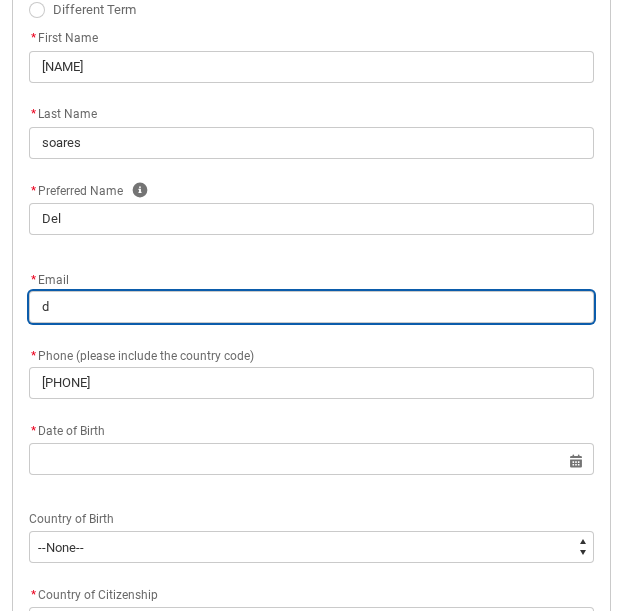 type on "de" 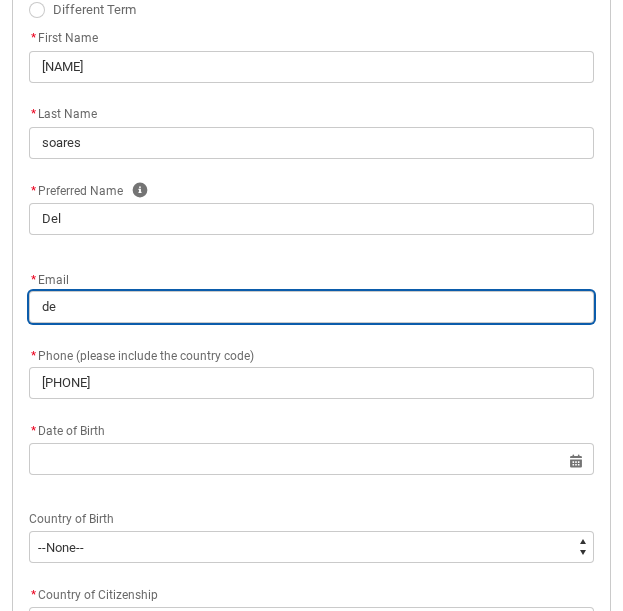 type on "del" 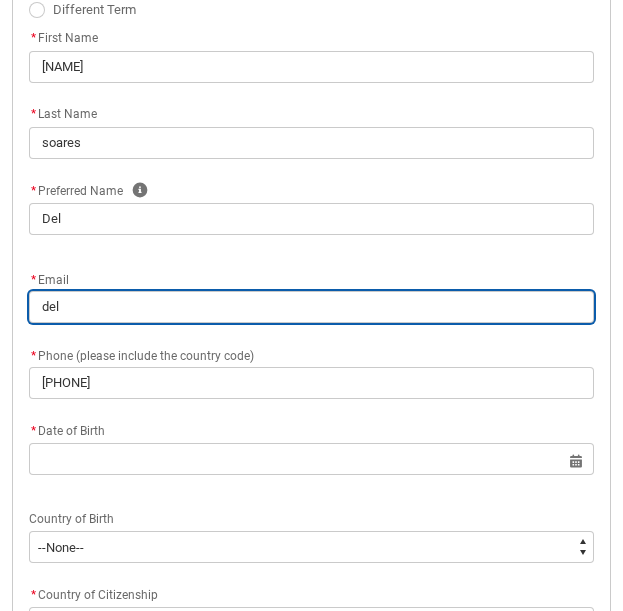 type on "delc" 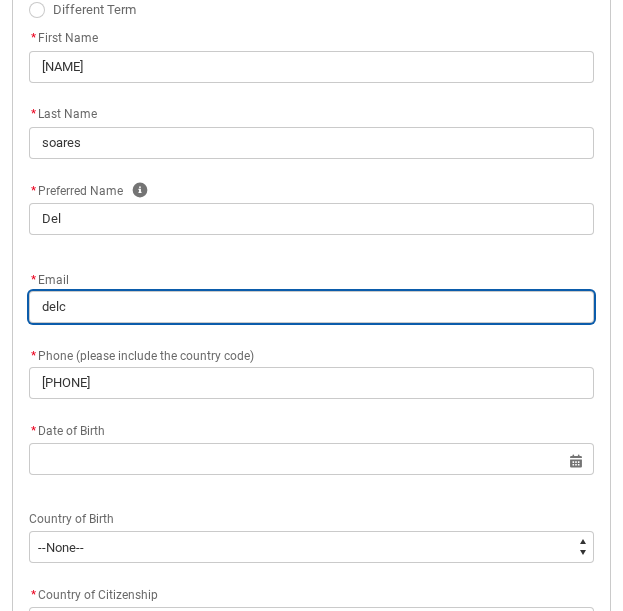 type on "delci" 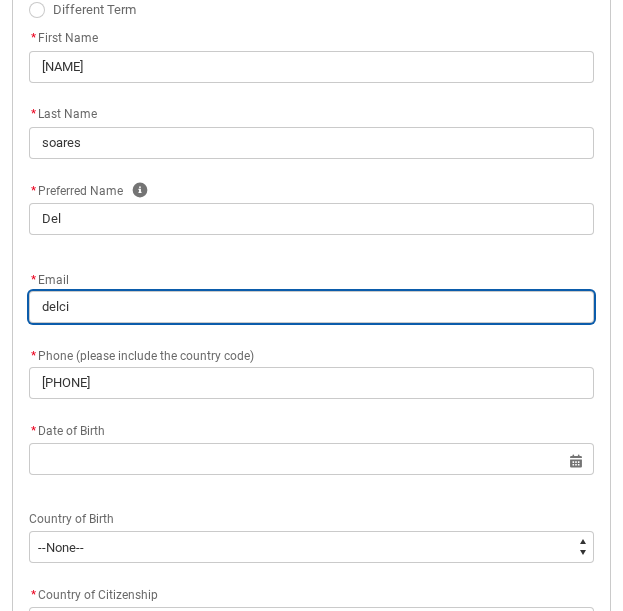 type on "[FIRST]" 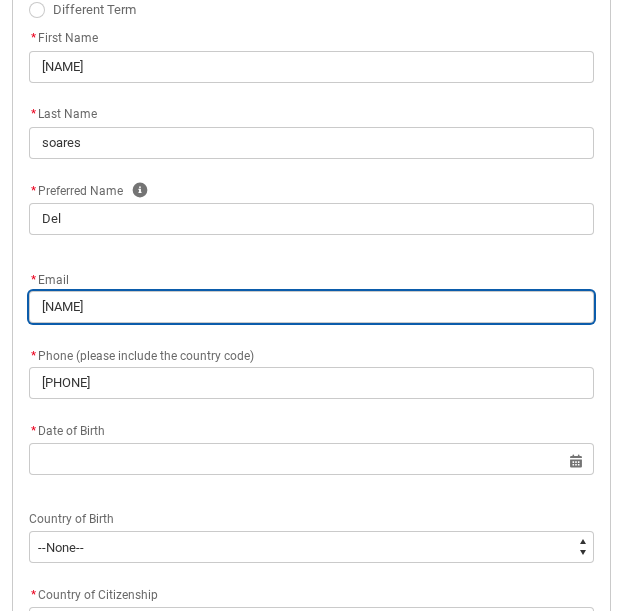 type on "delciod" 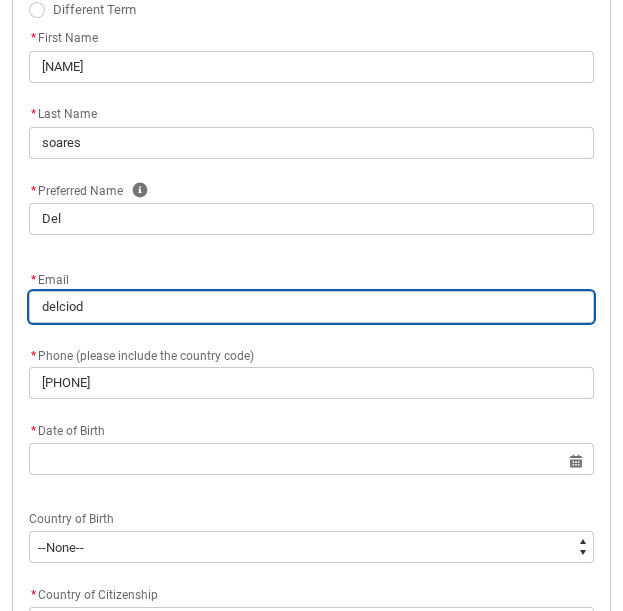 type on "delciode" 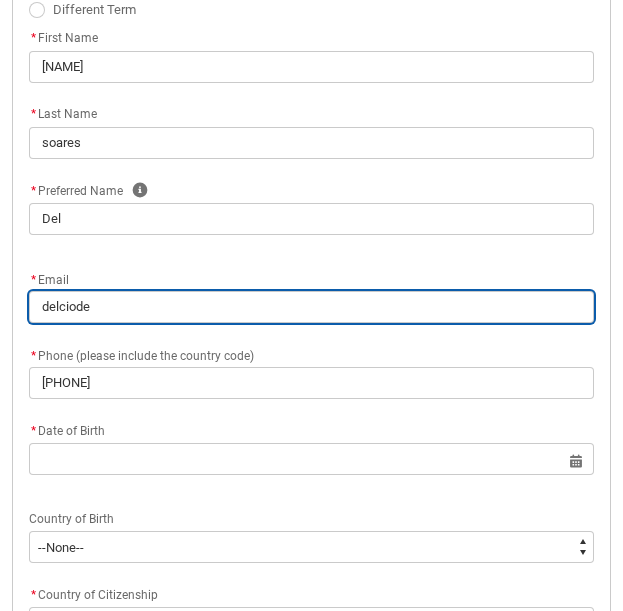 type on "delciodec" 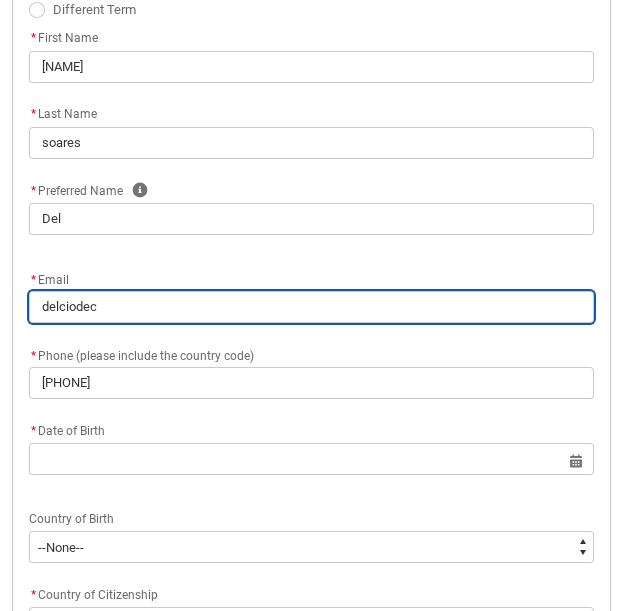 type on "[EMAIL]" 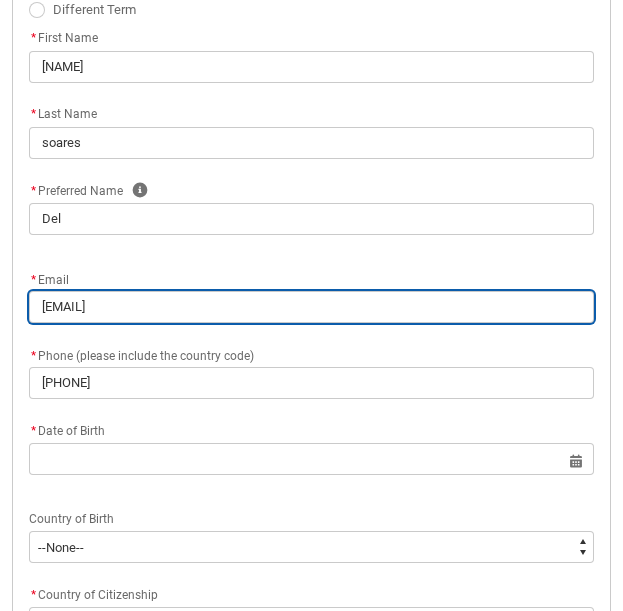 type on "delciodecle" 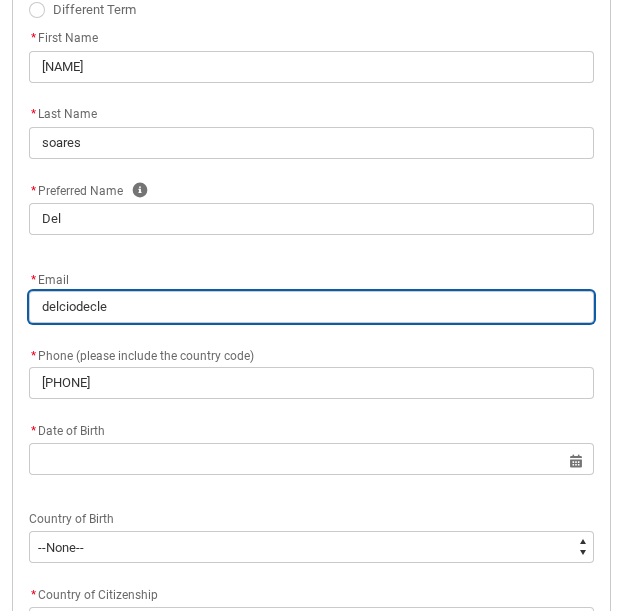 type on "delciodecleo" 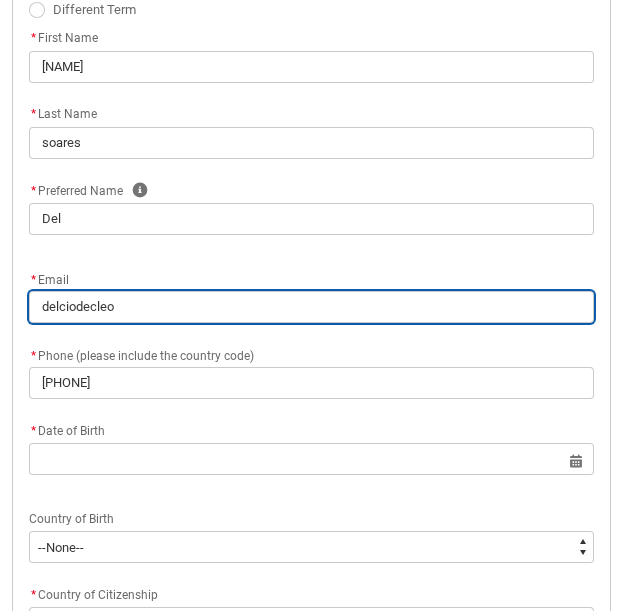 type on "delciodecleo6" 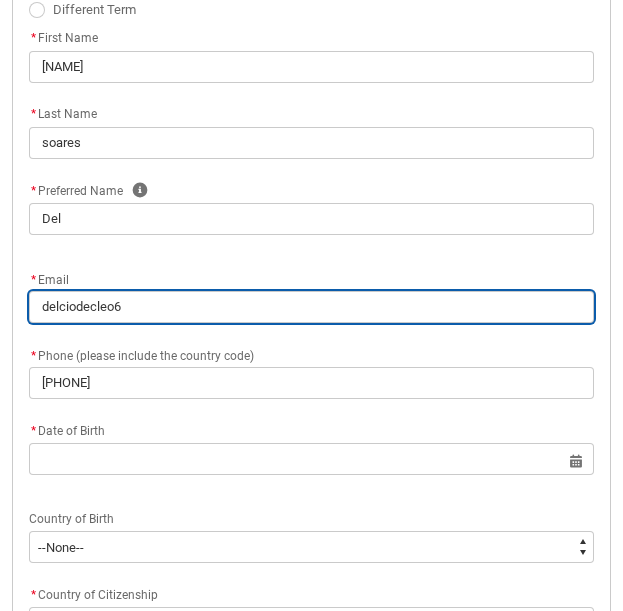 type on "delciodecleo6£" 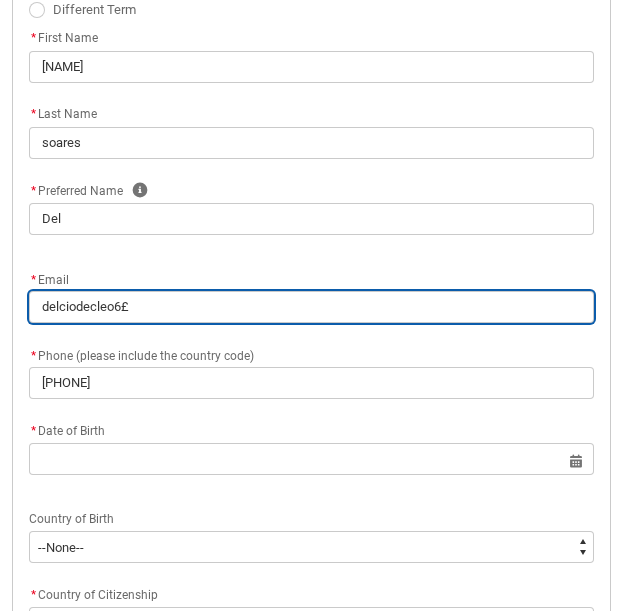type on "delciodecleo6" 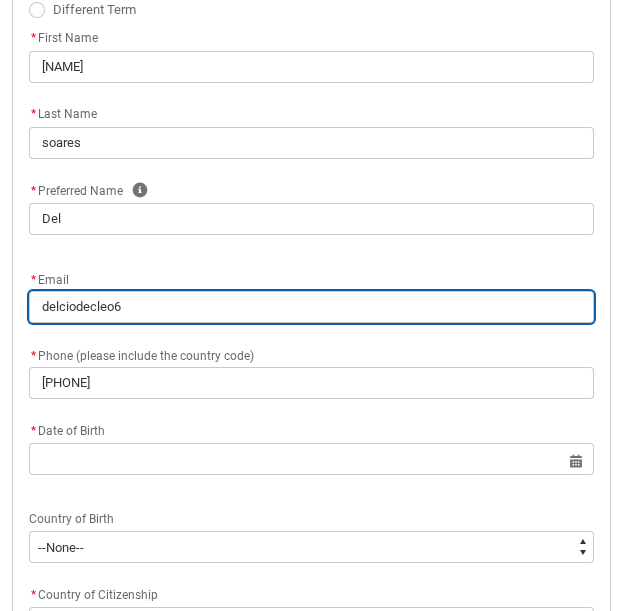 type on "delciodecleo6@" 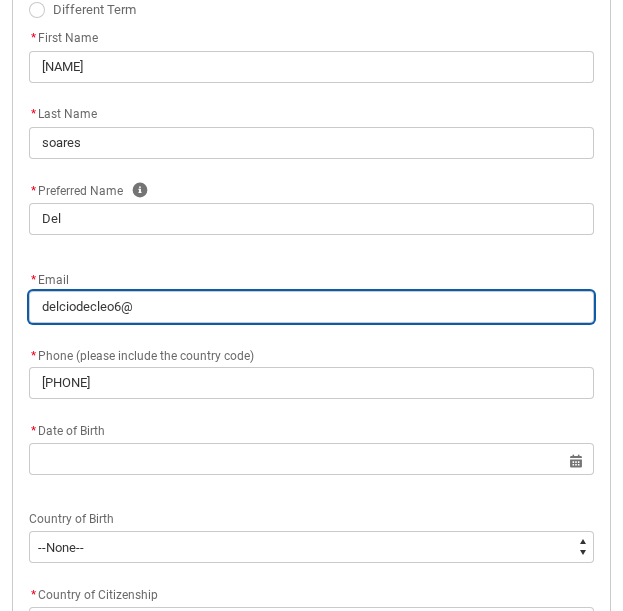 type on "[EMAIL]" 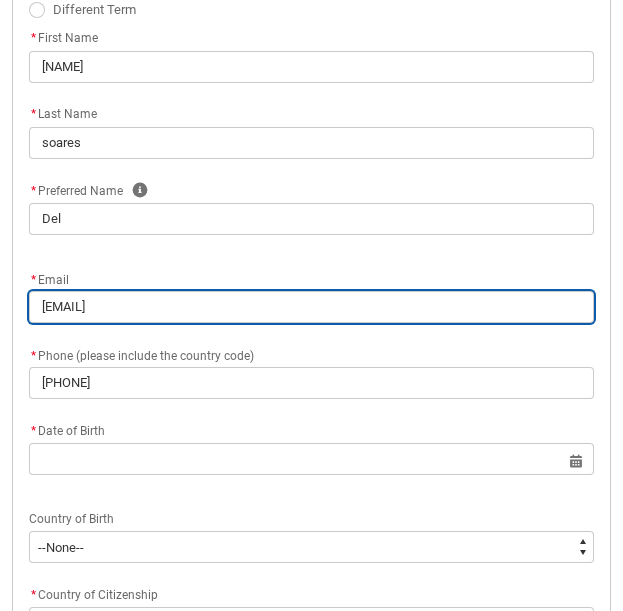 type on "delciodecleo6@gm" 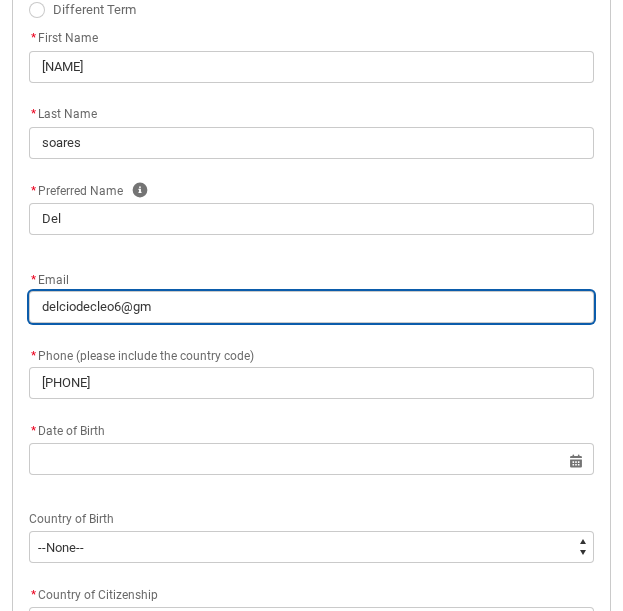 type on "[EMAIL]" 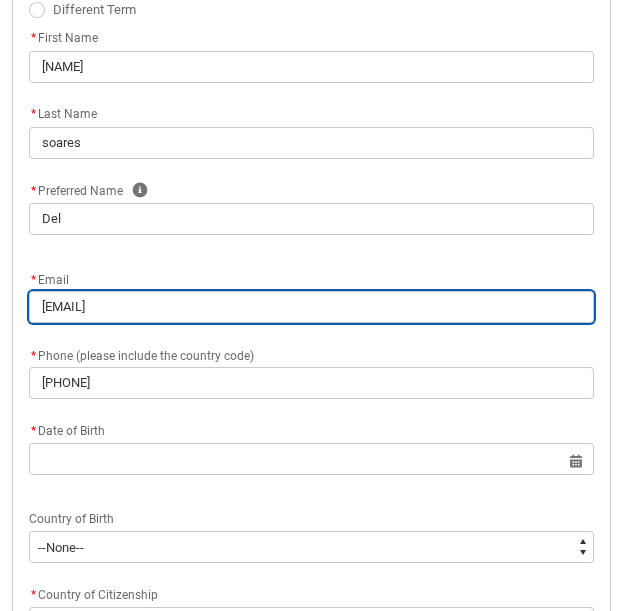 type on "[EMAIL]" 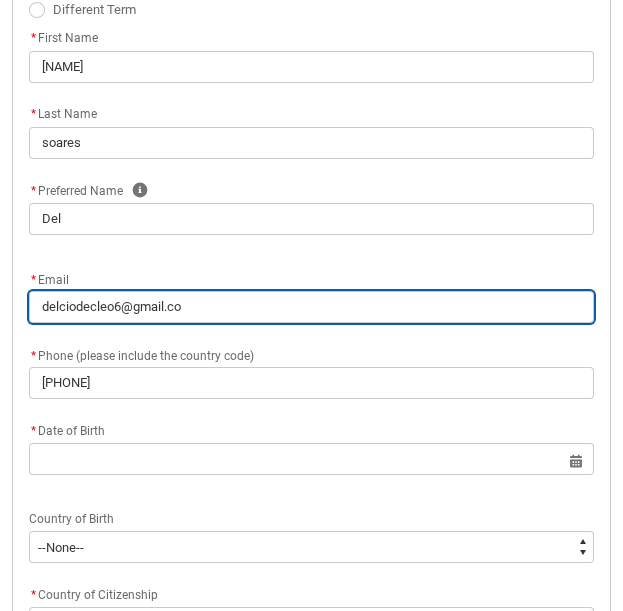 type on "[EMAIL]" 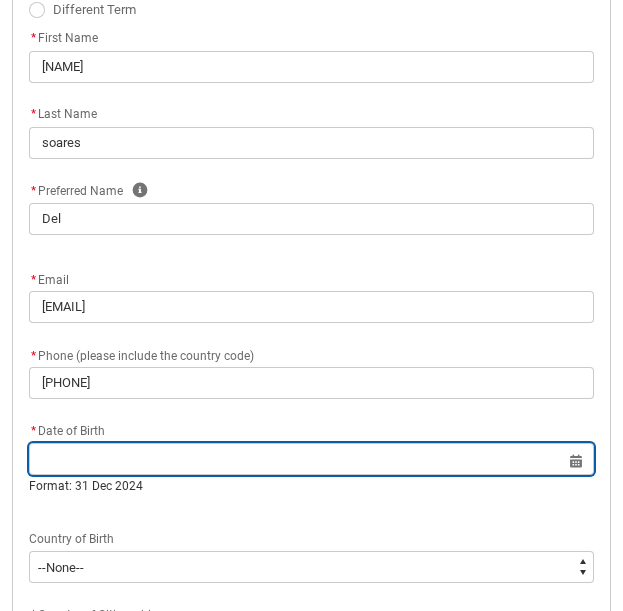 click at bounding box center (311, 459) 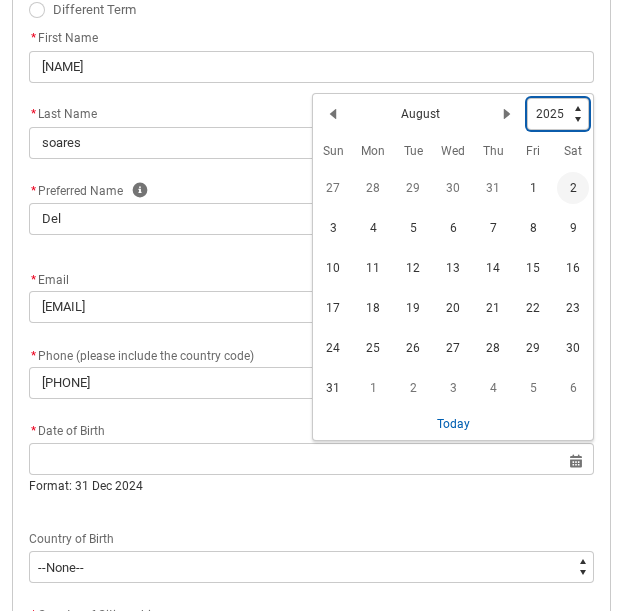 click on "1925 1926 1927 1928 1929 1930 1931 1932 1933 1934 1935 1936 1937 1938 1939 1940 1941 1942 1943 1944 1945 1946 1947 1948 1949 1950 1951 1952 1953 1954 1955 1956 1957 1958 1959 1960 1961 1962 1963 1964 1965 1966 1967 1968 1969 1970 1971 1972 1973 1974 1975 1976 1977 1978 1979 1980 1981 1982 1983 1984 1985 1986 1987 1988 1989 1990 1991 1992 1993 1994 1995 1996 1997 1998 1999 2000 2001 2002 2003 2004 2005 2006 2007 2008 2009 2010 2011 2012 2013 2014 2015 2016 2017 2018 2019 2020 2021 2022 2023 2024 2025 2026 2027 2028 2029 2030 2031 2032 2033 2034 2035 2036 2037 2038 2039 2040 2041 2042 2043 2044 2045 2046 2047 2048 2049 2050 2051 2052 2053 2054 2055 2056 2057 2058 2059 2060 2061 2062 2063 2064 2065 2066 2067 2068 2069 2070 2071 2072 2073 2074 2075 2076 2077 2078 2079 2080 2081 2082 2083 2084 2085 2086 2087 2088 2089 2090 2091 2092 2093 2094 2095 2096 2097 2098 2099 2100 2101 2102 2103 2104 2105 2106 2107 2108 2109 2110 2111 2112 2113 2114 2115 2116 2117 2118 2119 2120 2121 2122 2123 2124 2125" at bounding box center (558, 114) 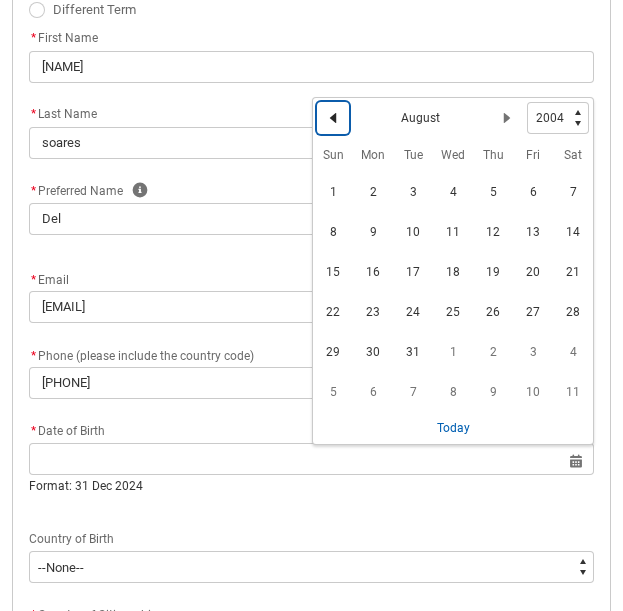 click 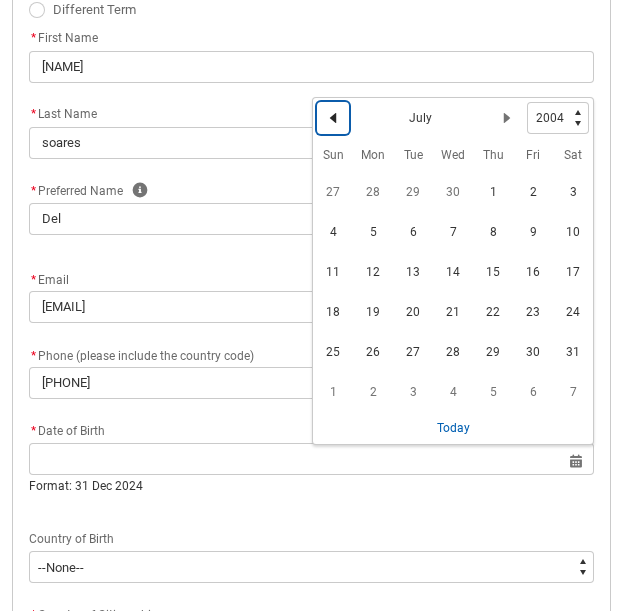 click 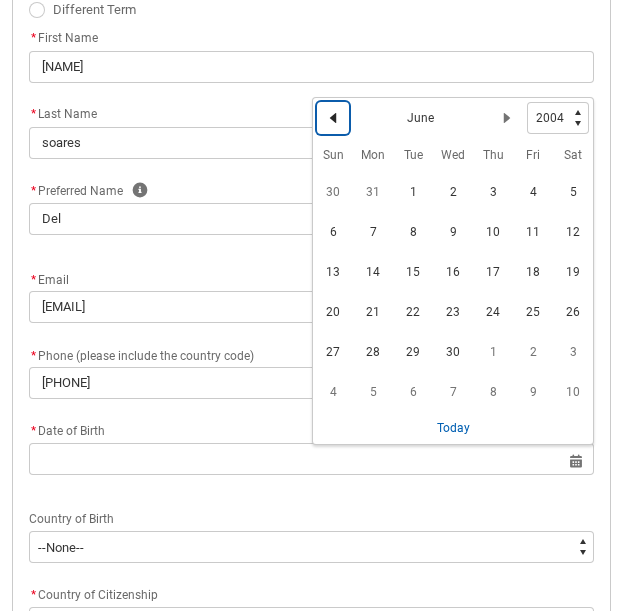 click 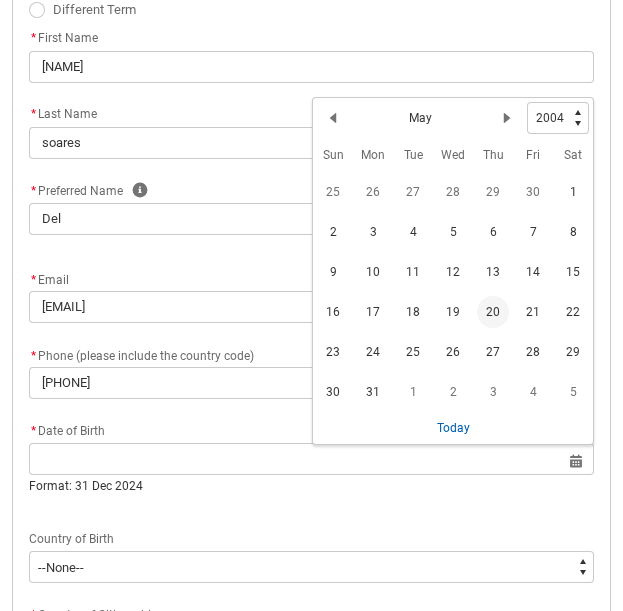 click on "20" 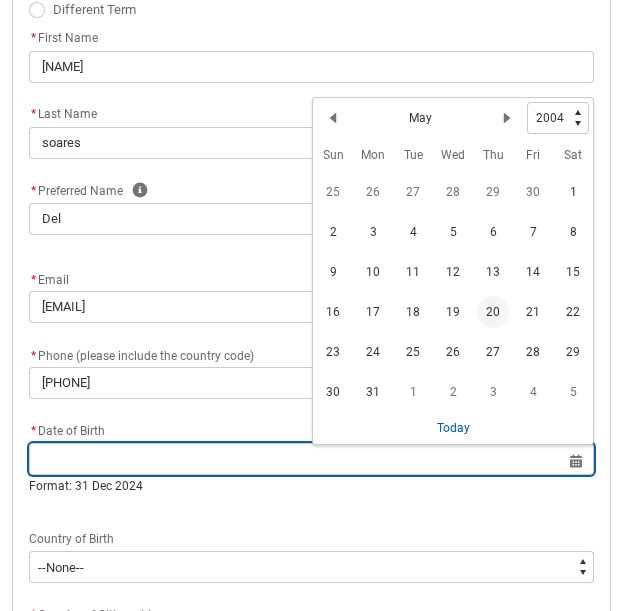 type on "[DATE]" 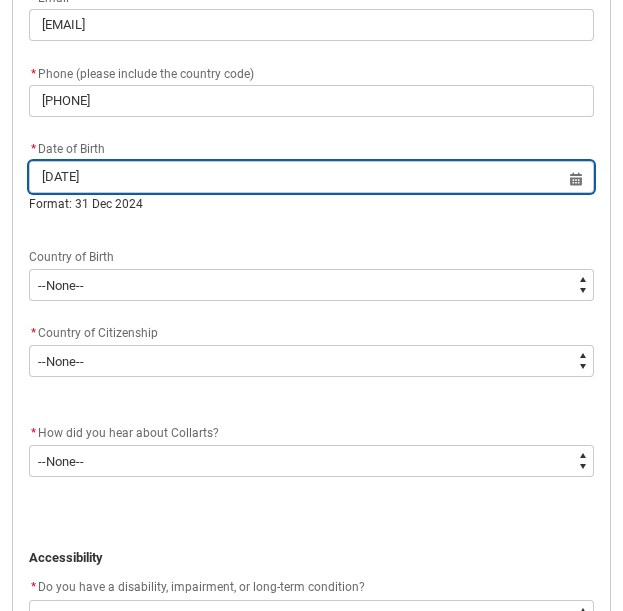 scroll, scrollTop: 778, scrollLeft: 0, axis: vertical 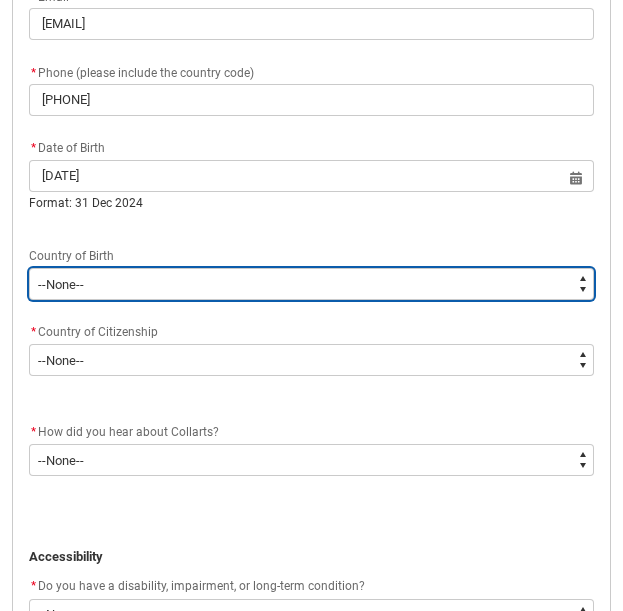 click on "--None-- 1601 Adelie Land (France) 7201 Afghanistan 2408 Aland Islands 3201 Albania 4101 Algeria 3101 Andorra 9201 Angola 8401 Anguilla 8402 Antigua and Barbuda 8201 Argentina 1602 Argentinian Antarctic Territory 7202 Armenia 8403 Aruba 1101 Australia 1603 Australian Antarctic Territory 1199 Australian External Territories, nec 2301 Austria 7203 Azerbaijan 8404 Bahamas 4201 Bahrain 7101 Bangladesh 8405 Barbados 3301 Belarus 2302 Belgium 8301 Belize 9101 Benin 8101 Bermuda 7102 Bhutan 8202 Bolivia 8433 Bonaire, Sint Eustatius and Saba 3202 Bosnia and Herzegovina 9202 Botswana 8203 Brazil 1604 British Antarctic Territory 5201 Brunei Darussalam 3203 Bulgaria 9102 Burkina Faso 9203 Burundi 9104 Cabo Verde 5102 Cambodia 9103 Cameroon 8102 Canada 8406 Cayman Islands 9105 Central African Republic 9106 Chad 8204 Chile 1605 Chilean Antarctic Territory 6101 China (excludes SARs and Taiwan) 8205 Colombia 9204 Comoros 9107 Congo, Republic of 9108 Congo, Democratic Republic of 8302 Costa Rica 1501 Cook Islands 8407 Cuba" at bounding box center [311, 284] 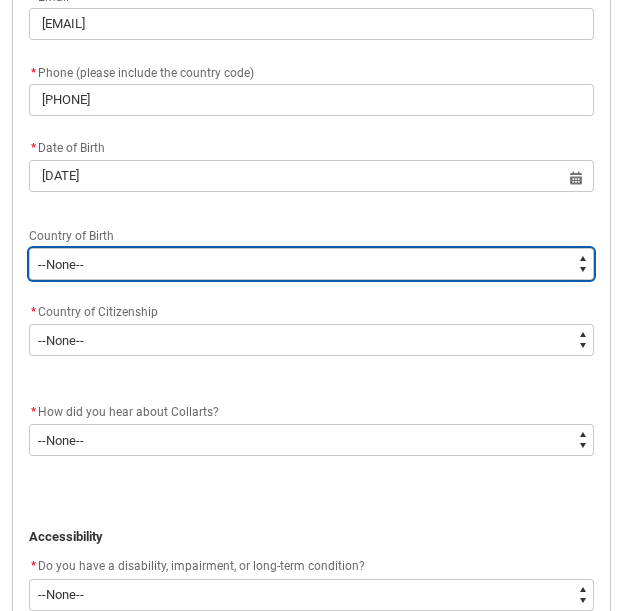 type on "Birth_Country.9201" 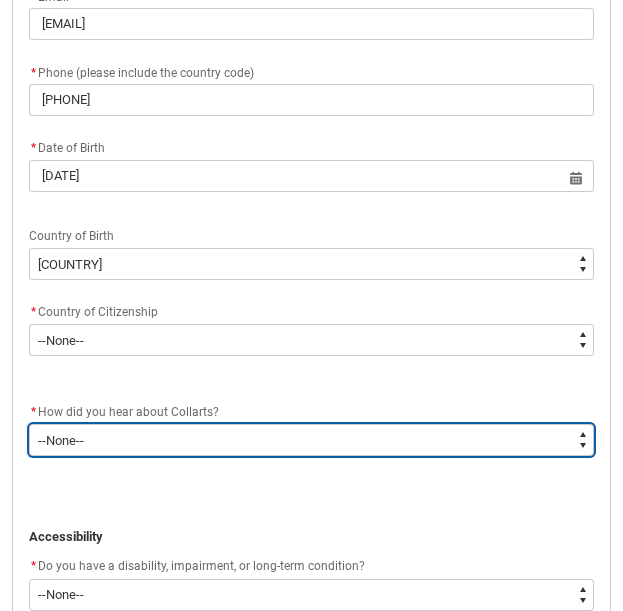 click on "--None-- Advertising - Facebook Advertising - Google Advertising - Instagram Advertising - YouTube Advertising - Other Career Advisor Career Expo Collarts Newsletter/Email Collarts Website Festivals/Events Freeza/Amplified In the Media Online Search (Google) Radio Signage Socials (Facebook, Instagram, TikTok, LinkedIn etc) Spotify VET course at school VTAC Word of mouth Workshops at Collarts Workshops at school Other" at bounding box center [311, 440] 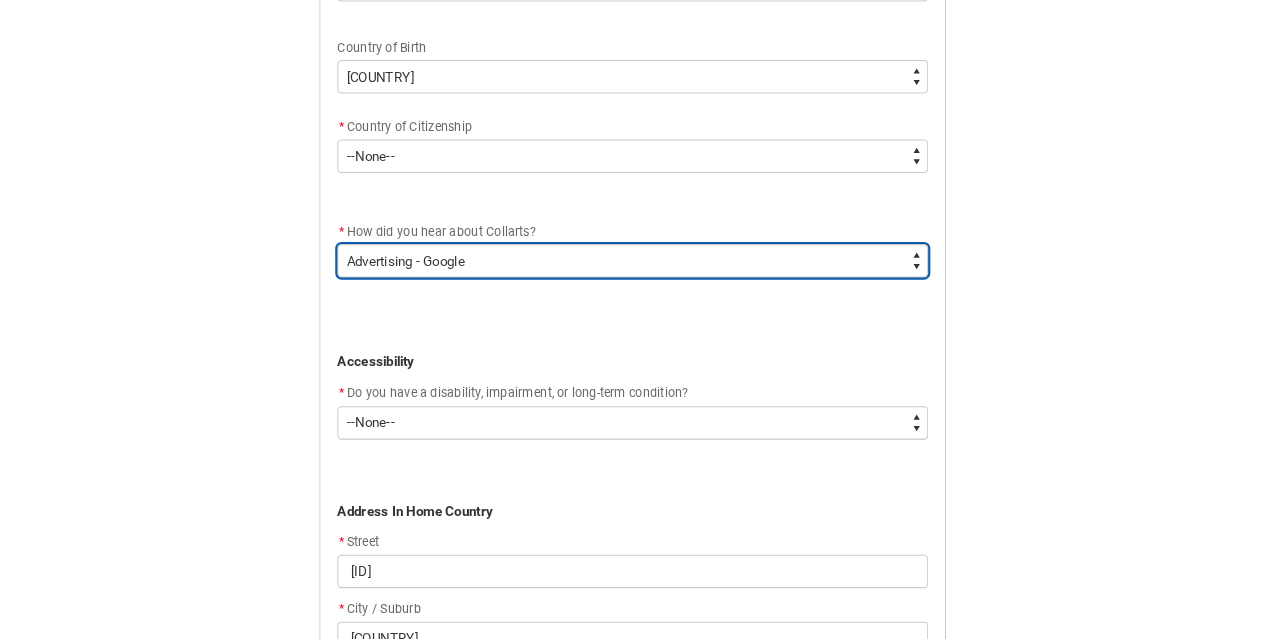 scroll, scrollTop: 970, scrollLeft: 0, axis: vertical 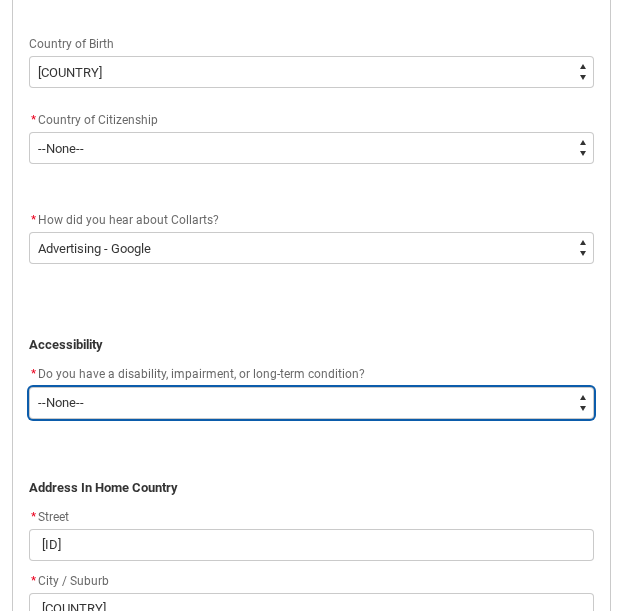 click on "--None-- Yes No" at bounding box center [311, 403] 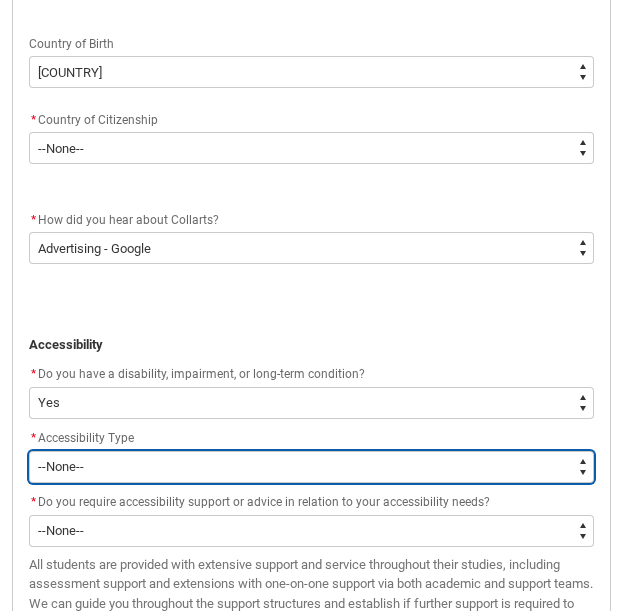 click on "--None-- Acquired Brain Injury Hard of Hearing / Deaf Intellectual Disability Low Vision / Blind Medical Condition Mental Health Disability Neurological Disability Physical Disability Specific Learning Disability Other Disability Not Specified" at bounding box center [311, 467] 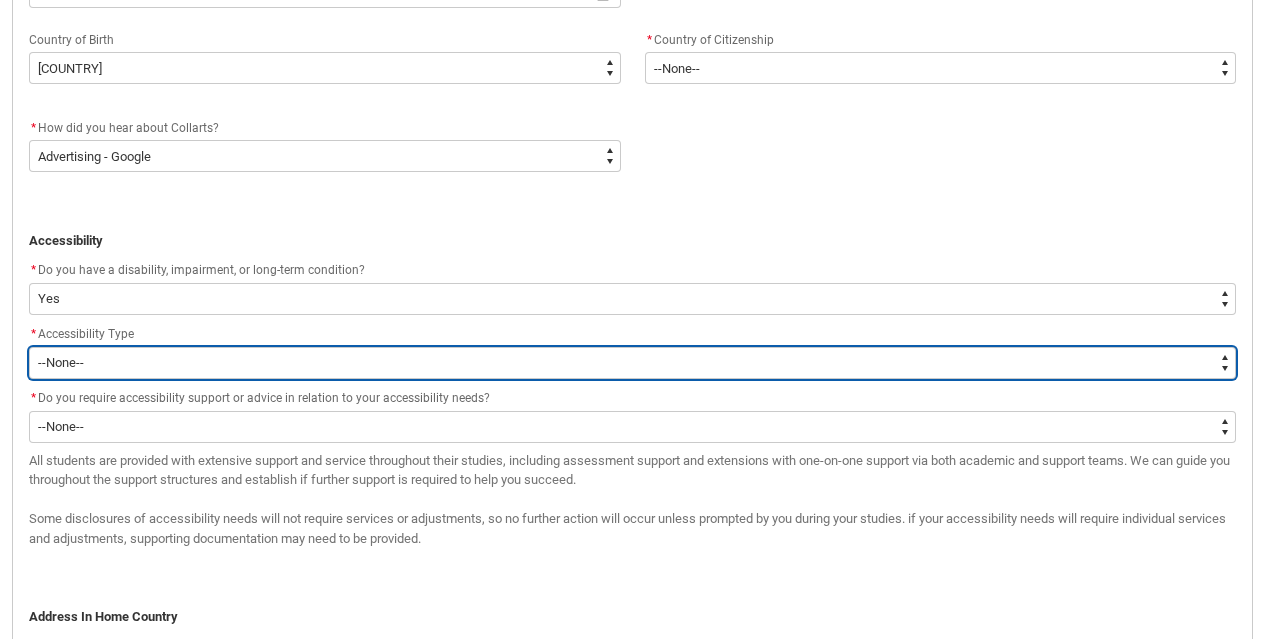 click on "--None-- Acquired Brain Injury Hard of Hearing / Deaf Intellectual Disability Low Vision / Blind Medical Condition Mental Health Disability Neurological Disability Physical Disability Specific Learning Disability Other Disability Not Specified" at bounding box center (632, 363) 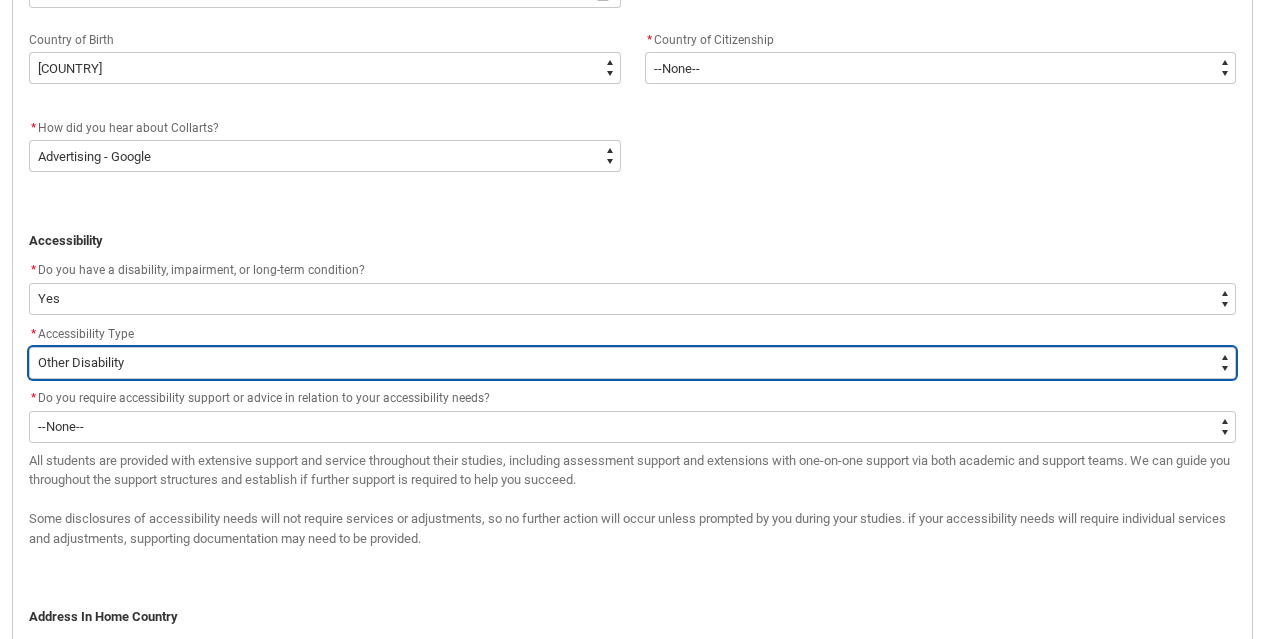 scroll, scrollTop: 1015, scrollLeft: 0, axis: vertical 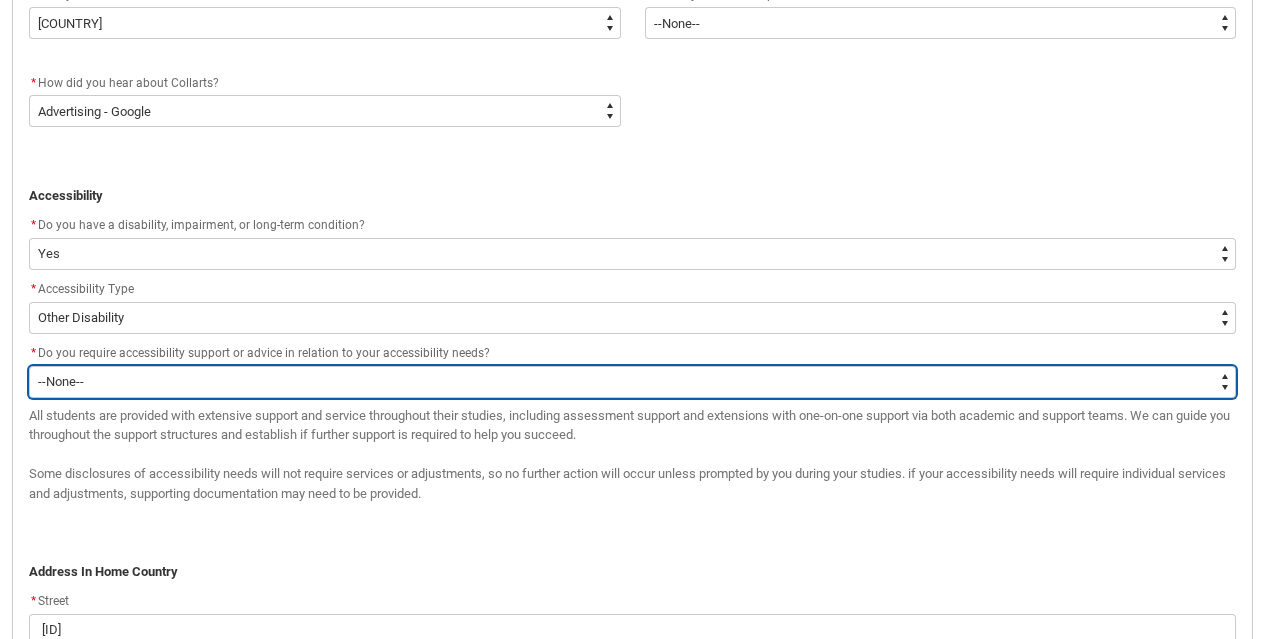 click on "--None-- Yes No" at bounding box center [632, 382] 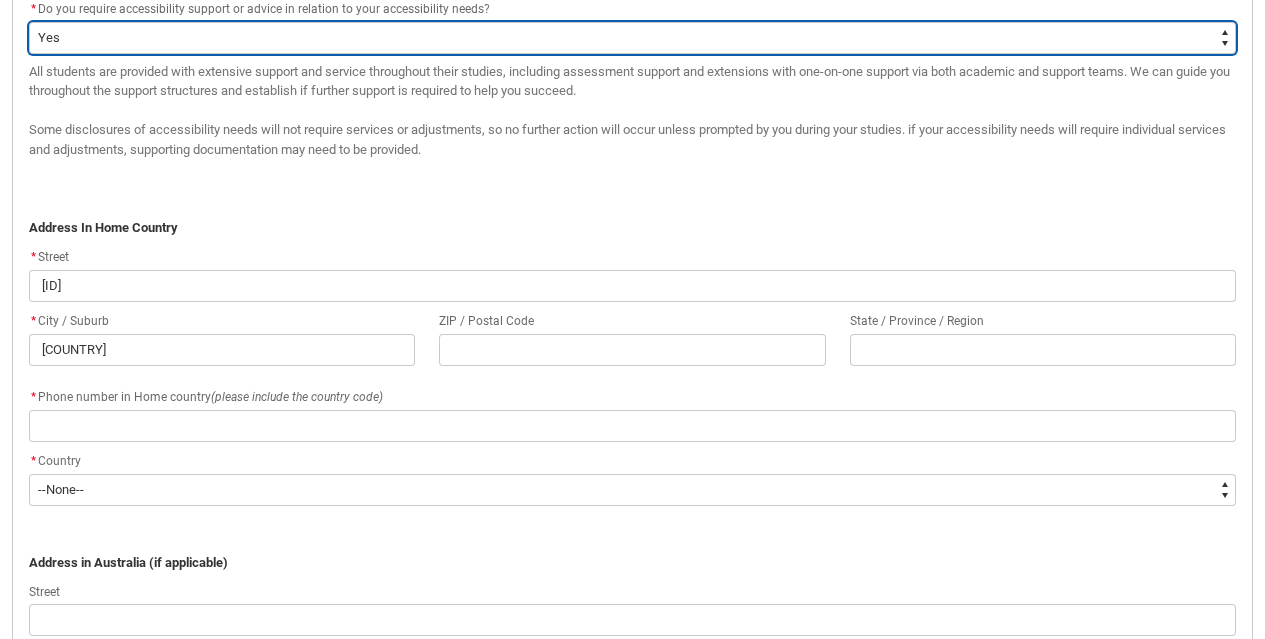 scroll, scrollTop: 1358, scrollLeft: 0, axis: vertical 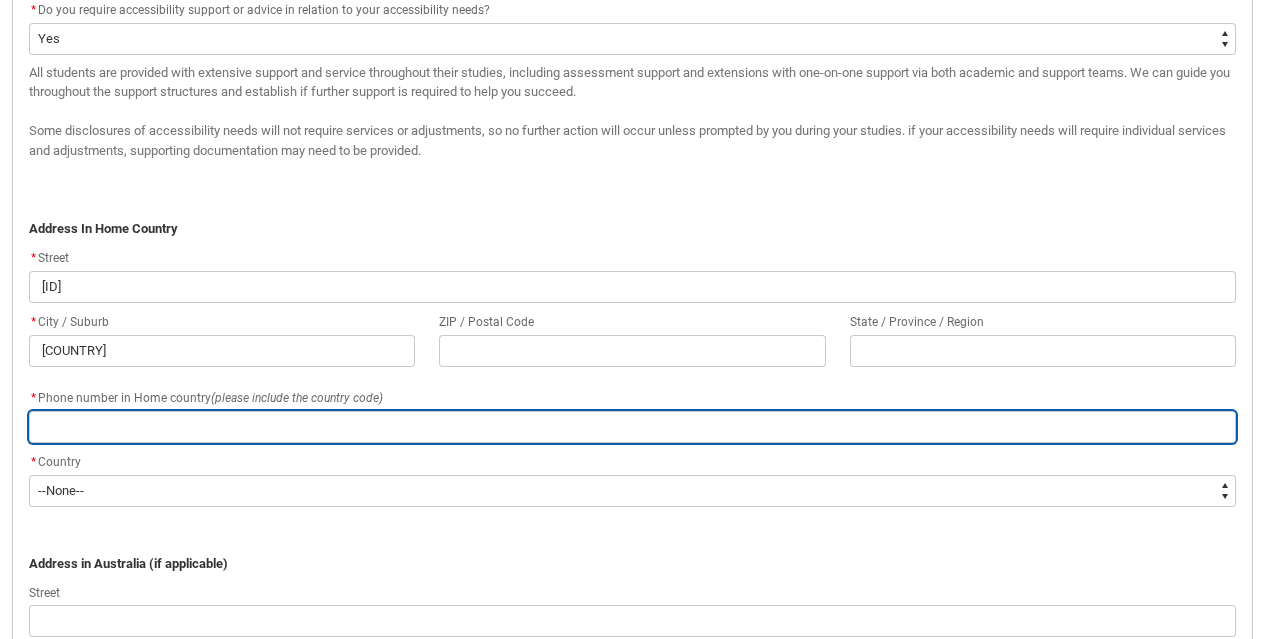 click at bounding box center (632, 427) 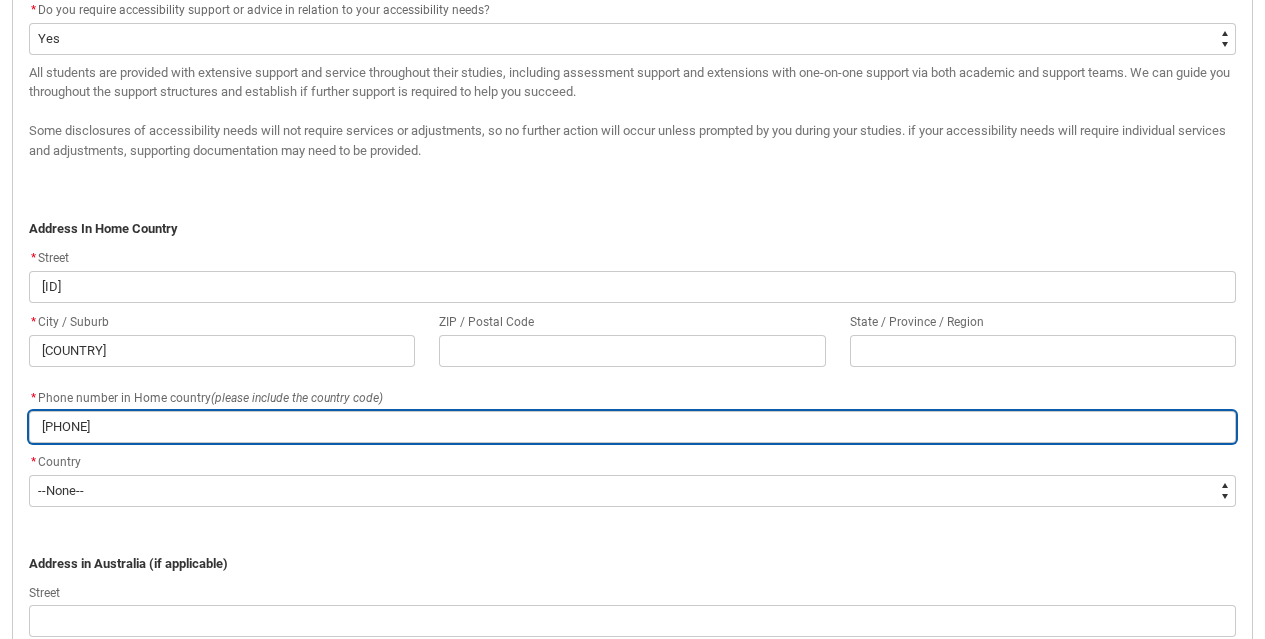 click on "[PHONE]" at bounding box center [632, 427] 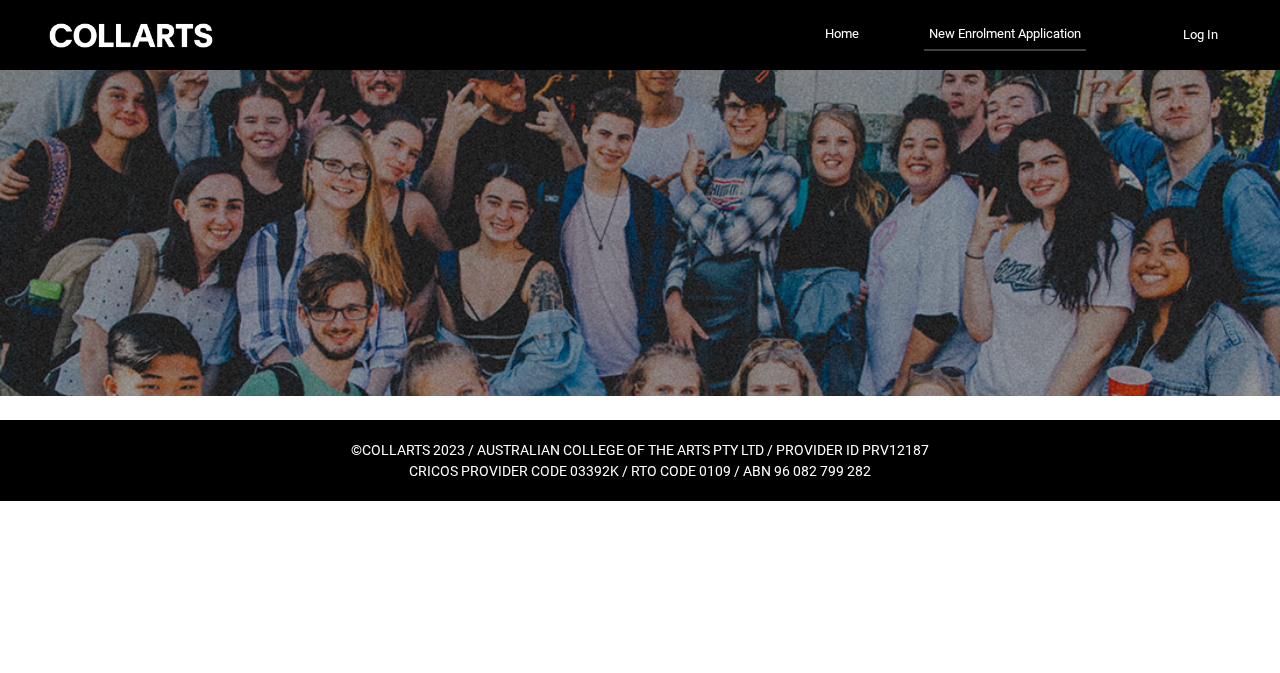 scroll, scrollTop: 0, scrollLeft: 0, axis: both 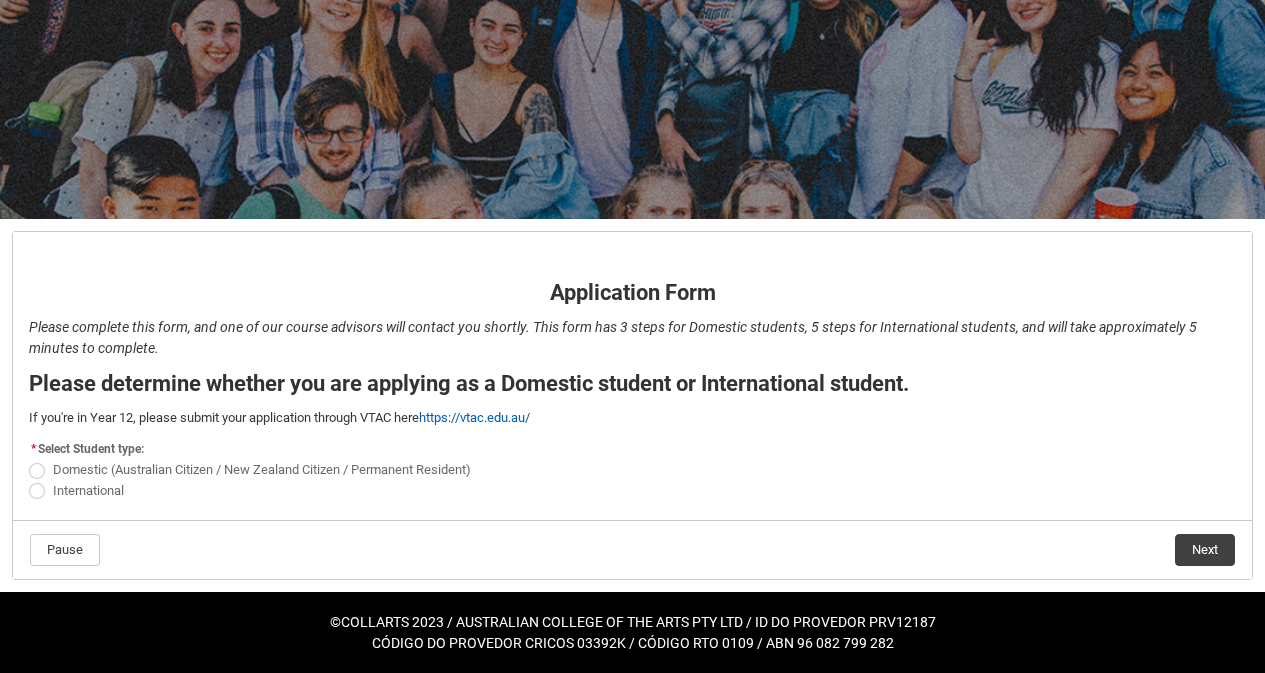 click at bounding box center [37, 491] 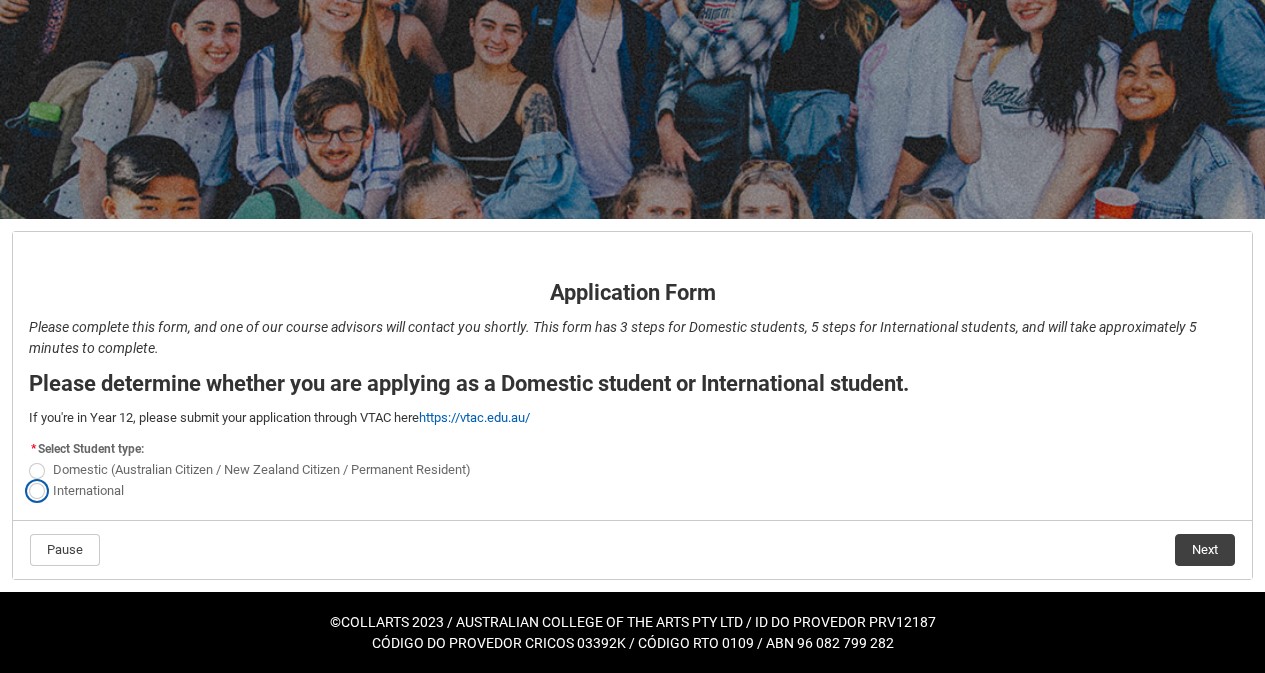 click on "International" at bounding box center (28, 479) 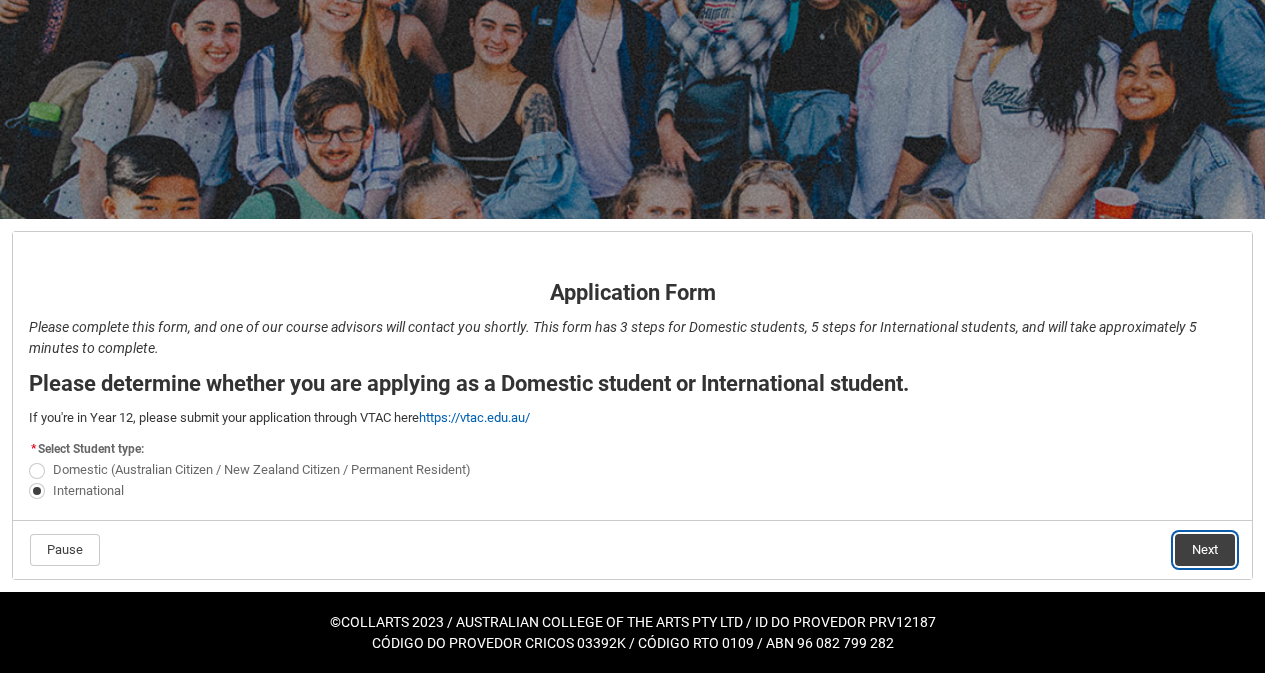 click on "Next" 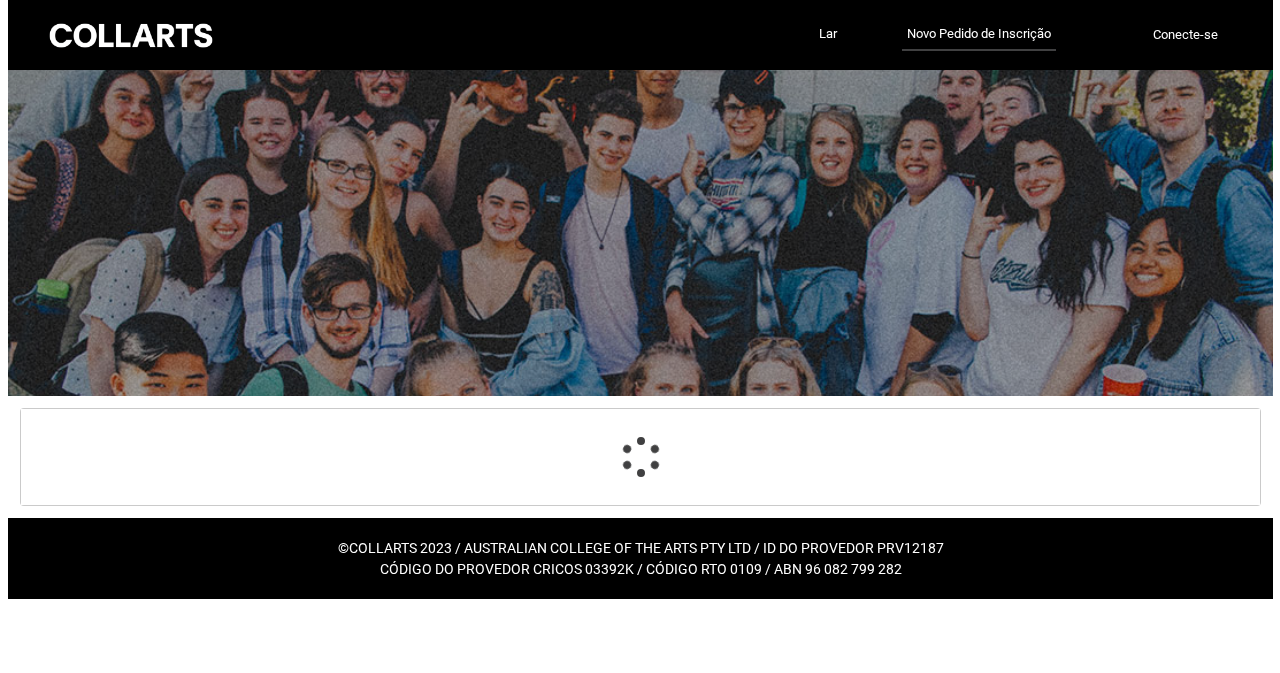 scroll, scrollTop: 0, scrollLeft: 0, axis: both 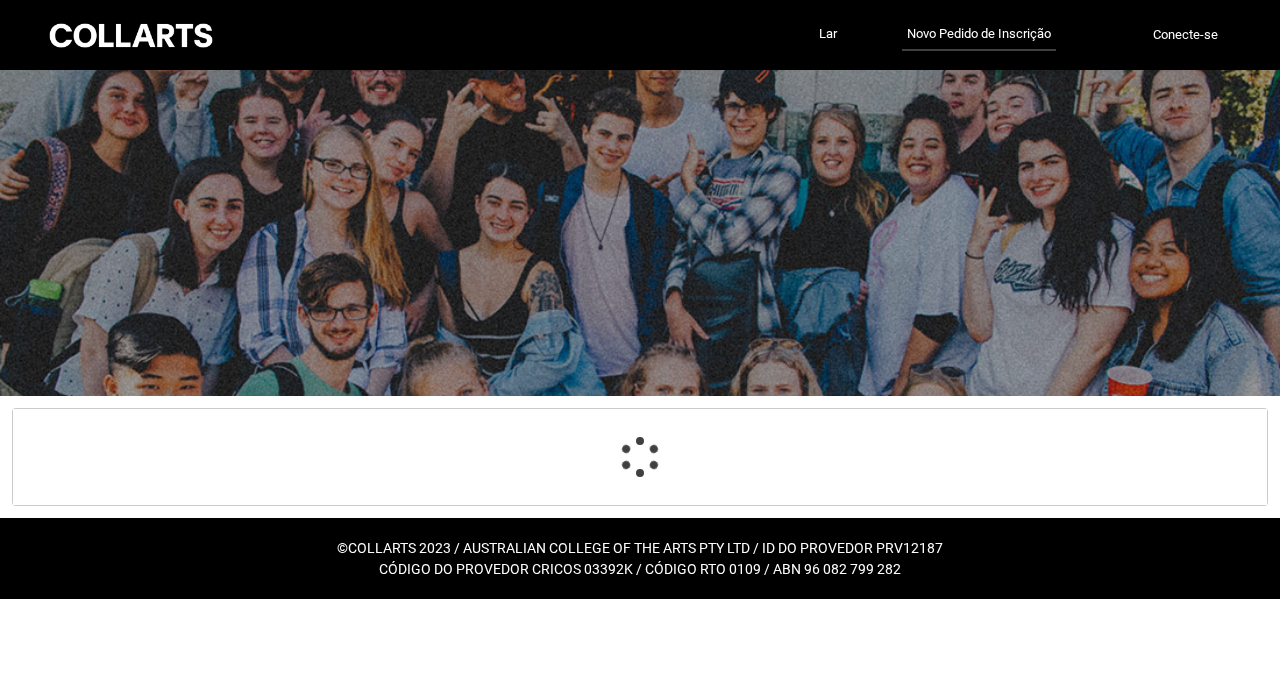 select on "choice_No" 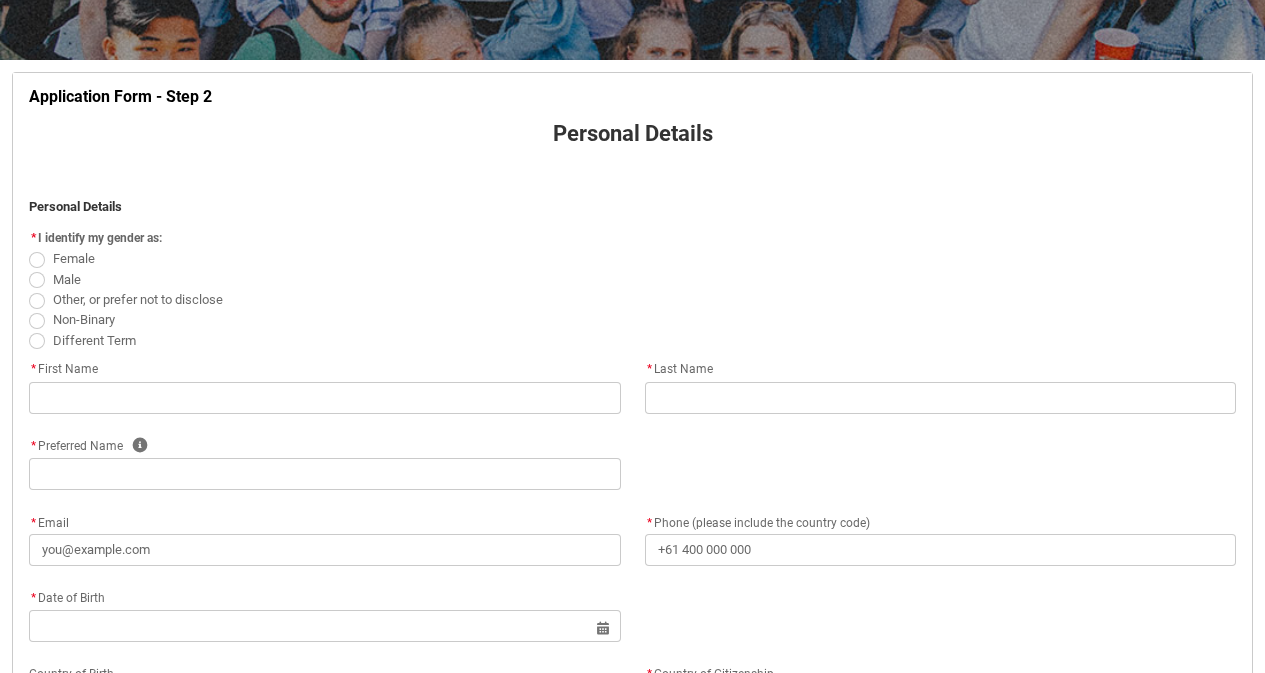 scroll, scrollTop: 337, scrollLeft: 0, axis: vertical 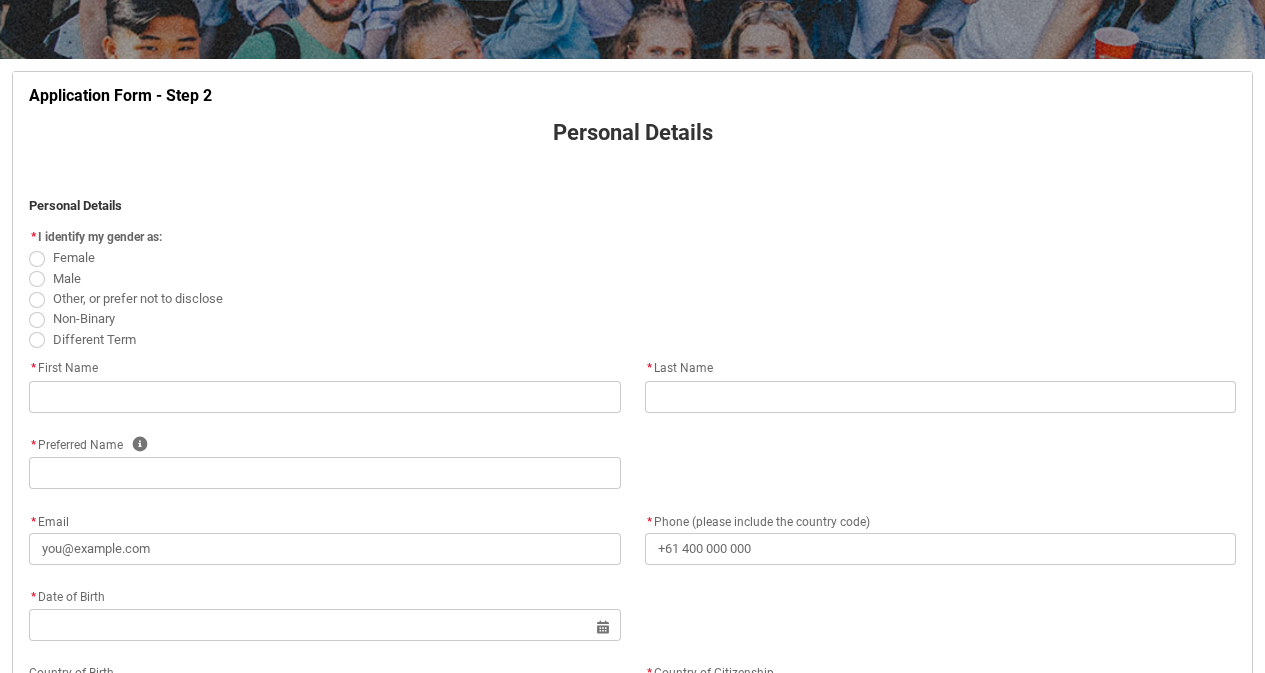click at bounding box center (37, 279) 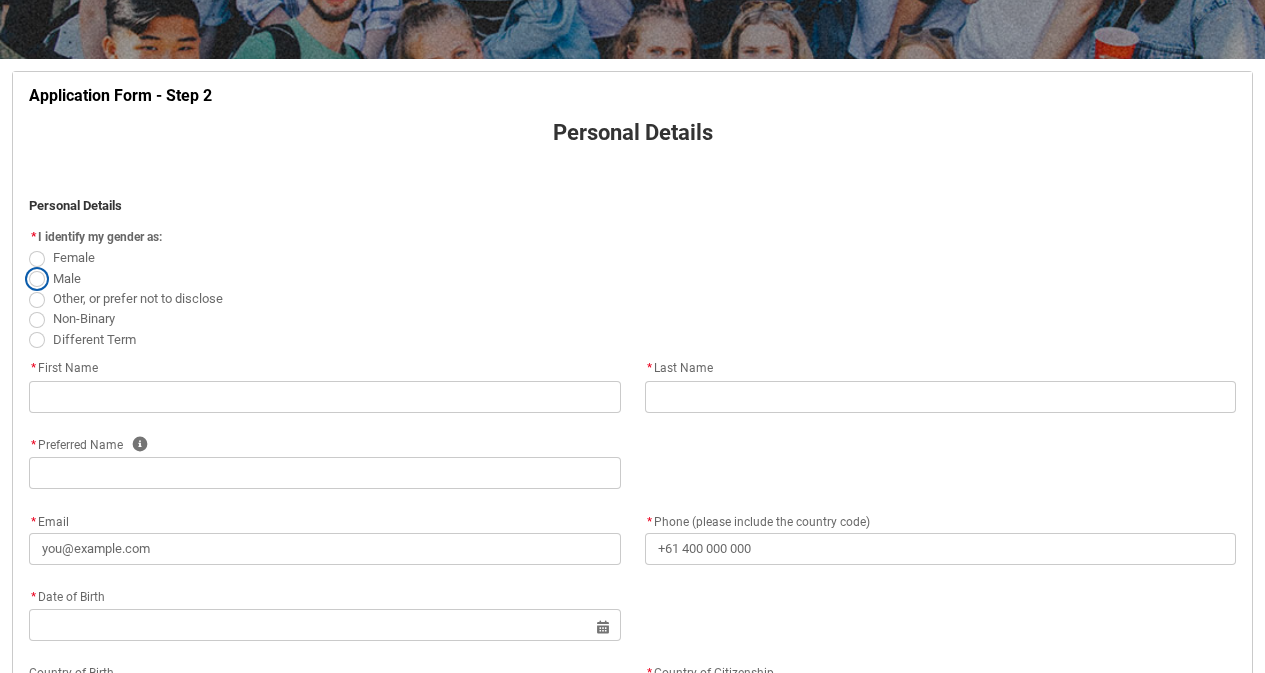 click on "Male" at bounding box center (28, 267) 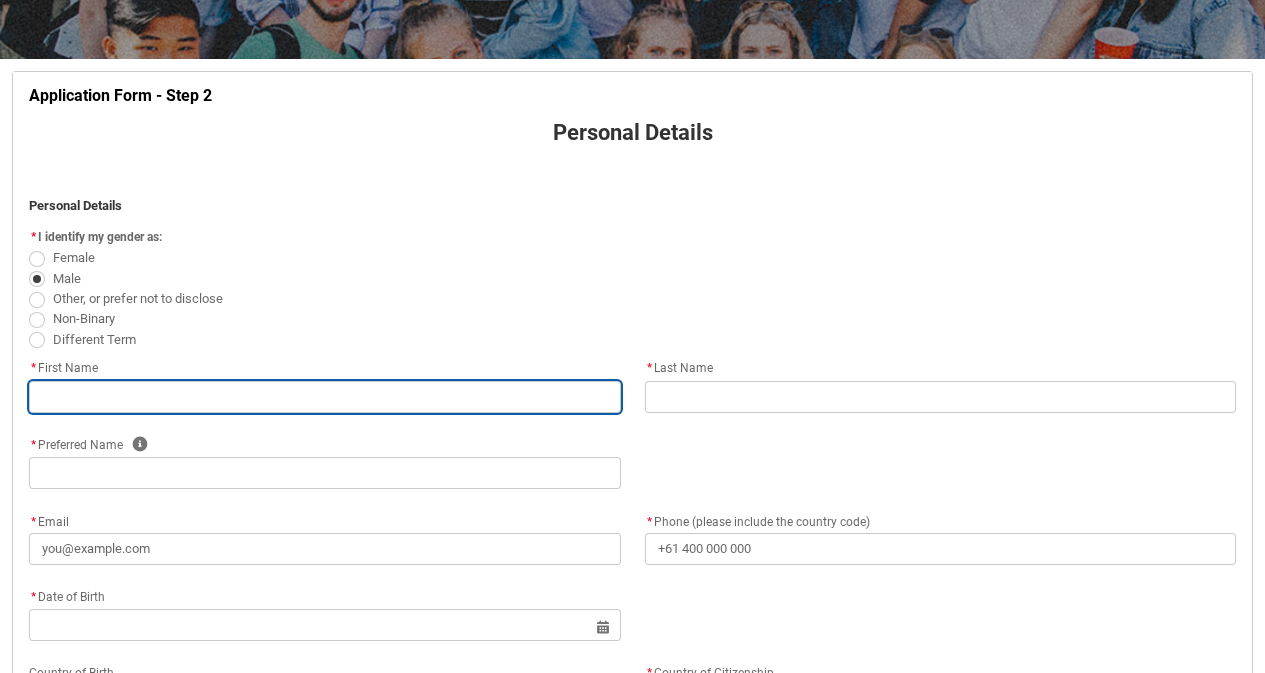 click at bounding box center (325, 397) 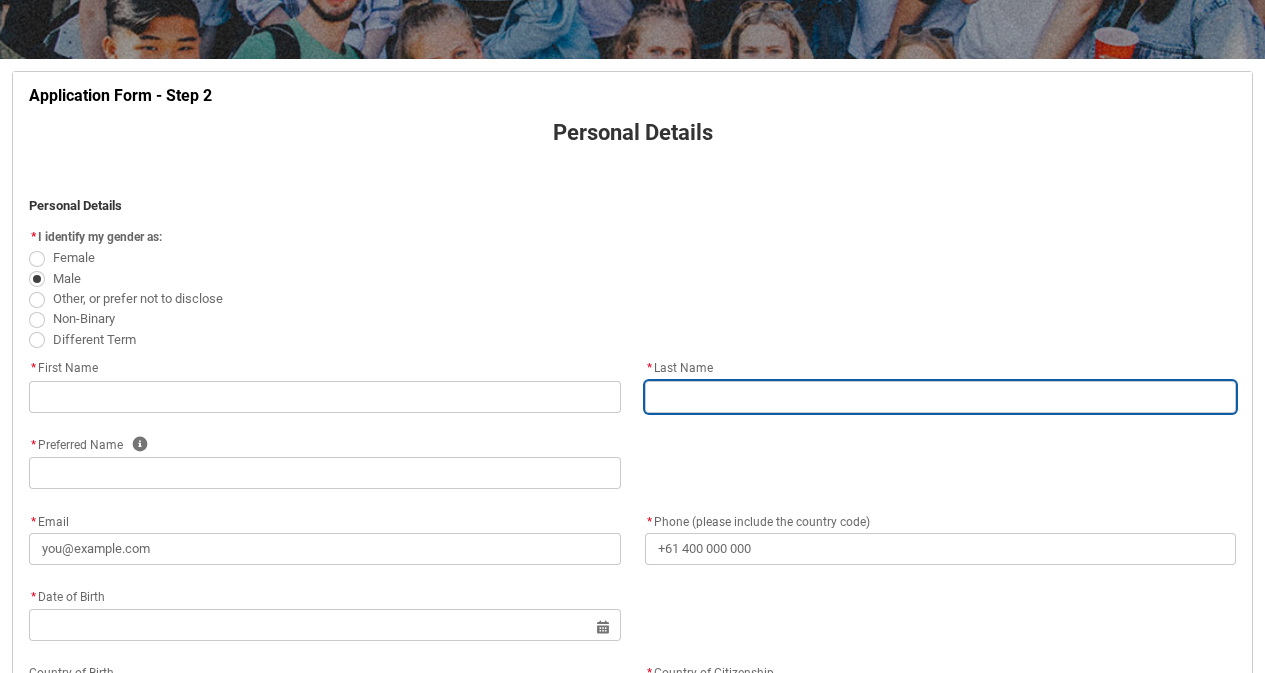 type on "Del" 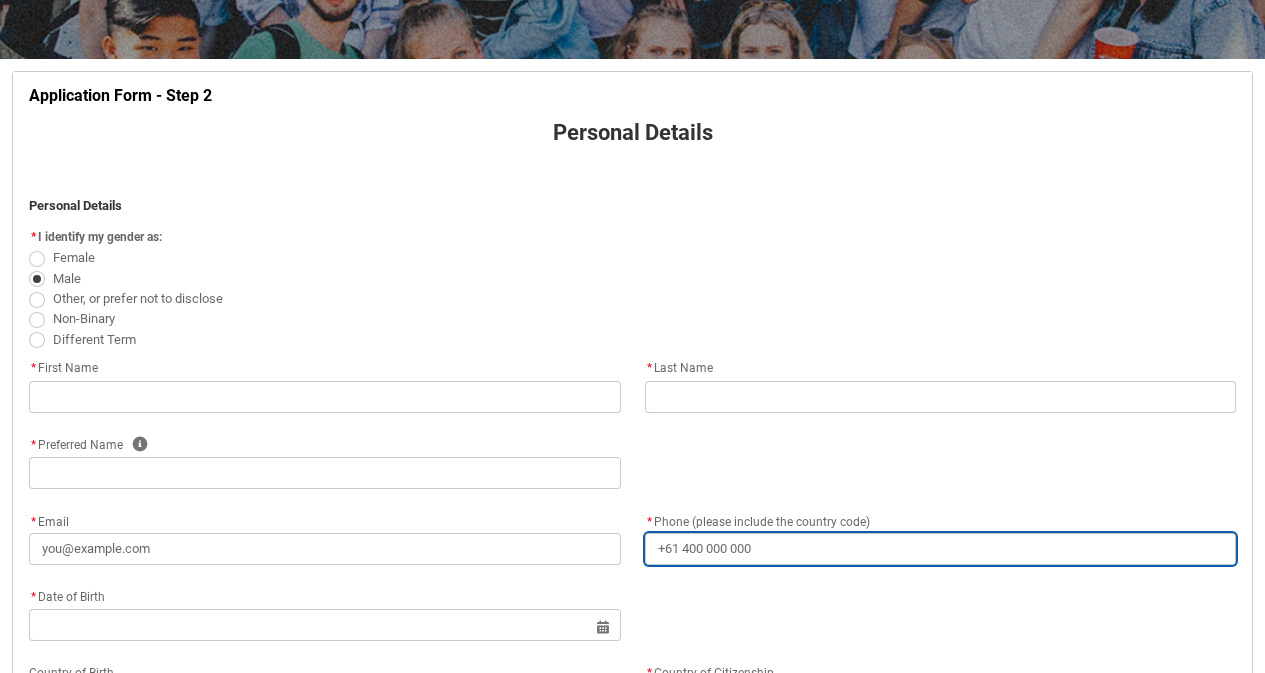 type on "+[COUNTRY_CODE][PHONE]" 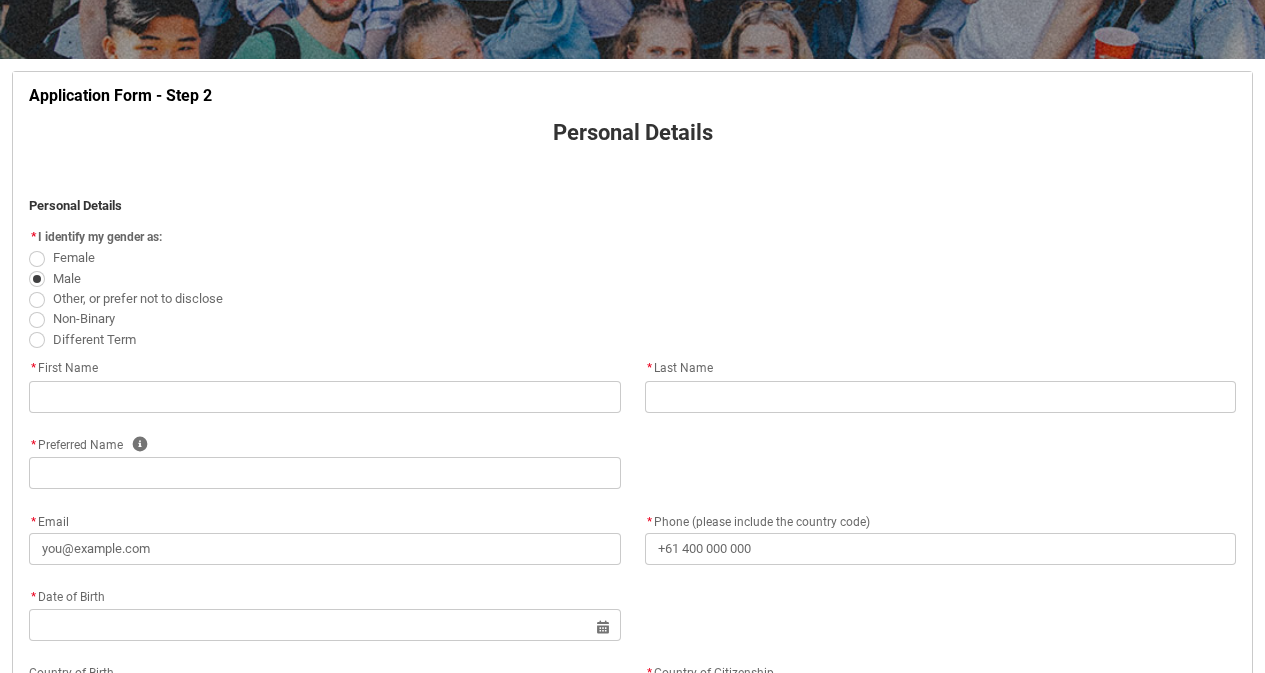 type on "Citizenship_Country.[COUNTRY]" 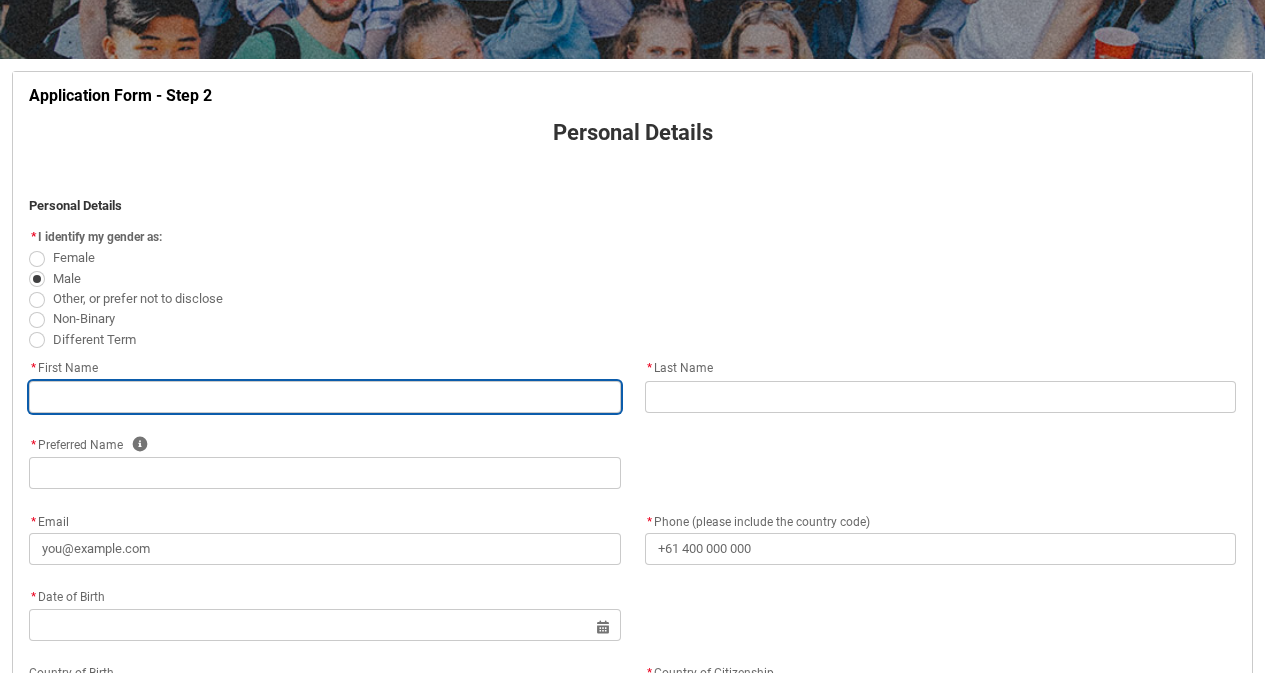 type on "[NAME]" 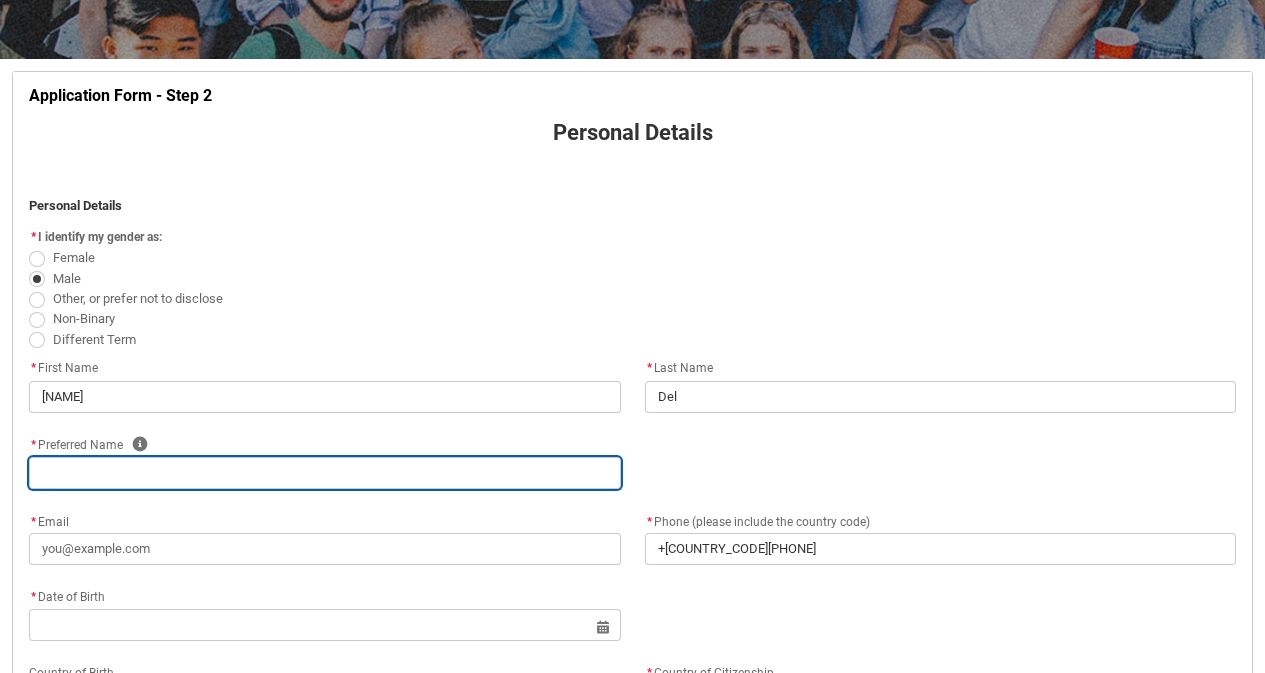 click at bounding box center (325, 473) 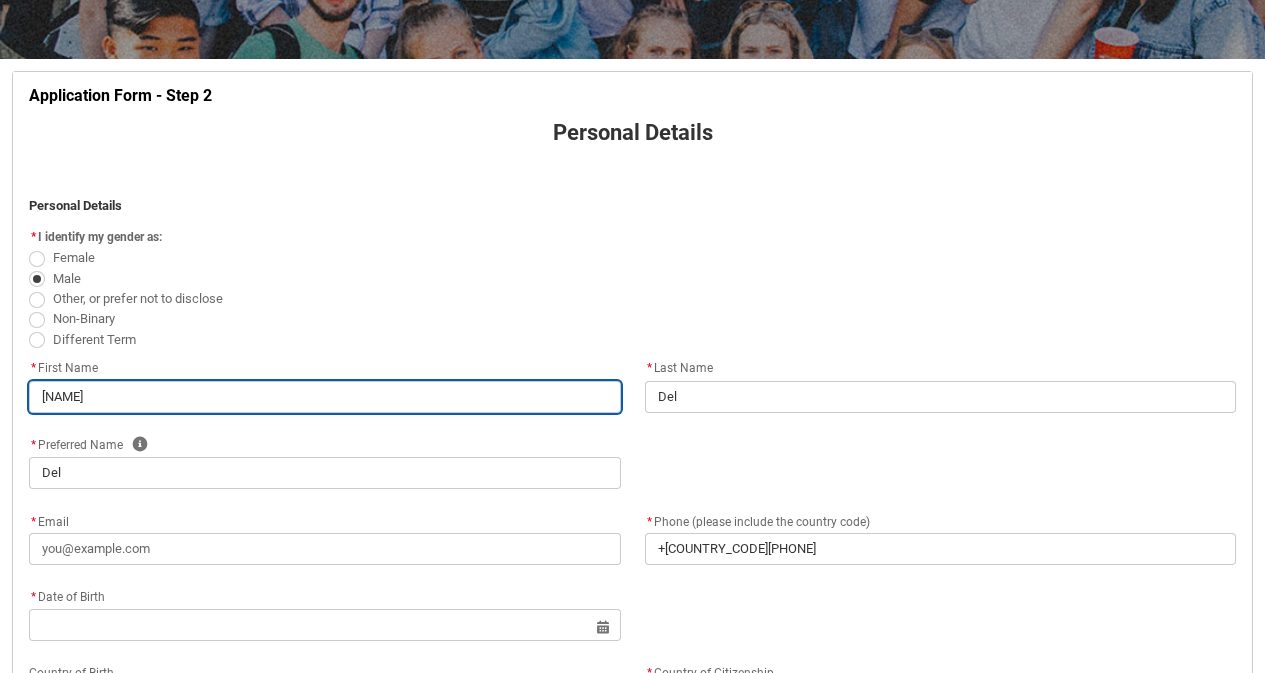 click on "[NAME]" at bounding box center (325, 397) 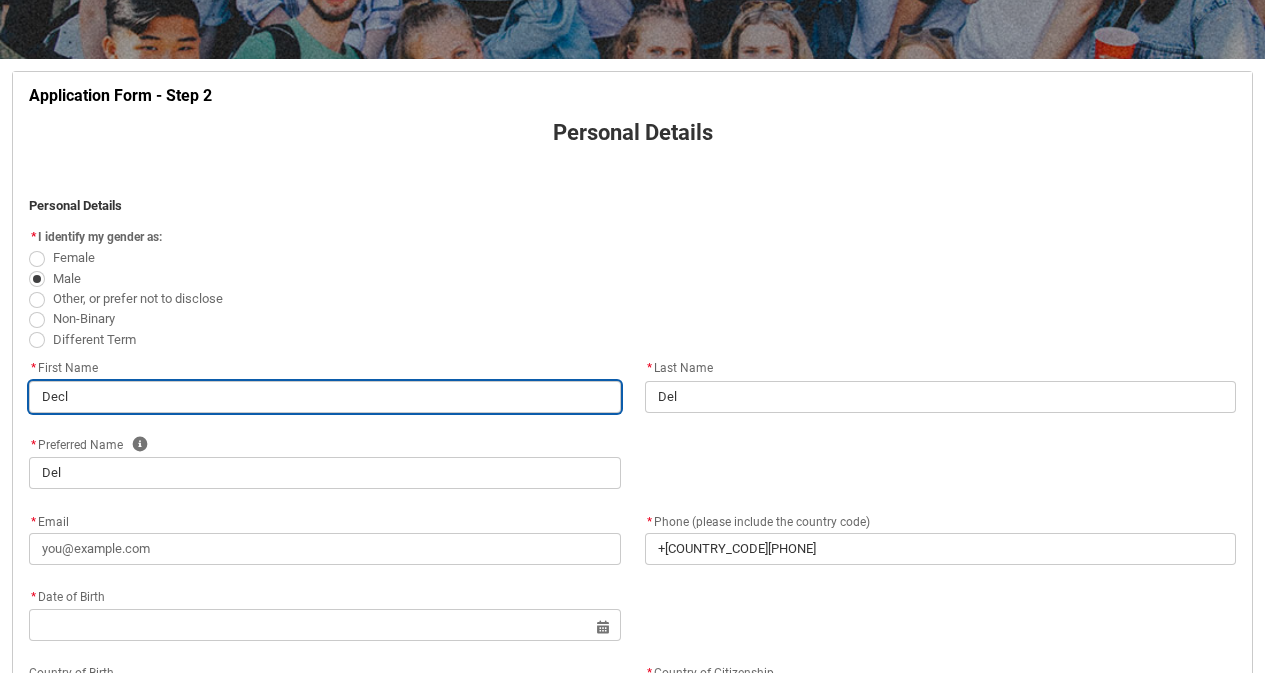 type on "Dec" 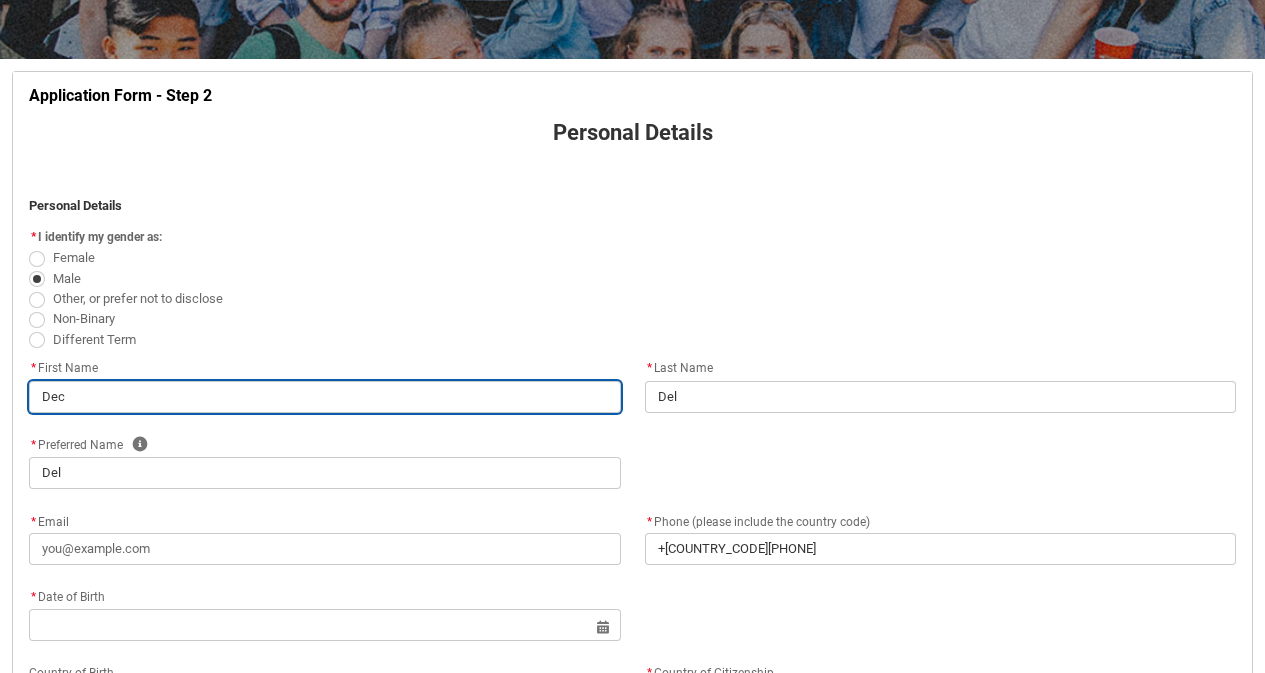 type on "[NAME]" 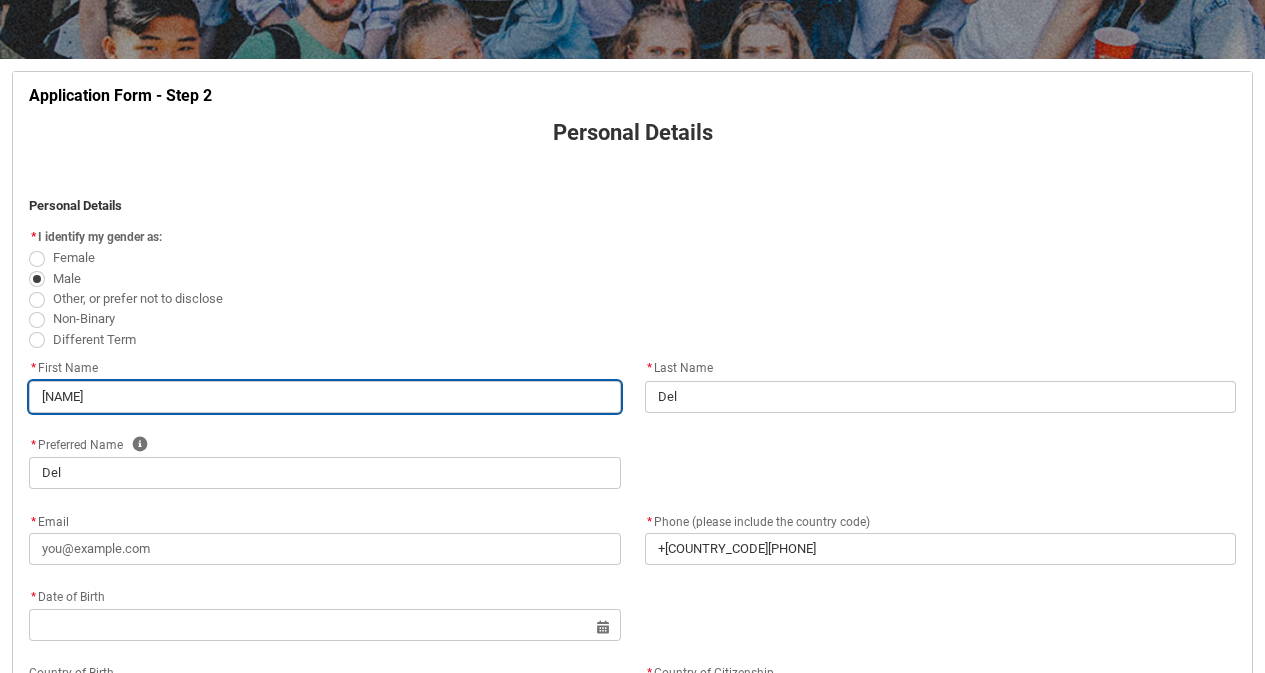 type on "Del" 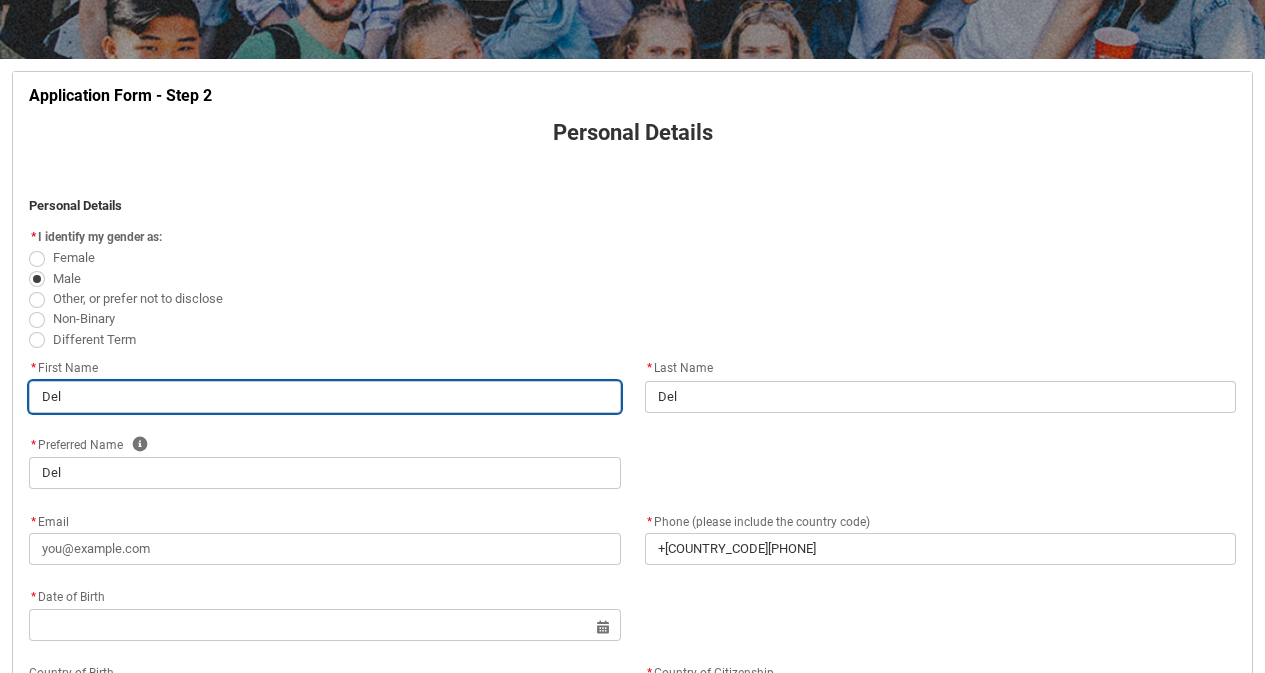 type on "[FIRST]" 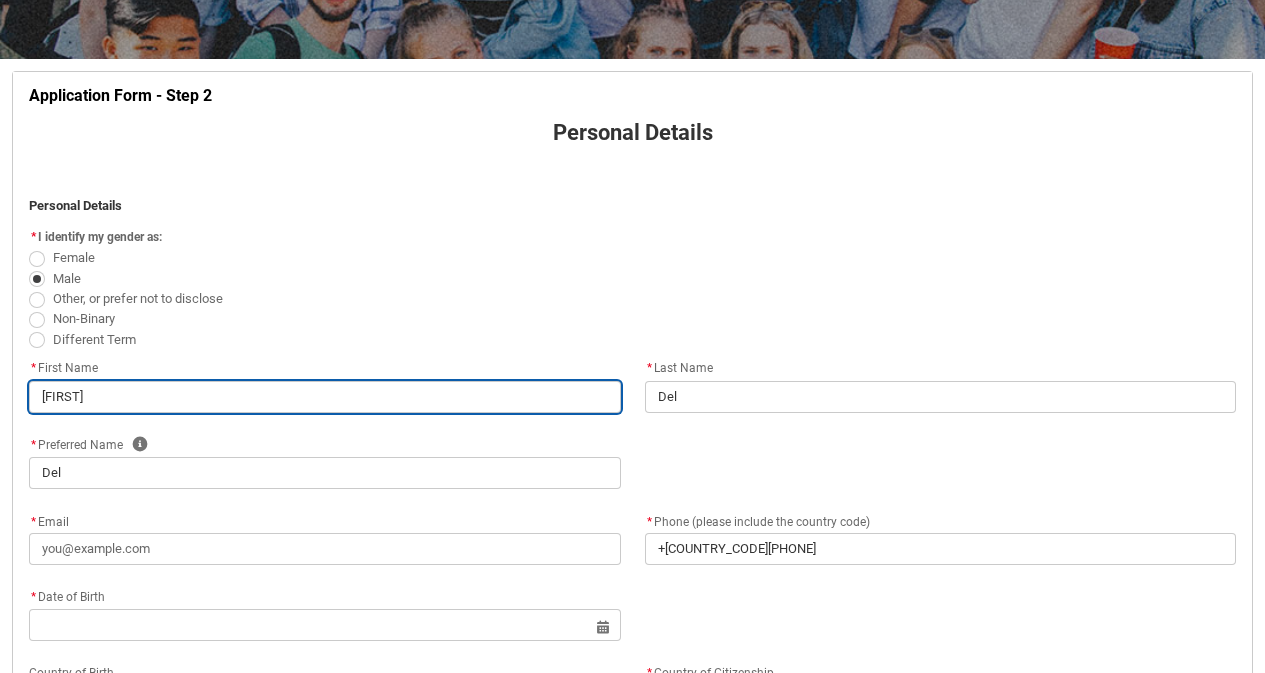 type on "[NAME]" 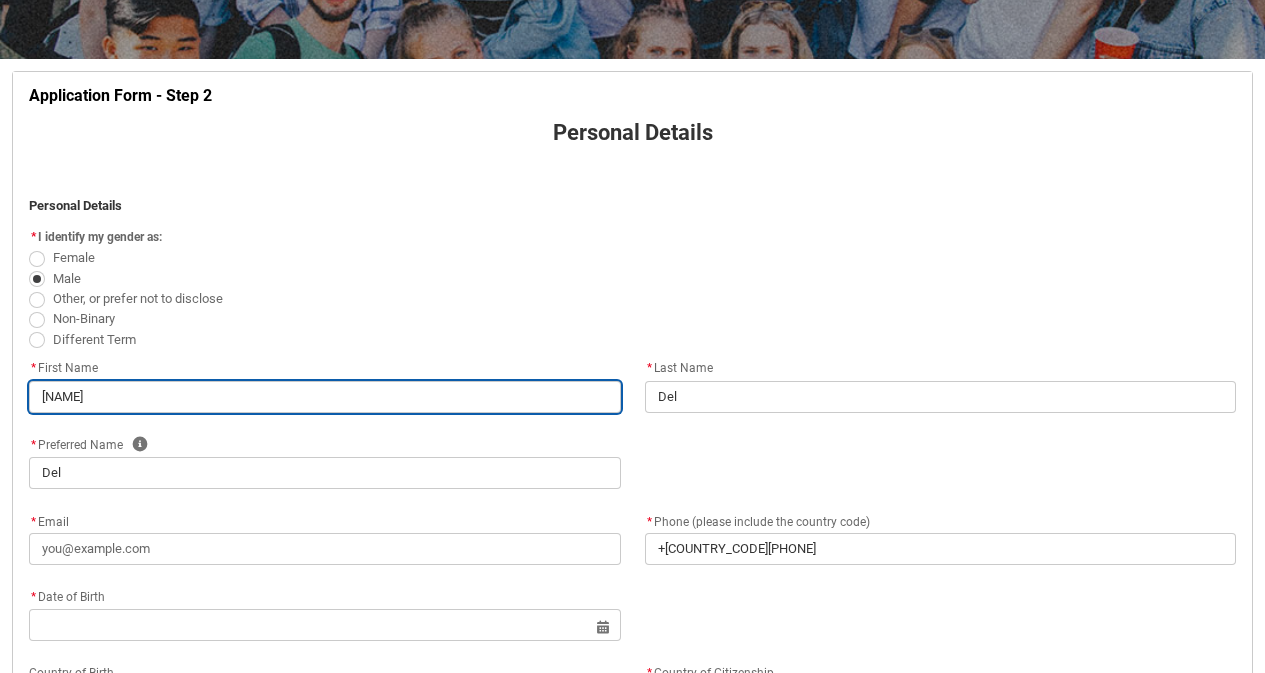 type on "Delcio" 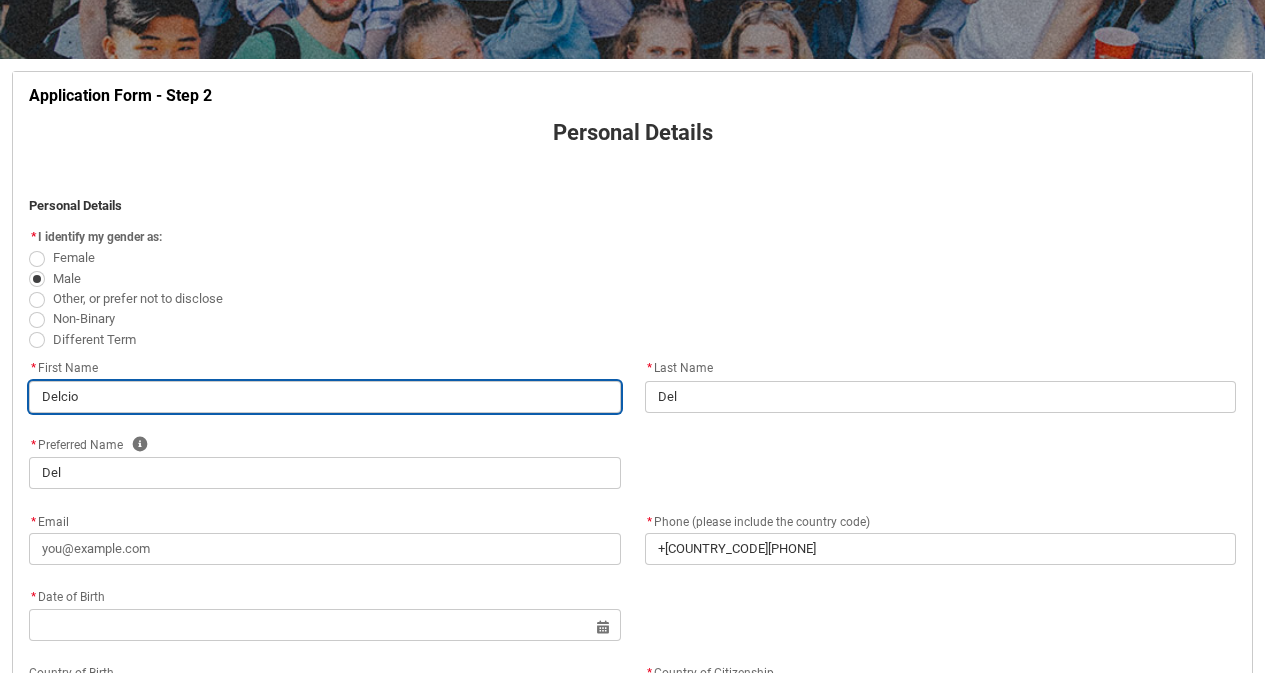 click on "Delcio" at bounding box center [325, 397] 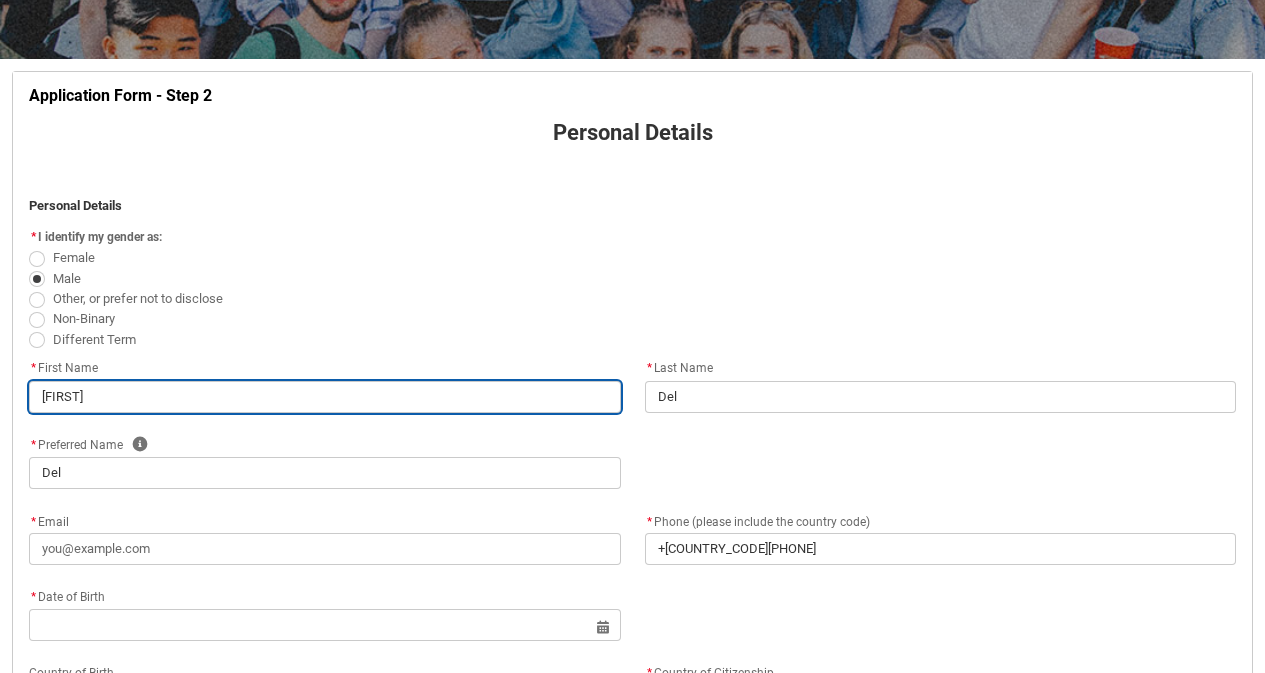 type on "[FIRST]" 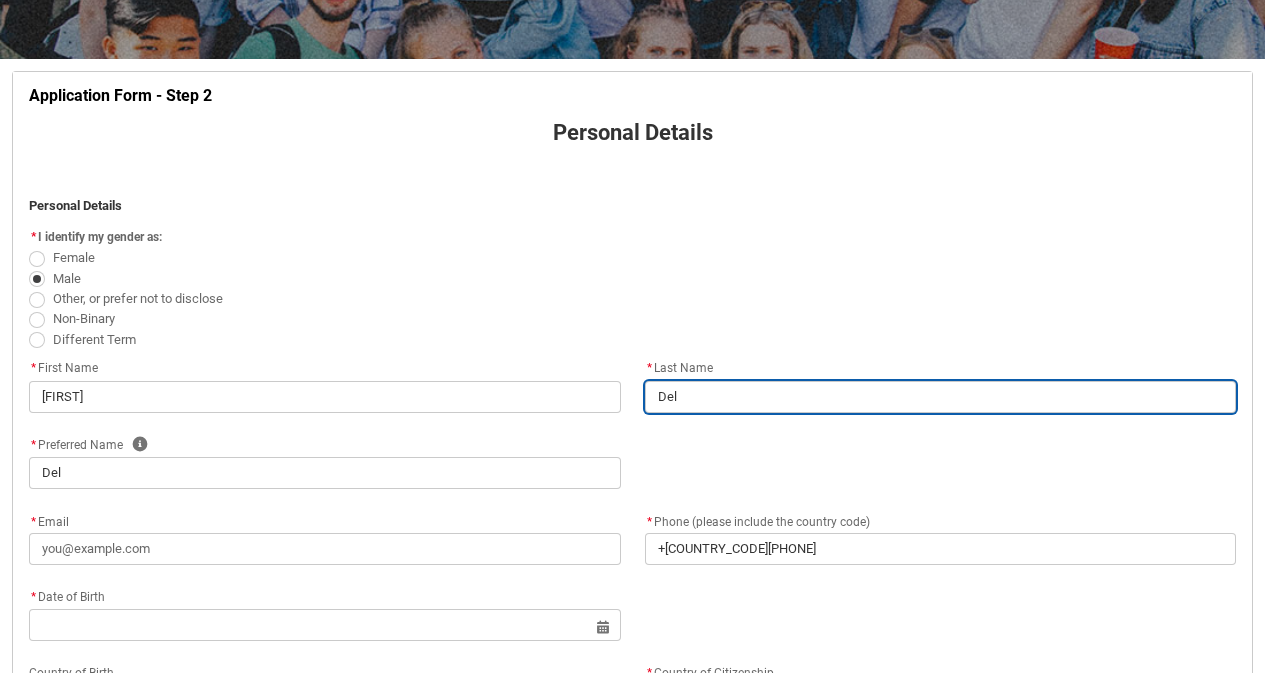 click on "Del" at bounding box center [941, 397] 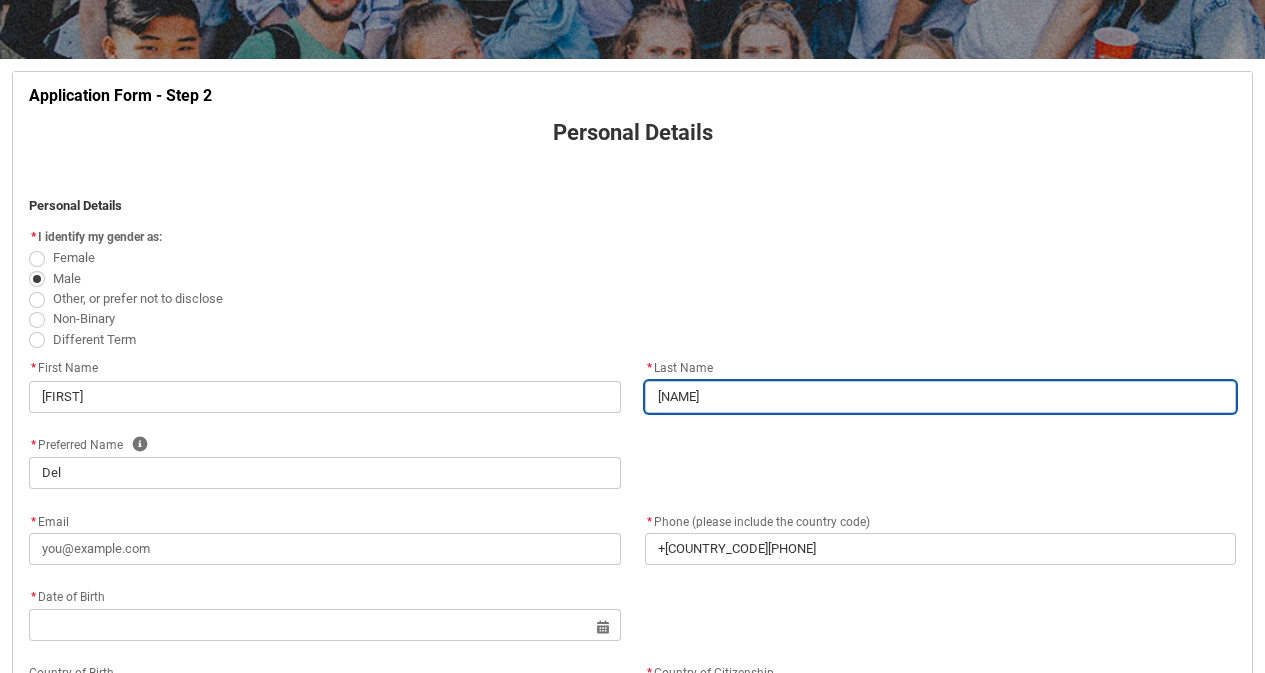 type on "D" 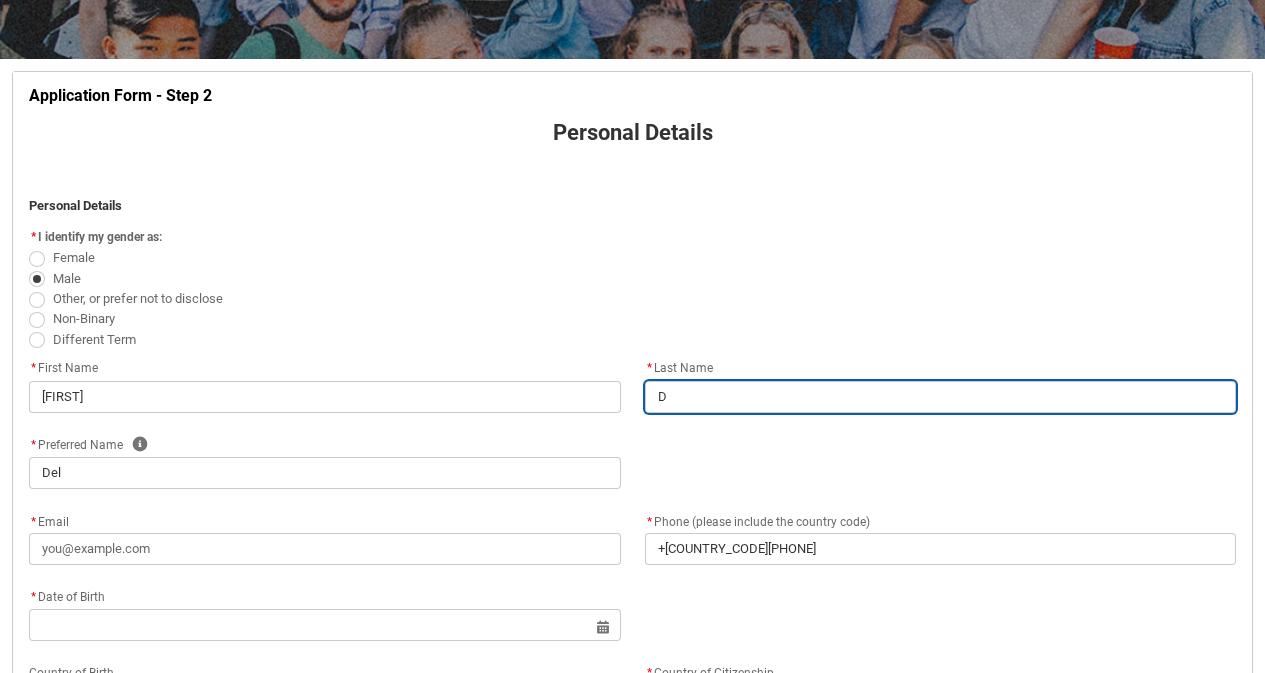 type 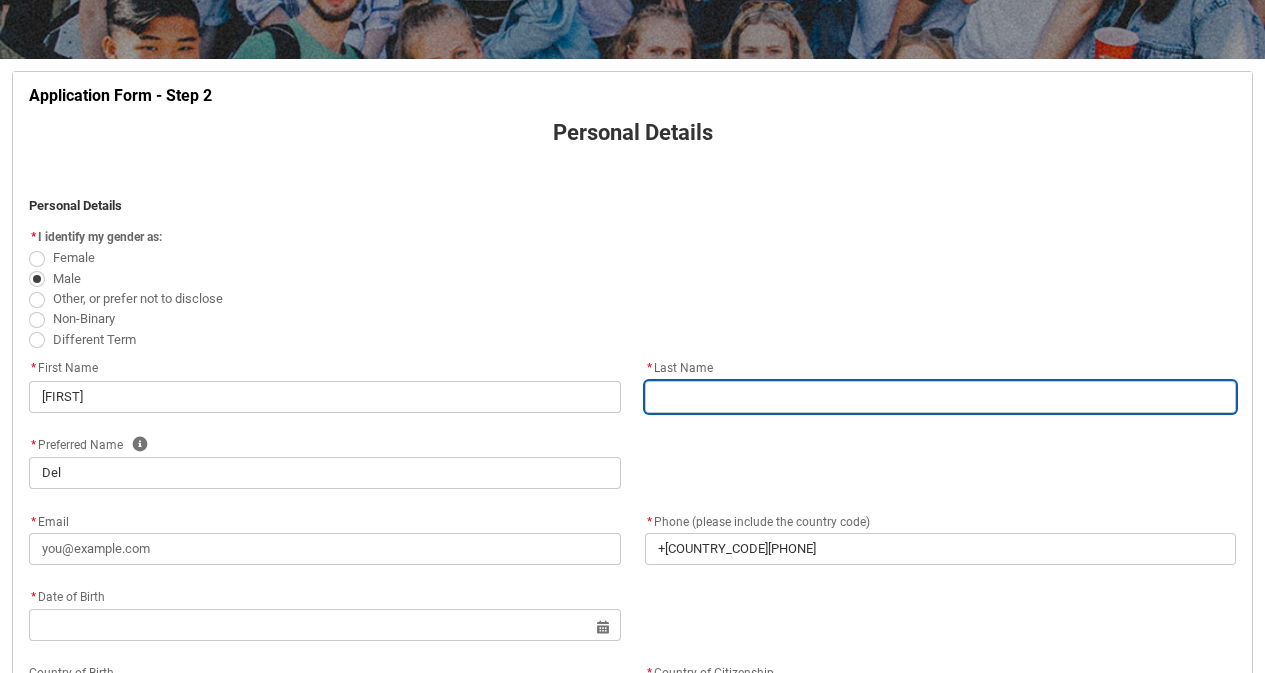 type on "s" 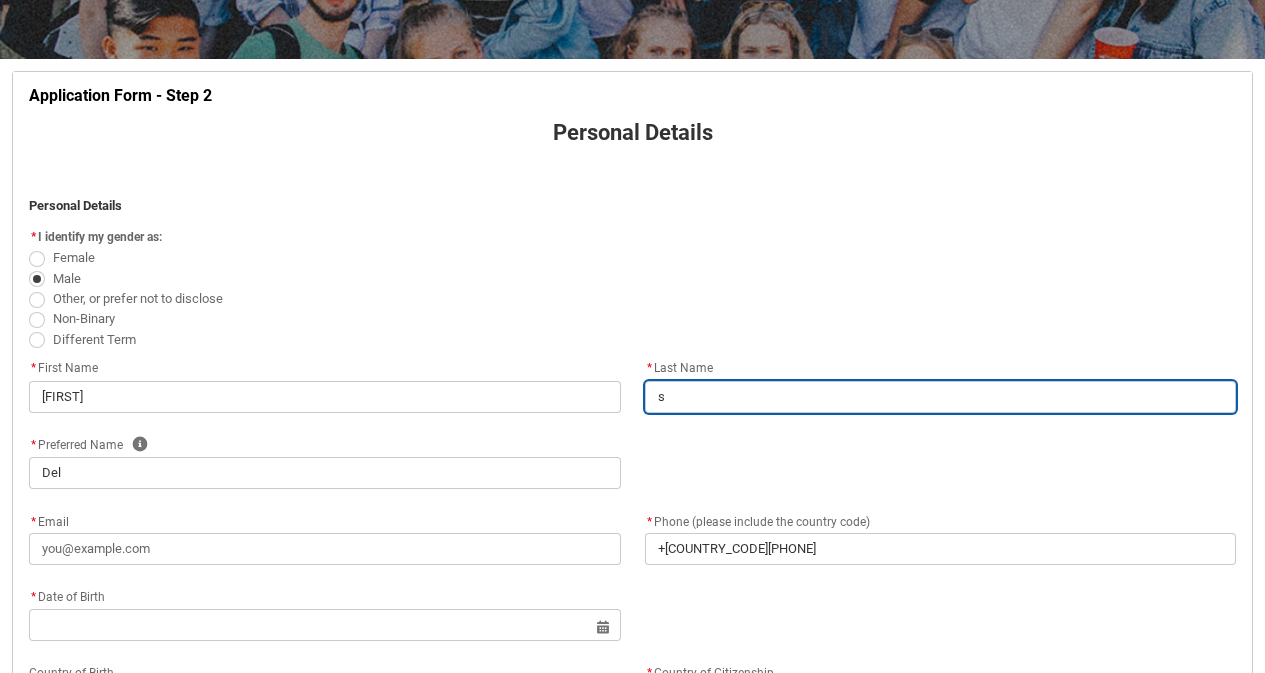 type on "[COUNTRY_CODE]" 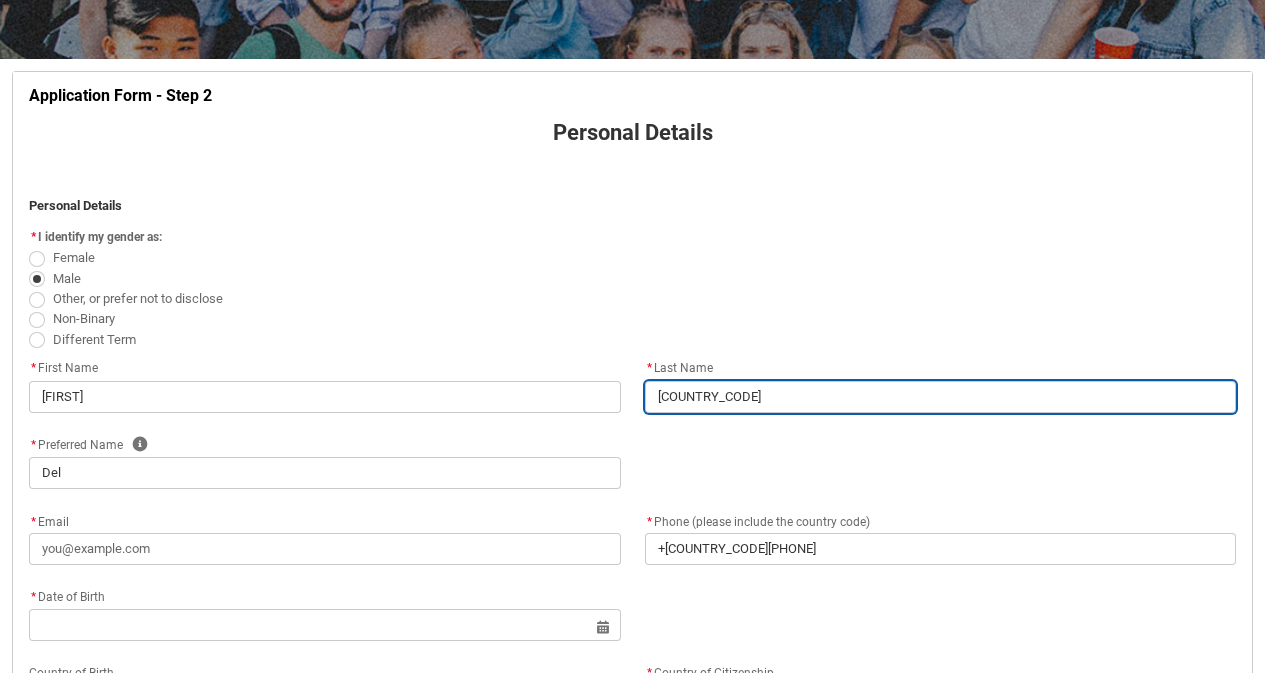 type on "soa" 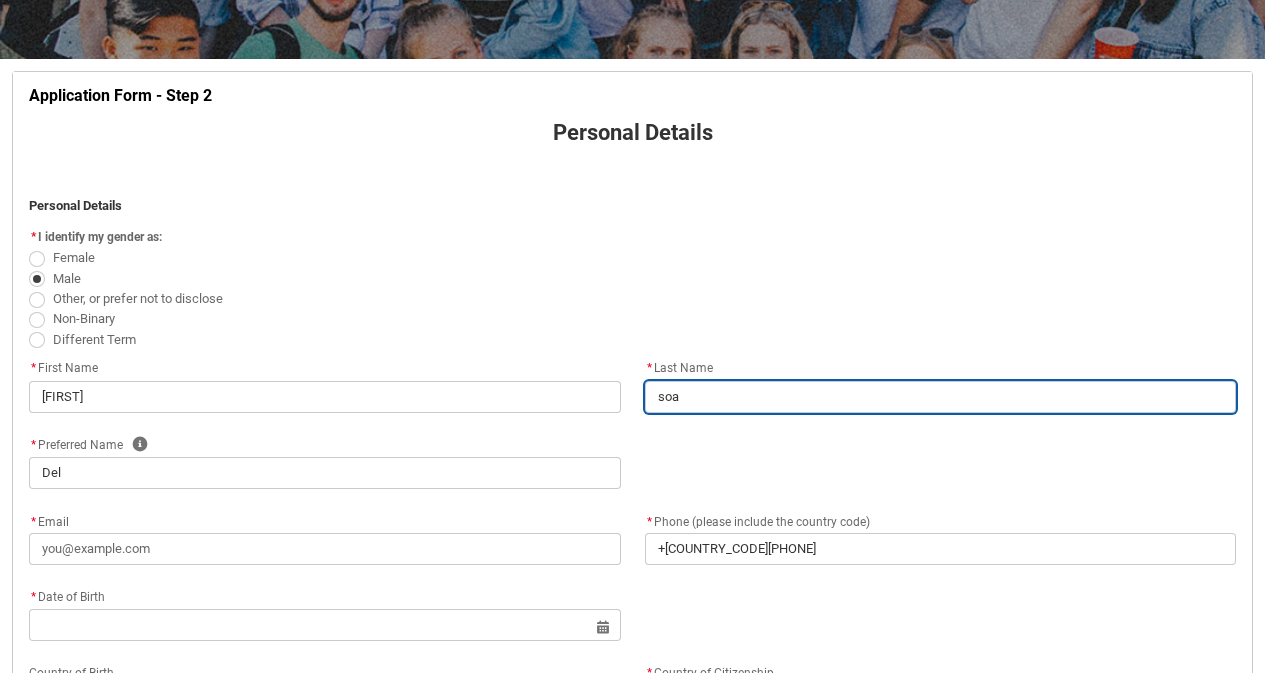 type on "soar" 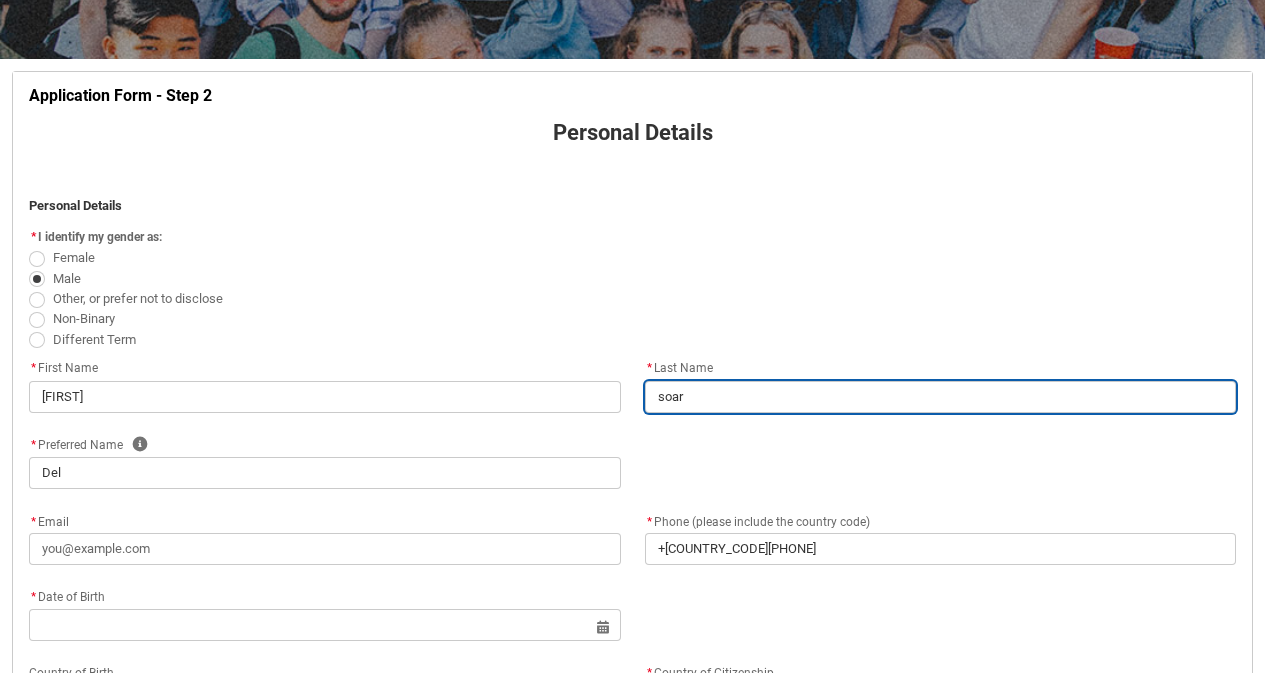 type on "[EMAIL]" 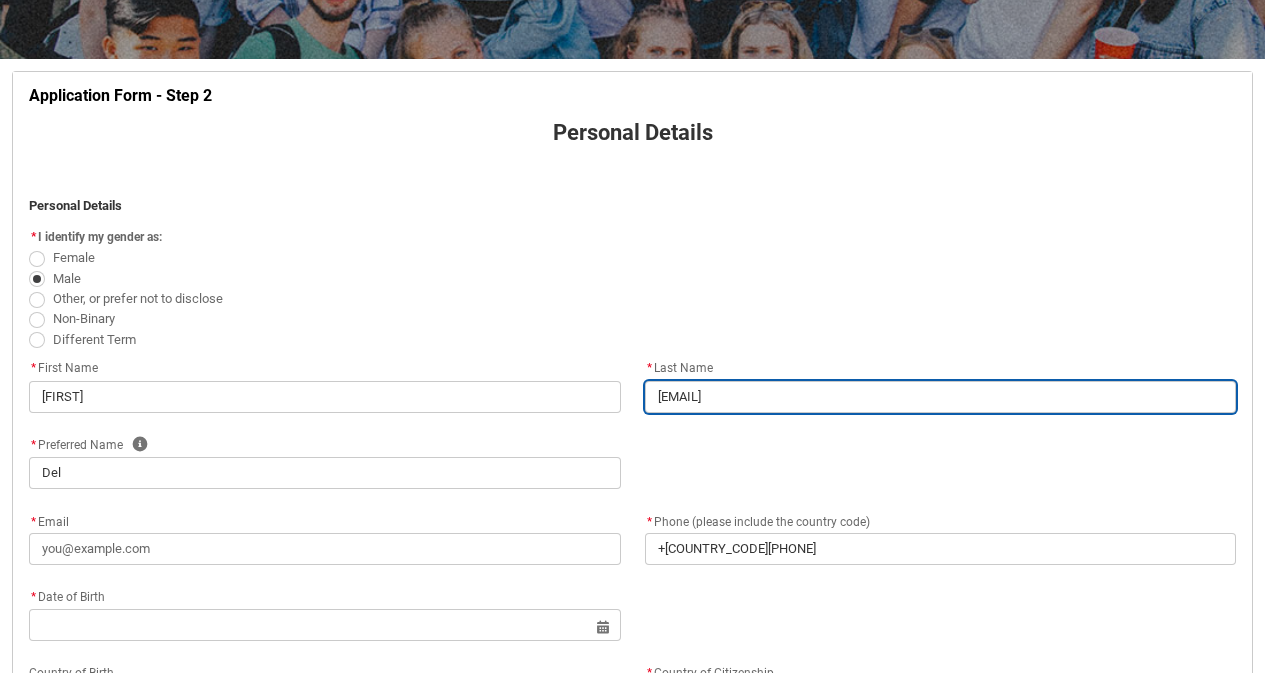 type on "soares" 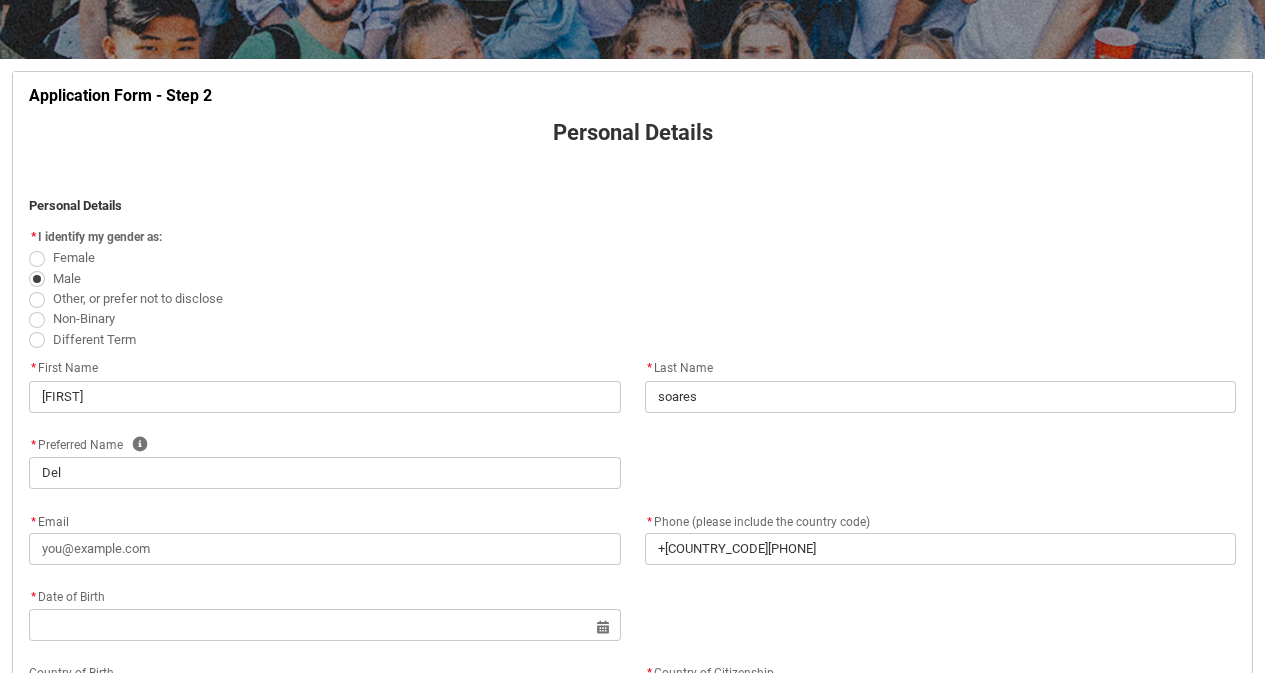 click on "* Email" 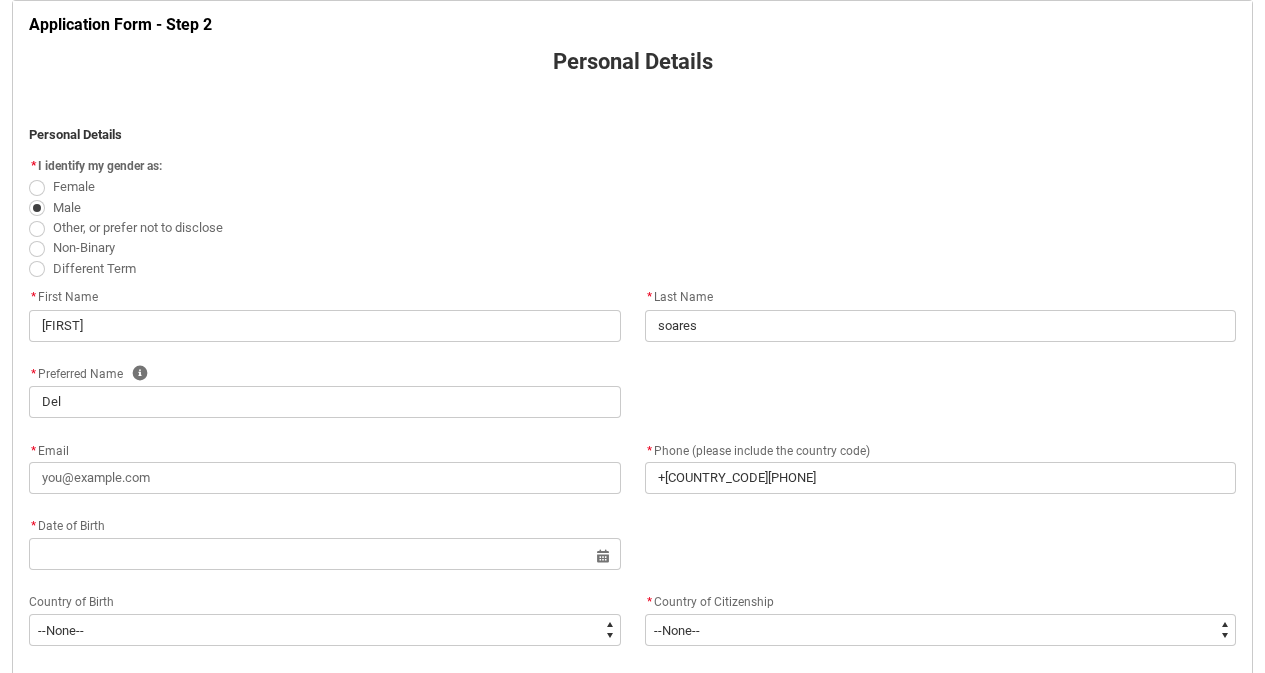 scroll, scrollTop: 409, scrollLeft: 0, axis: vertical 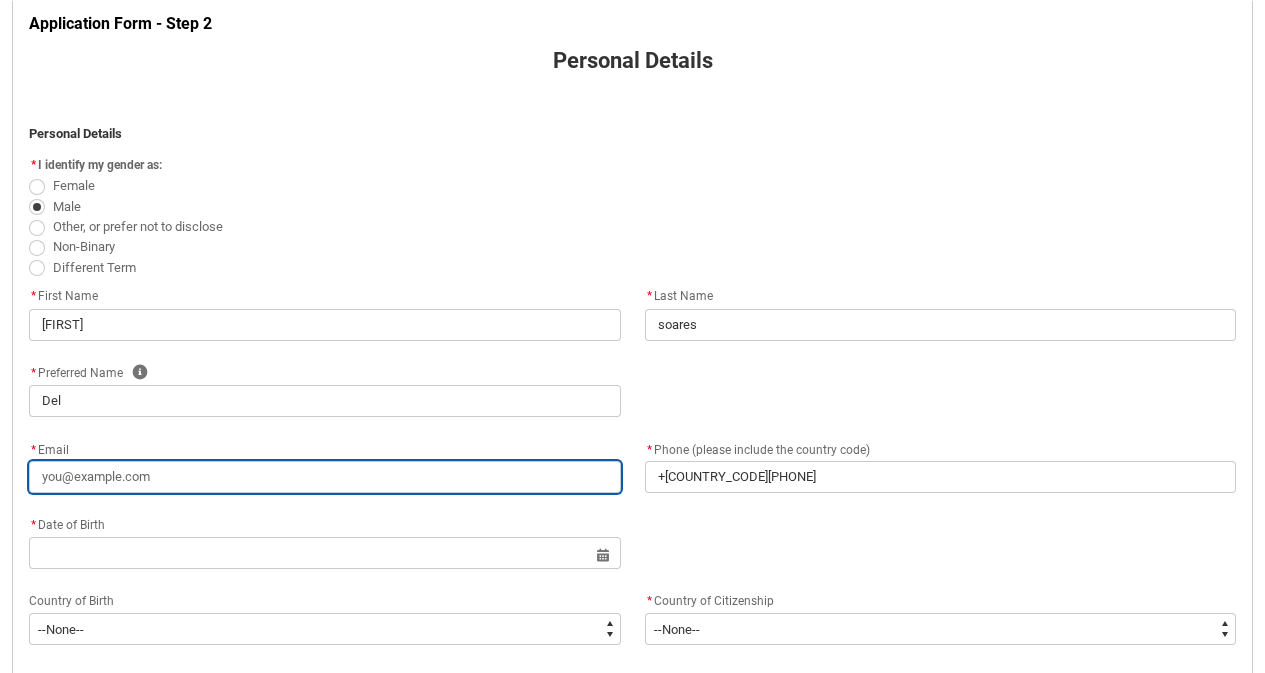 click on "* Email" at bounding box center (325, 477) 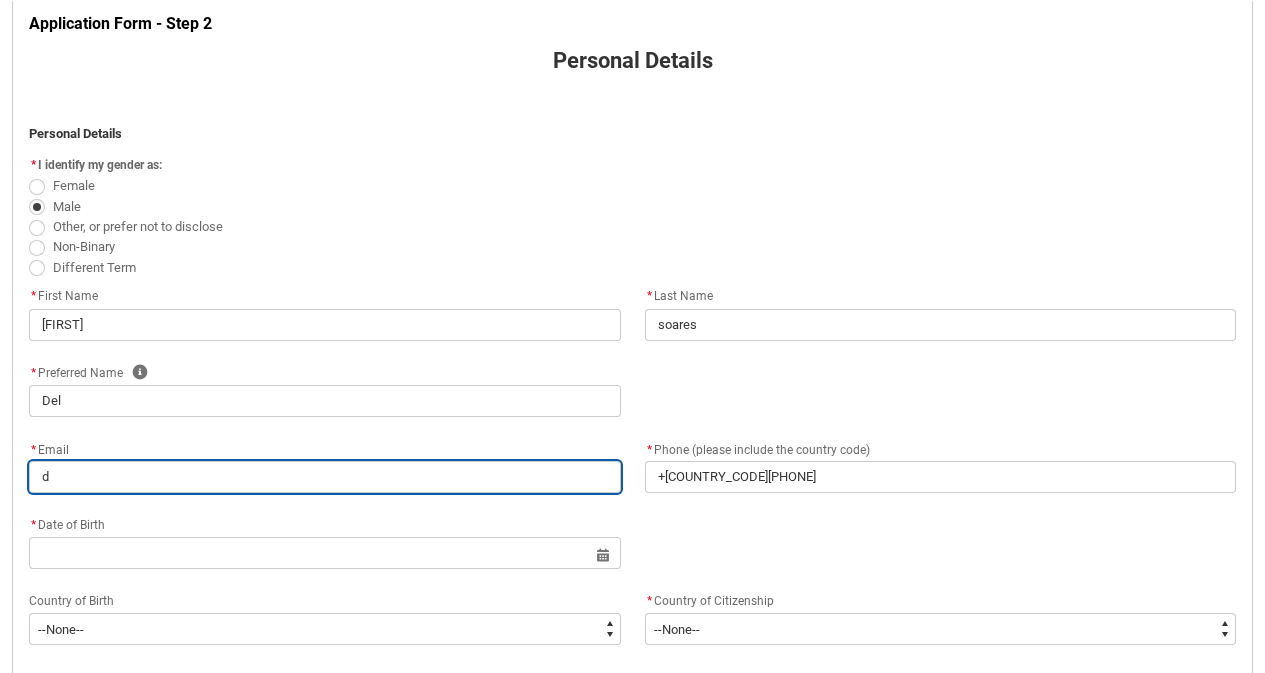 type on "de" 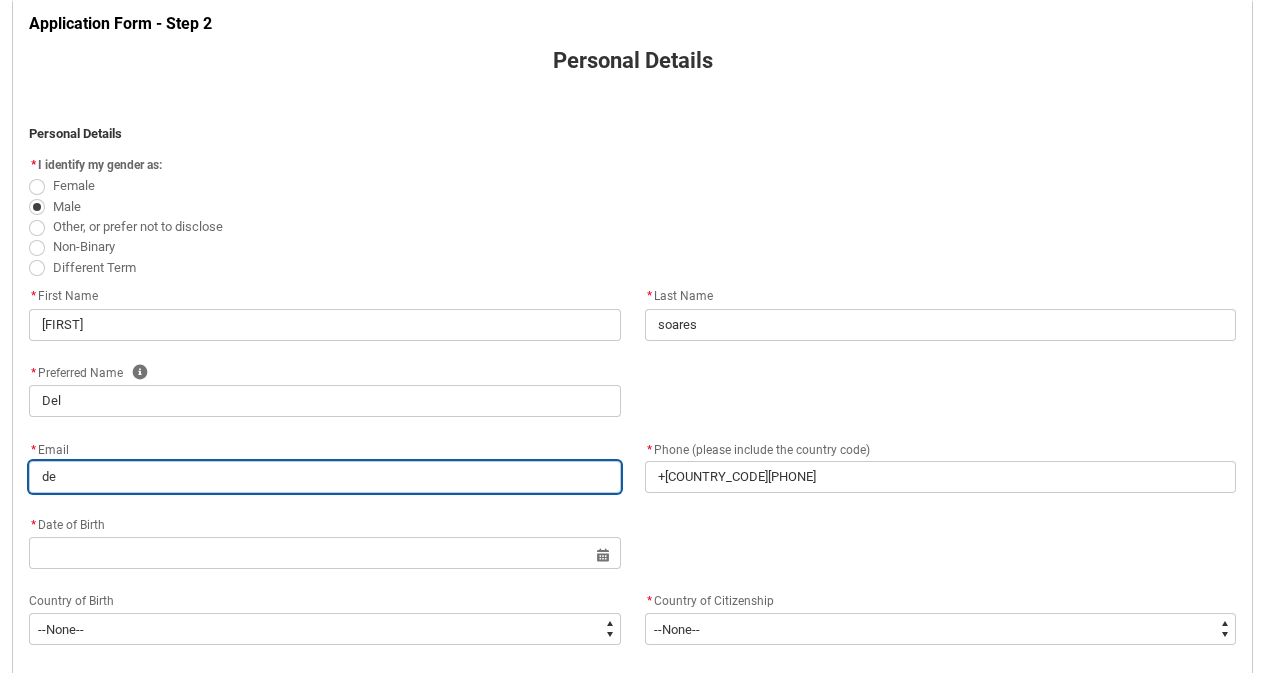 type on "del" 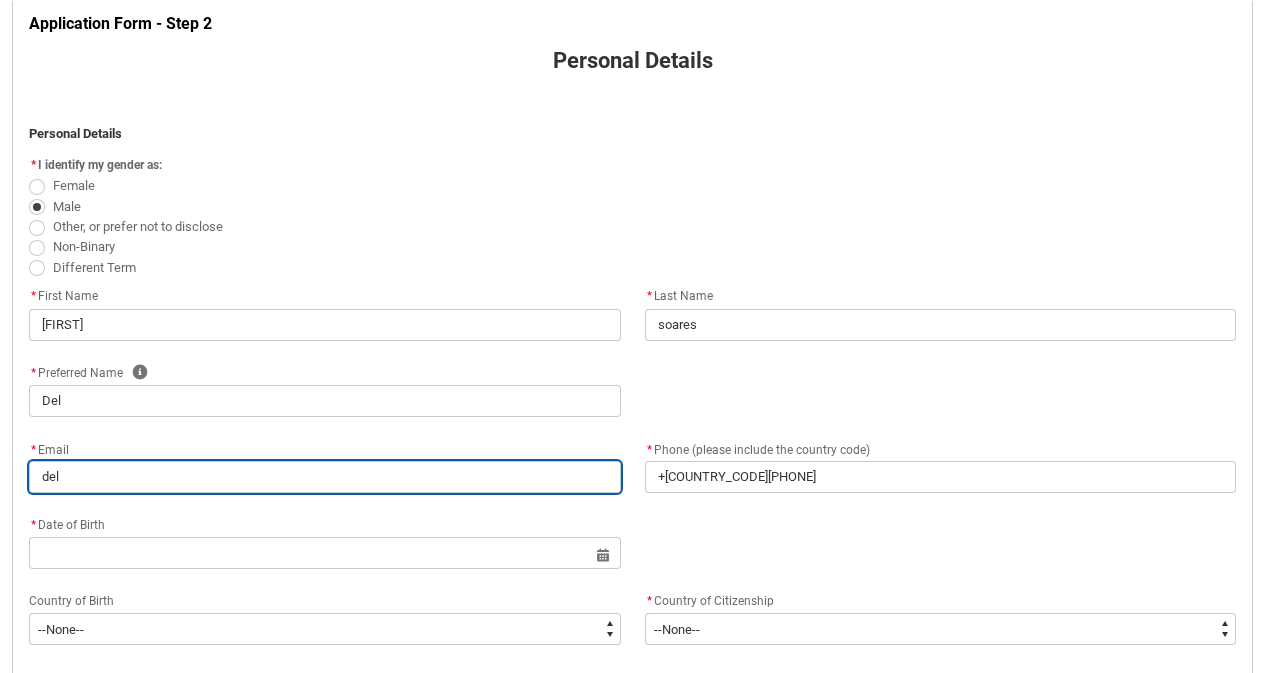 type on "delc" 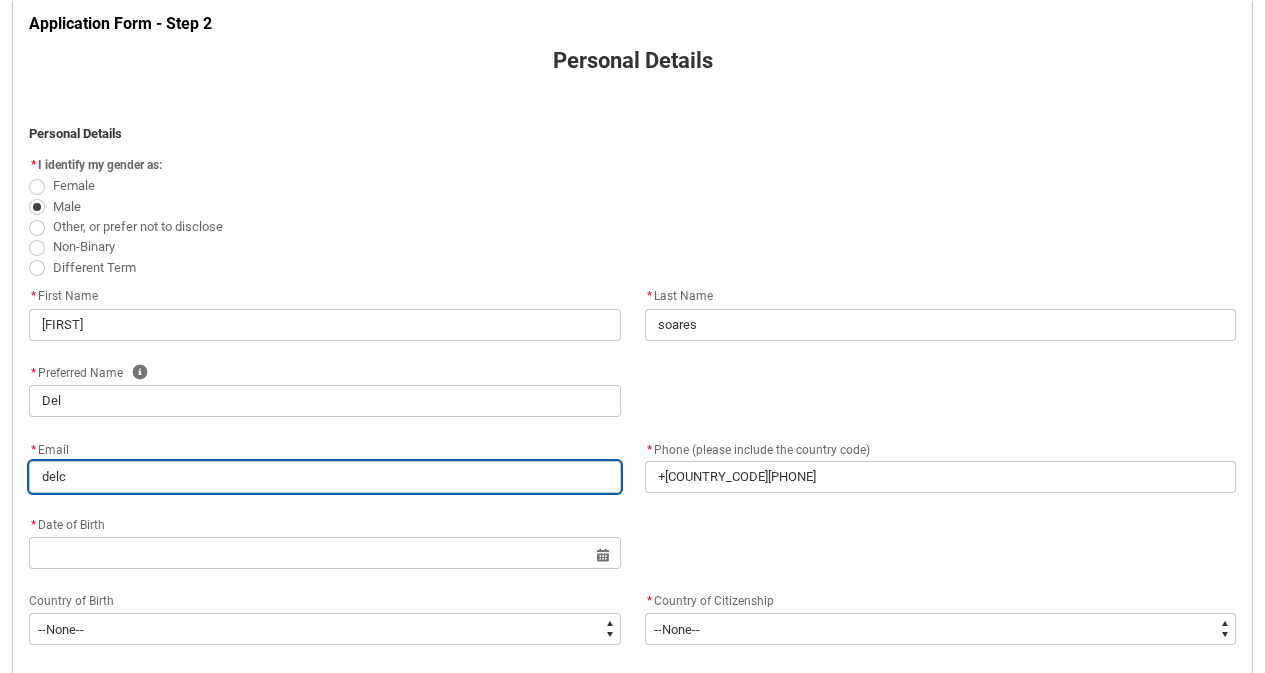 type on "delci" 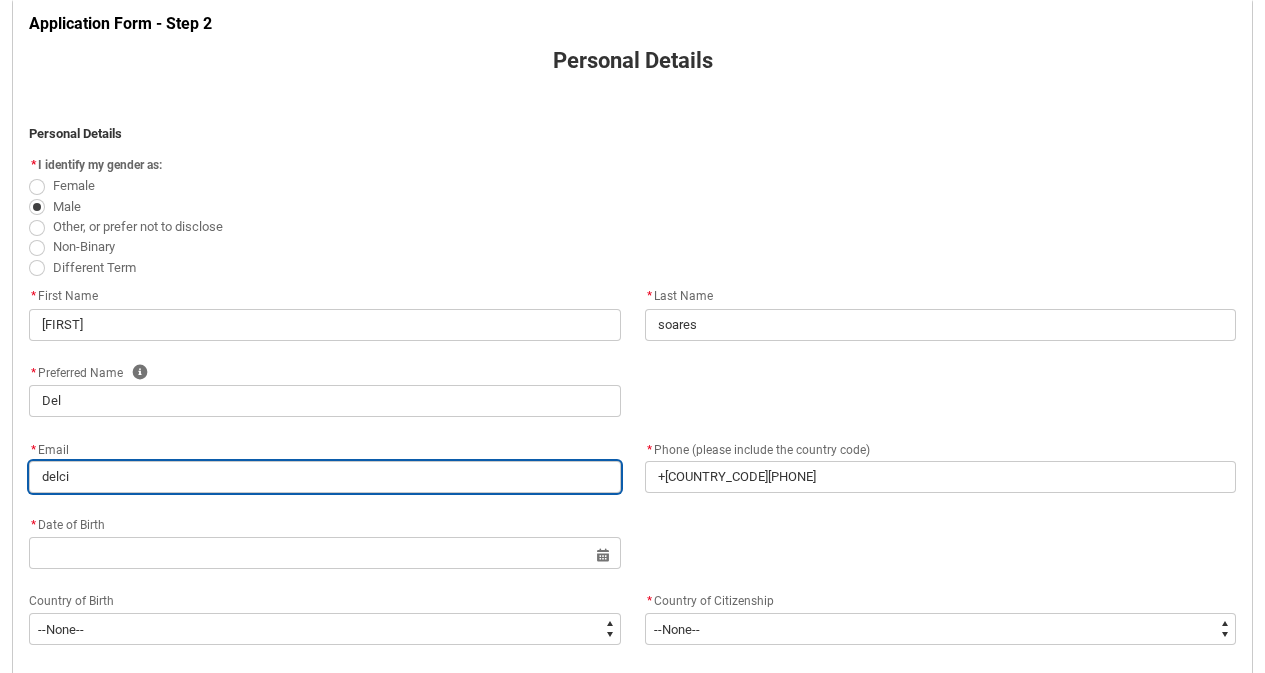 type on "[FIRST]" 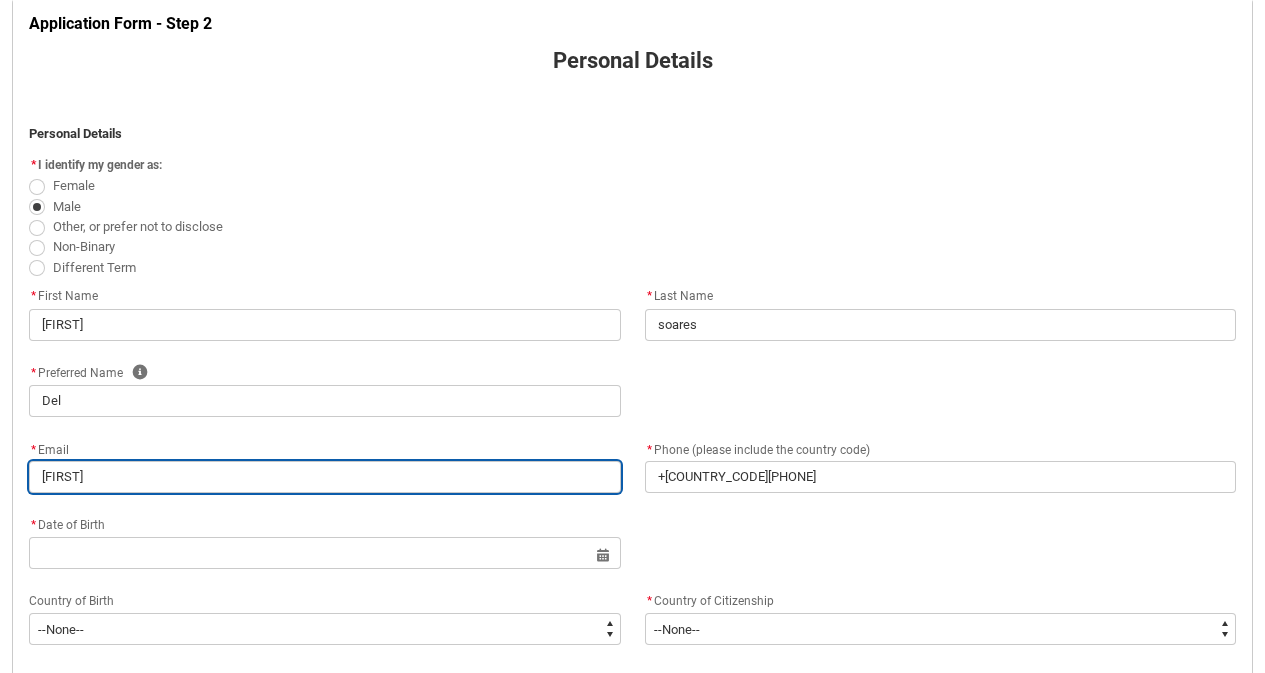 type on "delciod" 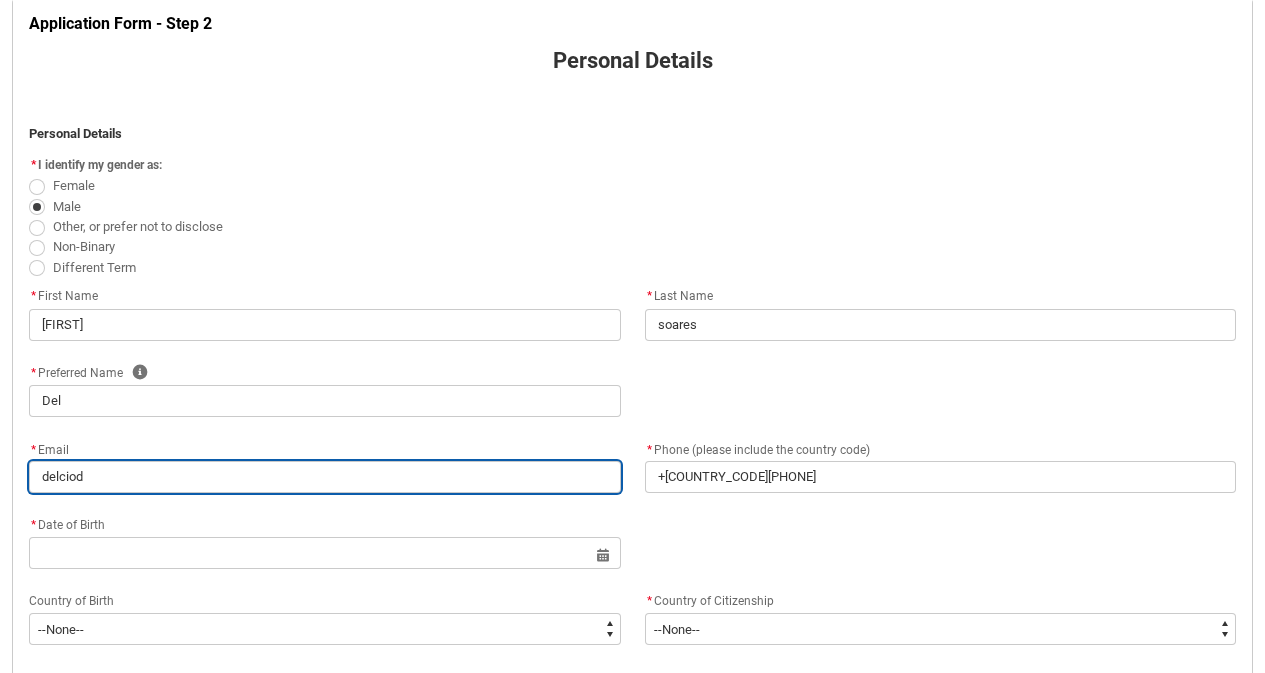 type on "delciode" 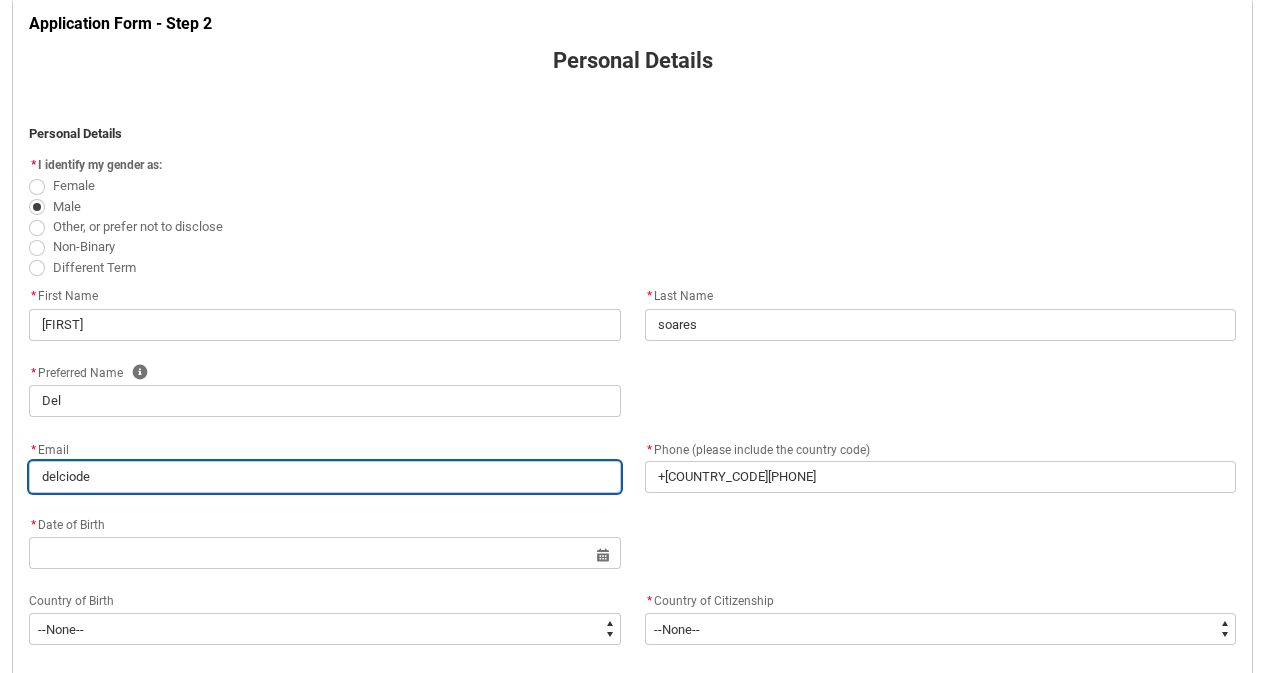 type on "delciodec" 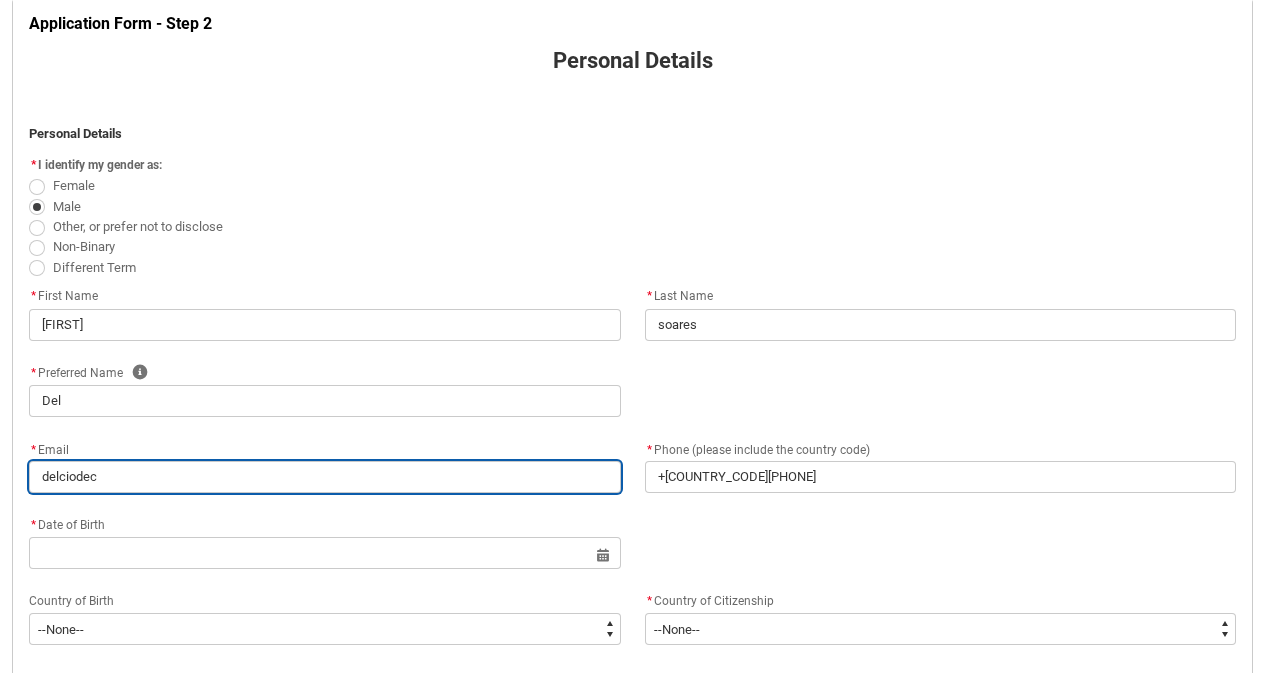 type on "[EMAIL]" 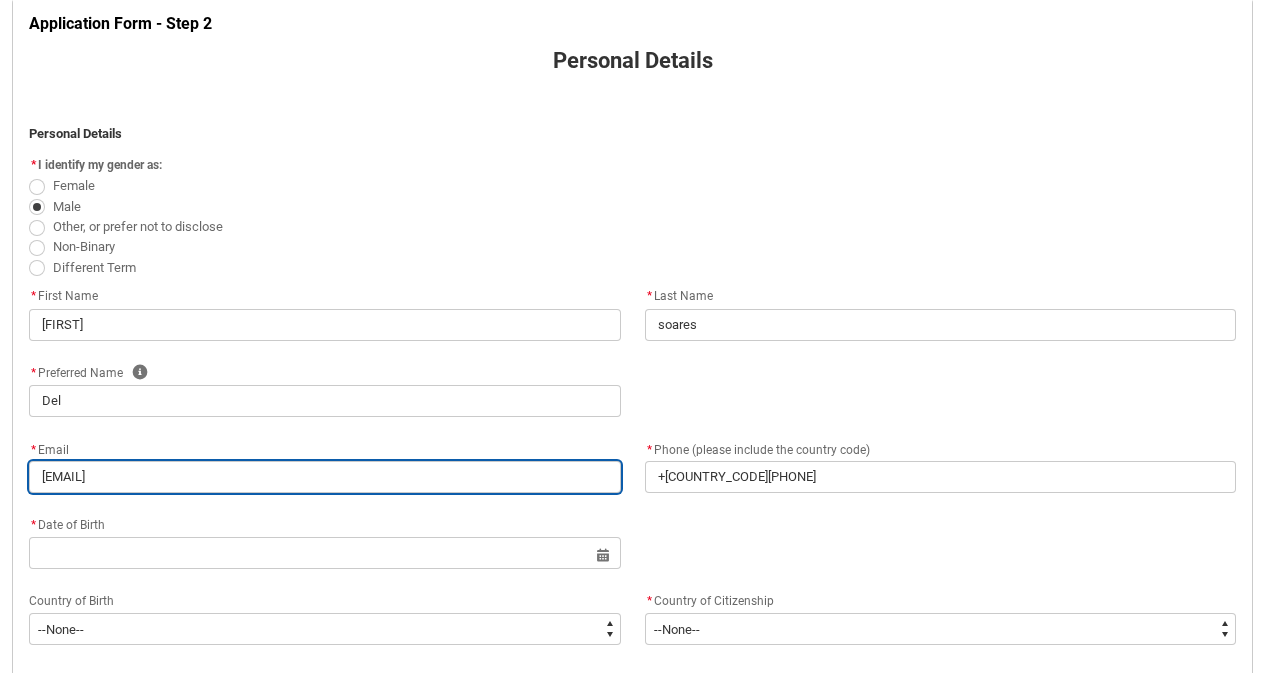 type on "delciodecle" 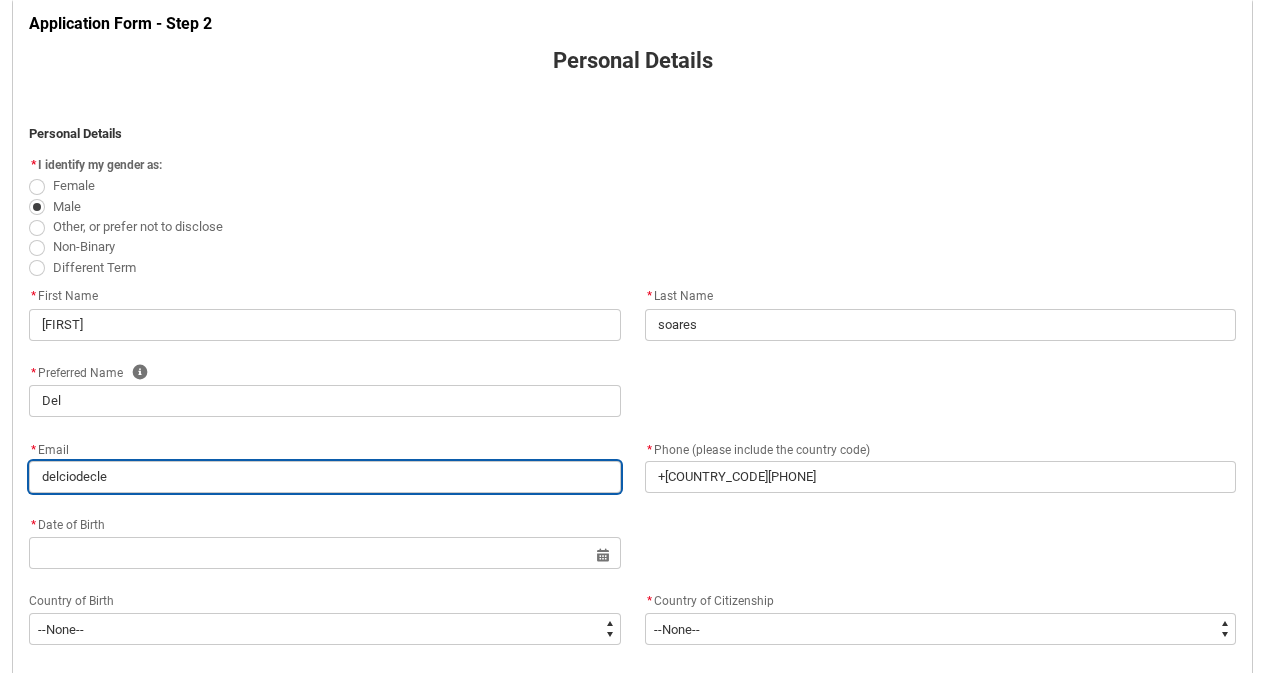 type on "delciodecleo" 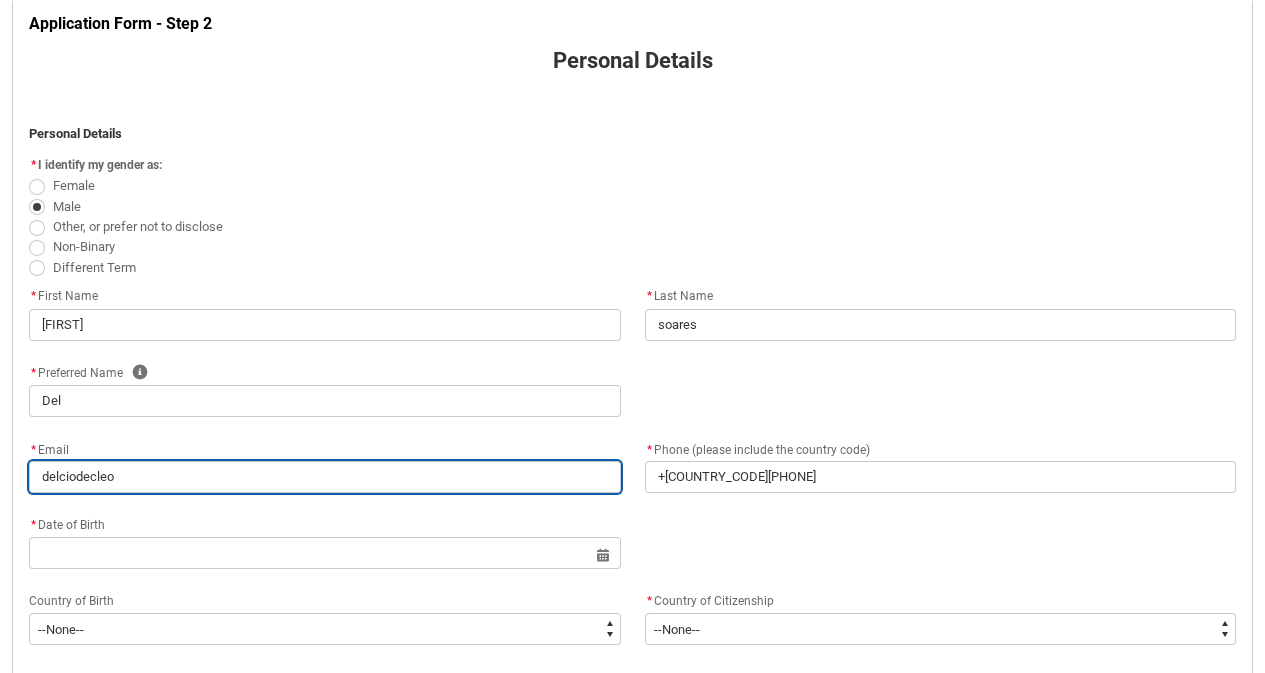 type on "delciodecleo6" 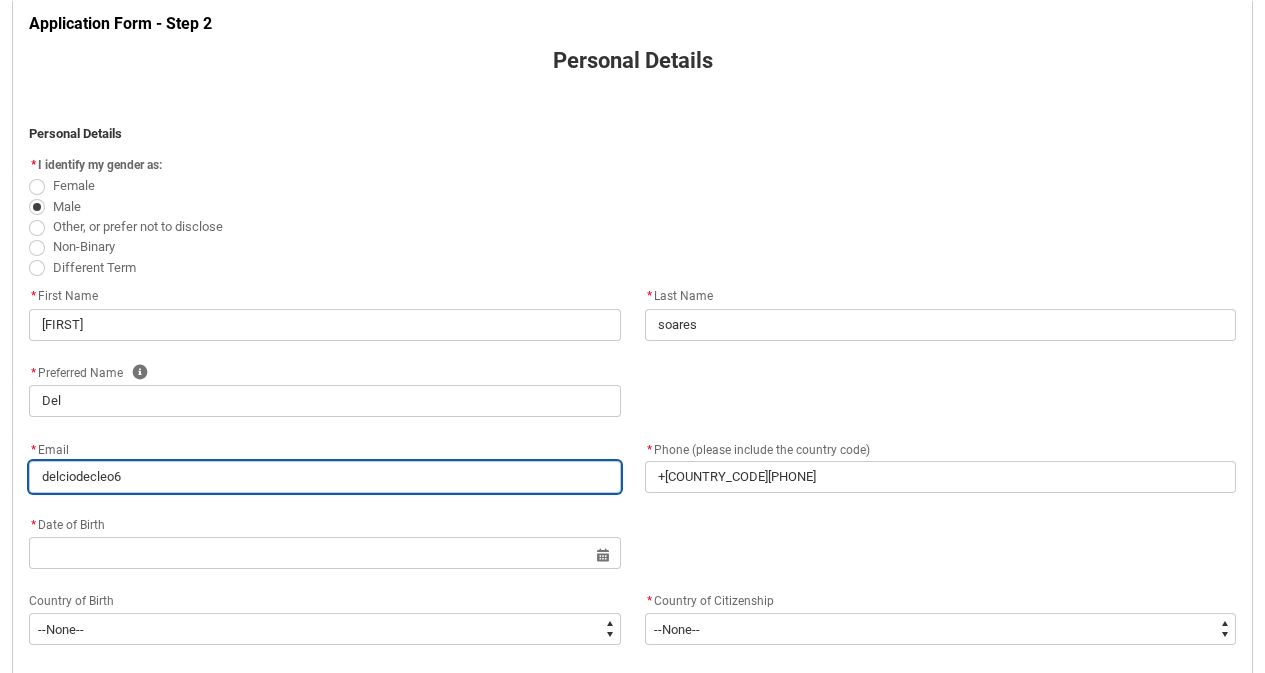 type on "delciodecleo6@" 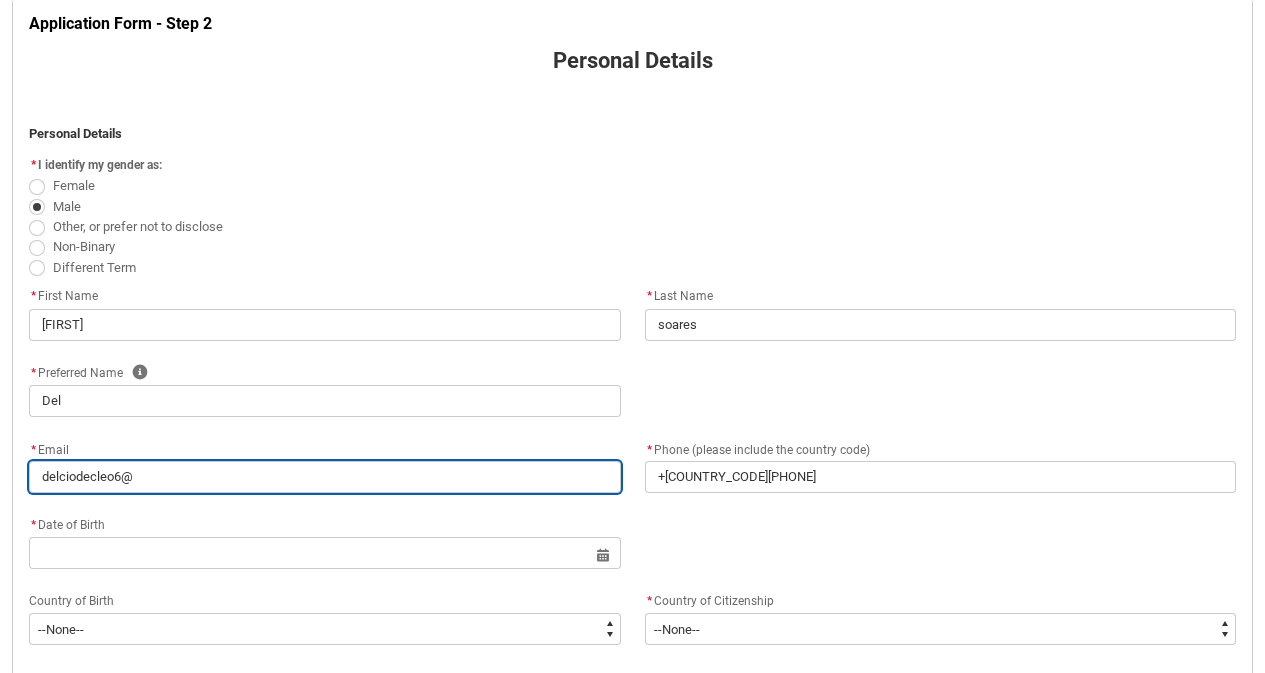 type on "[EMAIL]" 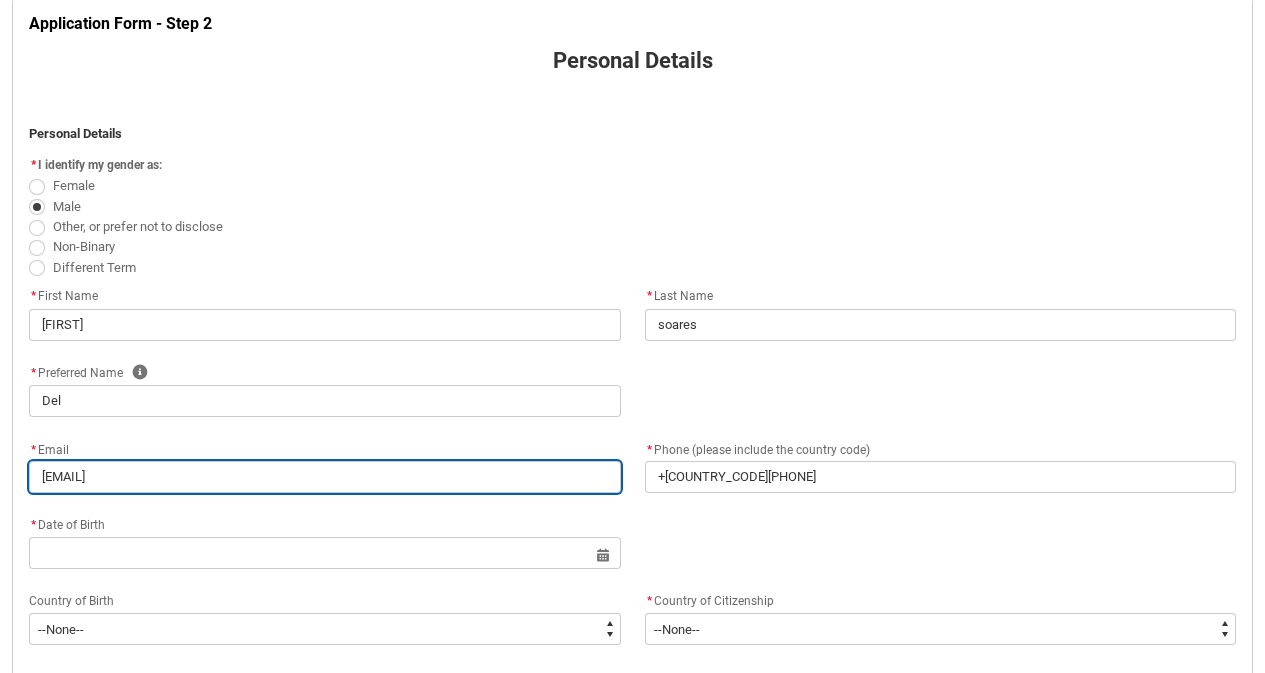 type on "delciodecleo6@gm" 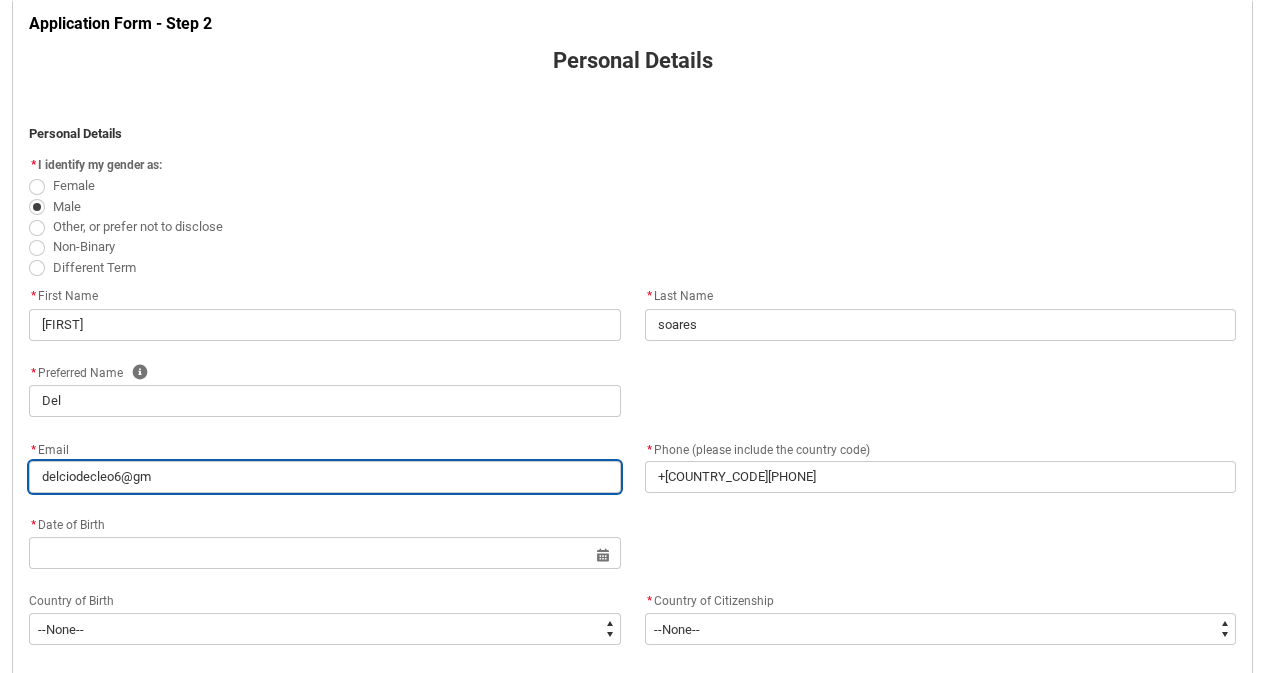 type on "[EMAIL]" 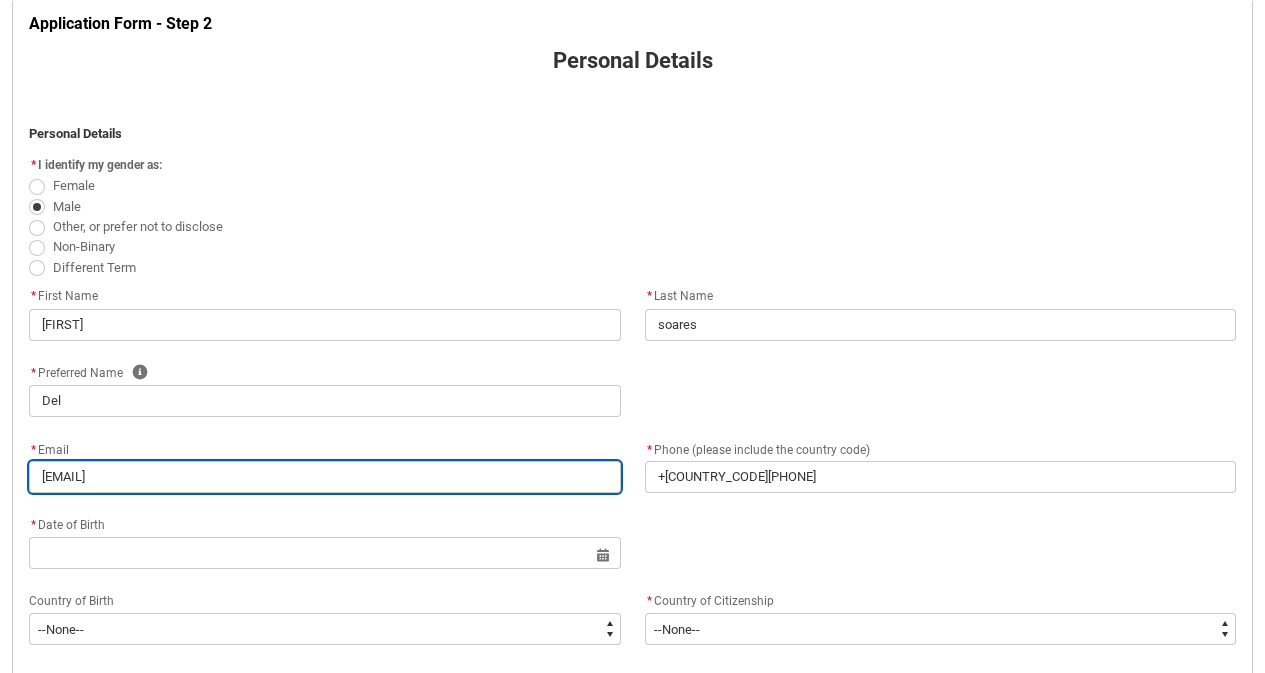 type on "[EMAIL]" 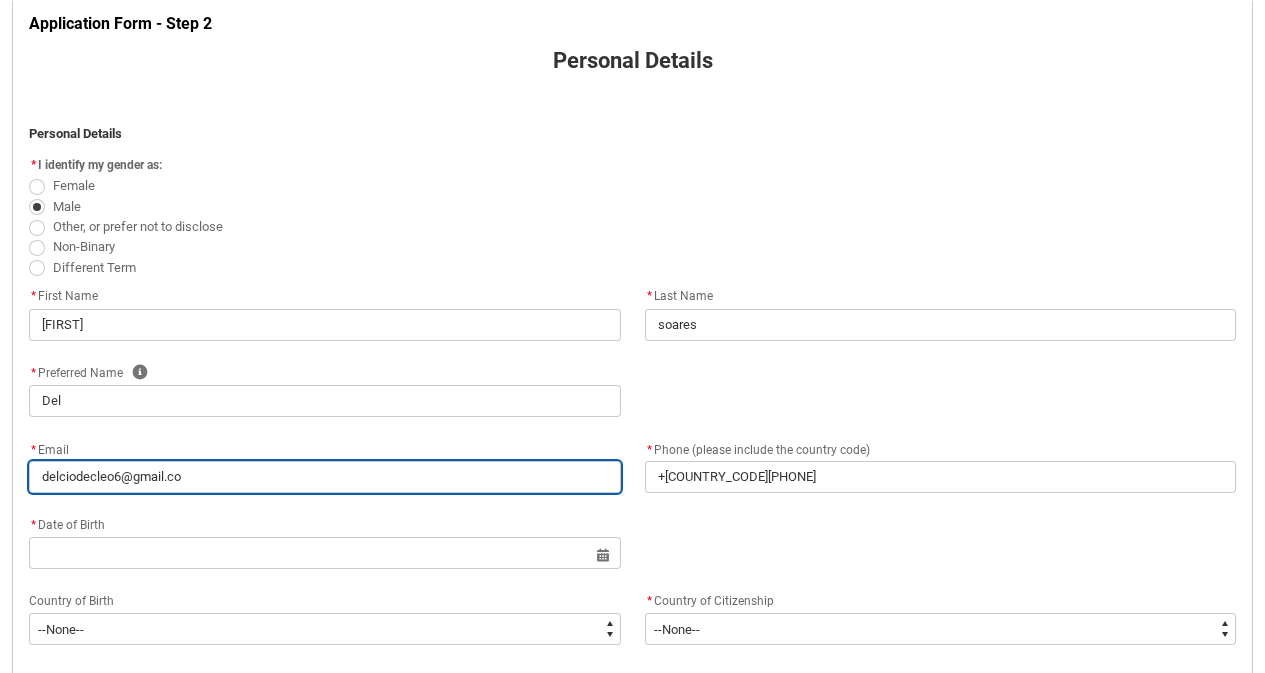 type on "[EMAIL]" 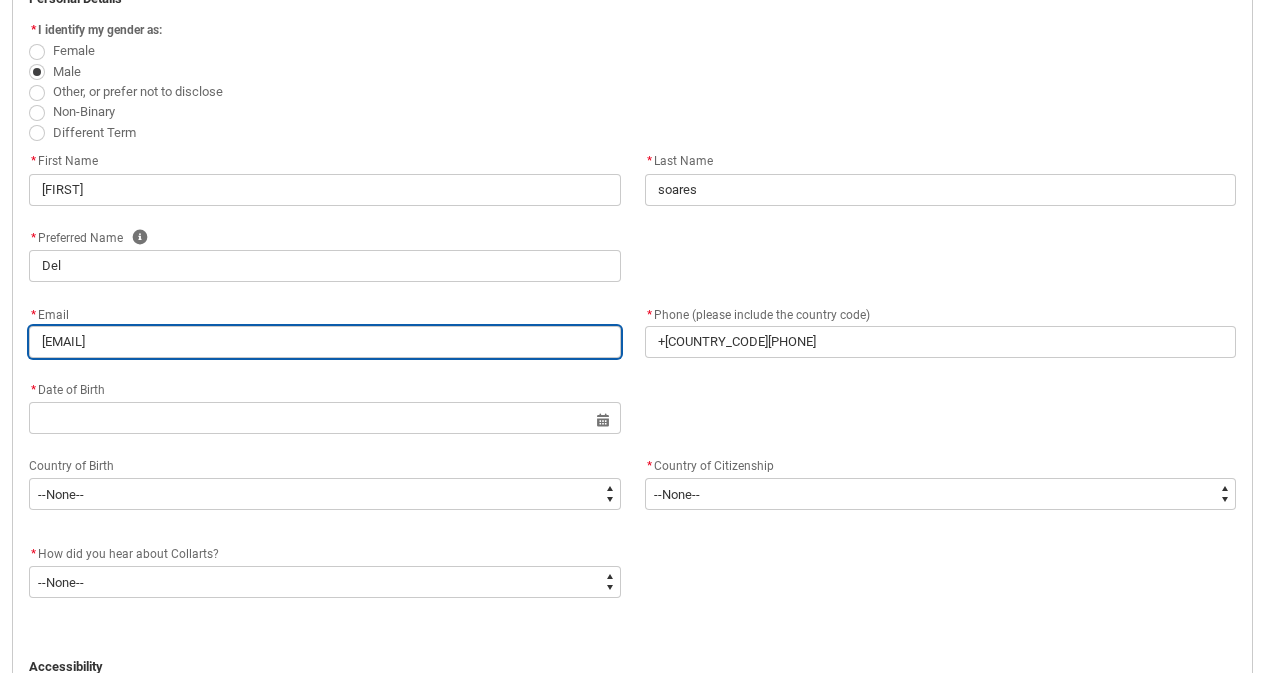 scroll, scrollTop: 546, scrollLeft: 0, axis: vertical 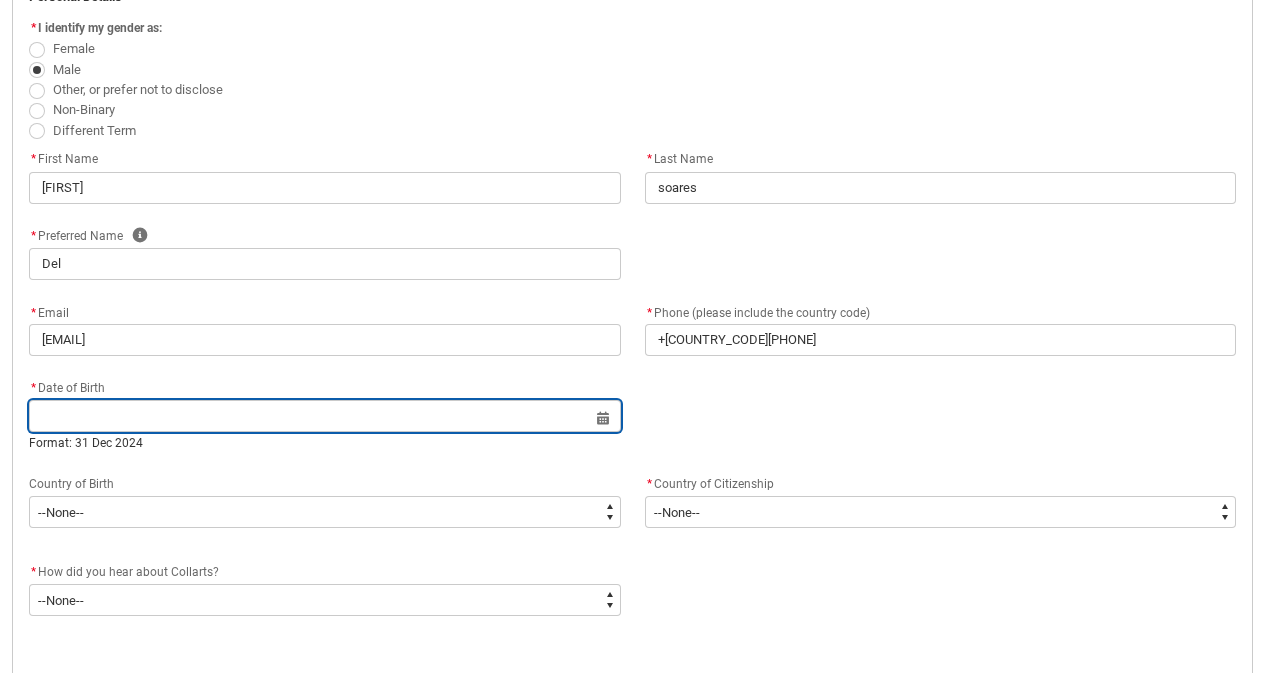 click at bounding box center (325, 416) 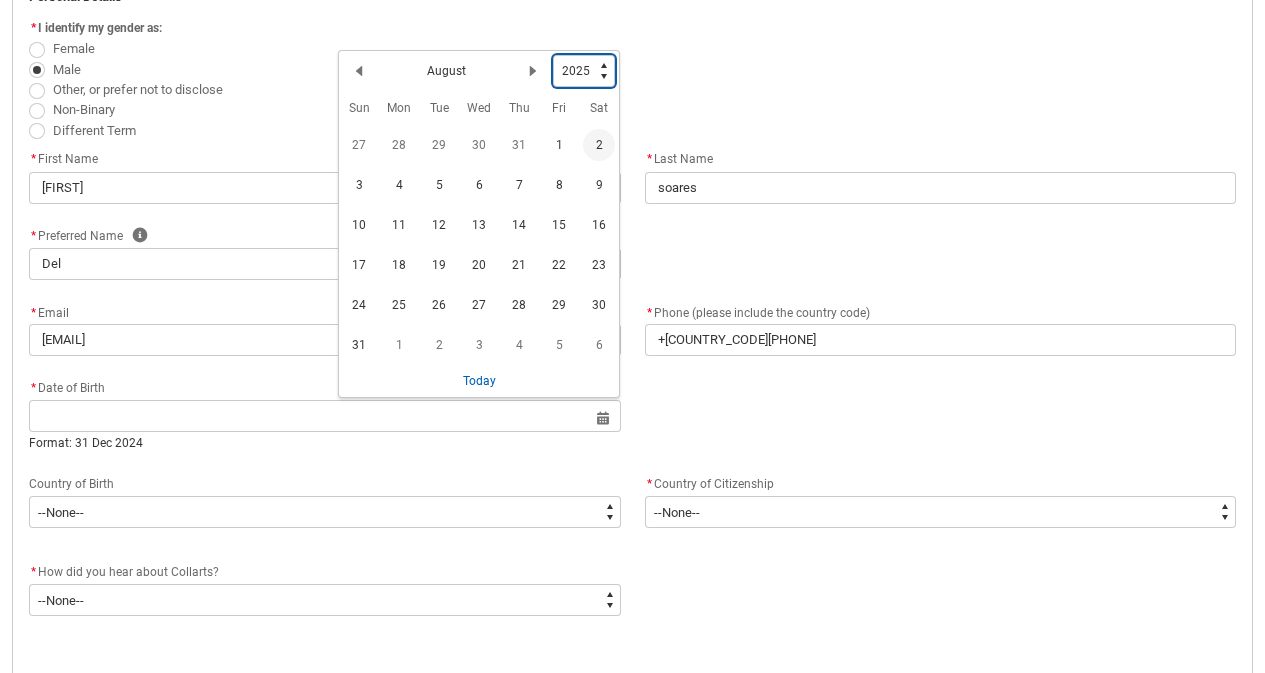 click on "1925 1926 1927 1928 1929 1930 1931 1932 1933 1934 1935 1936 1937 1938 1939 1940 1941 1942 1943 1944 1945 1946 1947 1948 1949 1950 1951 1952 1953 1954 1955 1956 1957 1958 1959 1960 1961 1962 1963 1964 1965 1966 1967 1968 1969 1970 1971 1972 1973 1974 1975 1976 1977 1978 1979 1980 1981 1982 1983 1984 1985 1986 1987 1988 1989 1990 1991 1992 1993 1994 1995 1996 1997 1998 1999 2000 2001 2002 2003 2004 2005 2006 2007 2008 2009 2010 2011 2012 2013 2014 2015 2016 2017 2018 2019 2020 2021 2022 2023 2024 2025 2026 2027 2028 2029 2030 2031 2032 2033 2034 2035 2036 2037 2038 2039 2040 2041 2042 2043 2044 2045 2046 2047 2048 2049 2050 2051 2052 2053 2054 2055 2056 2057 2058 2059 2060 2061 2062 2063 2064 2065 2066 2067 2068 2069 2070 2071 2072 2073 2074 2075 2076 2077 2078 2079 2080 2081 2082 2083 2084 2085 2086 2087 2088 2089 2090 2091 2092 2093 2094 2095 2096 2097 2098 2099 2100 2101 2102 2103 2104 2105 2106 2107 2108 2109 2110 2111 2112 2113 2114 2115 2116 2117 2118 2119 2120 2121 2122 2123 2124 2125" at bounding box center [584, 71] 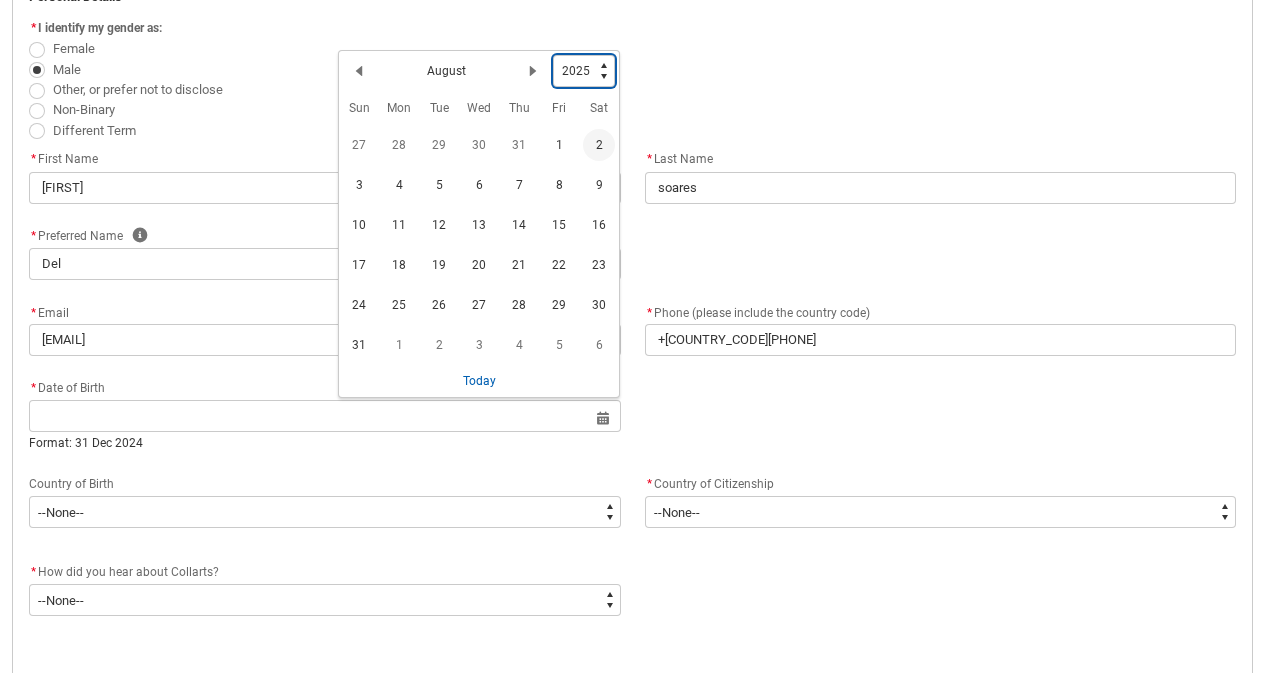 type on "2004" 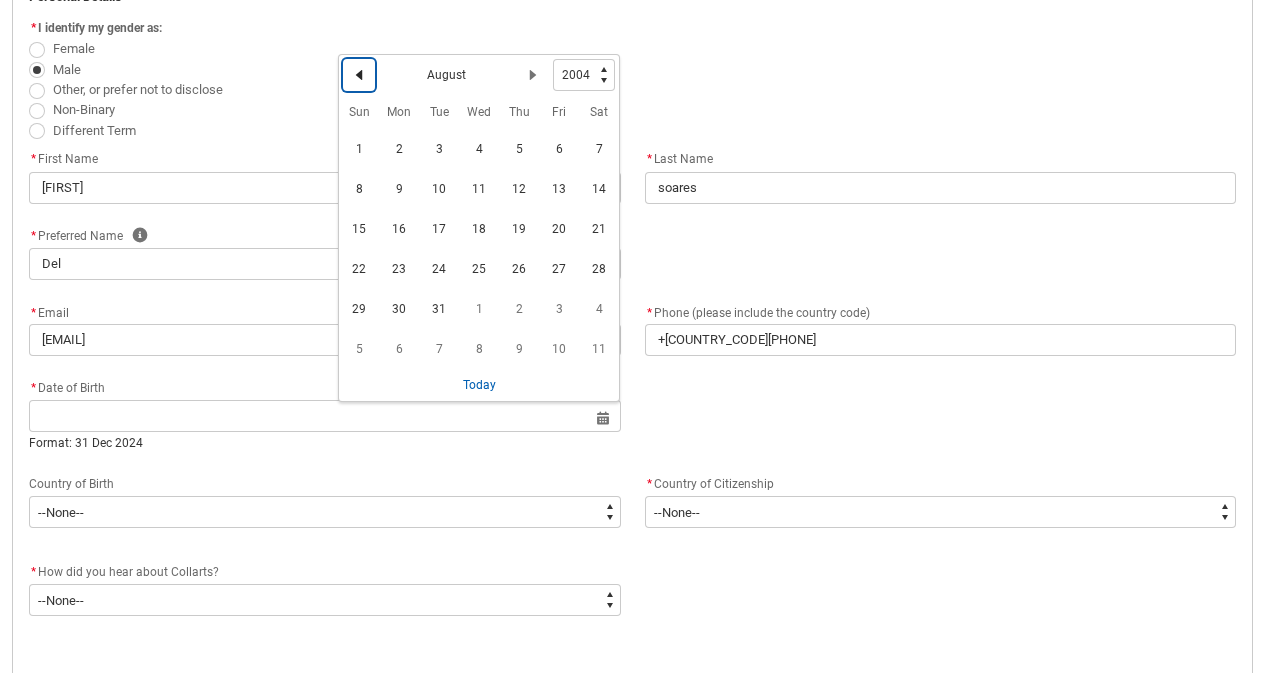 click 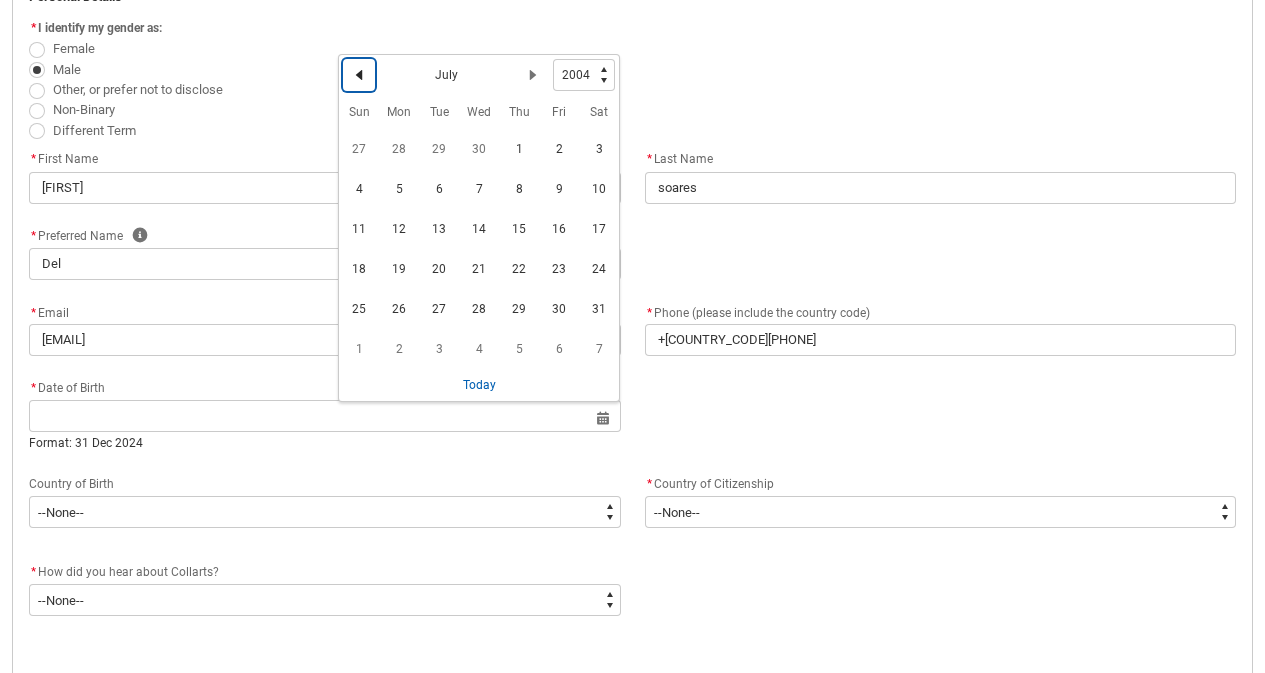 click 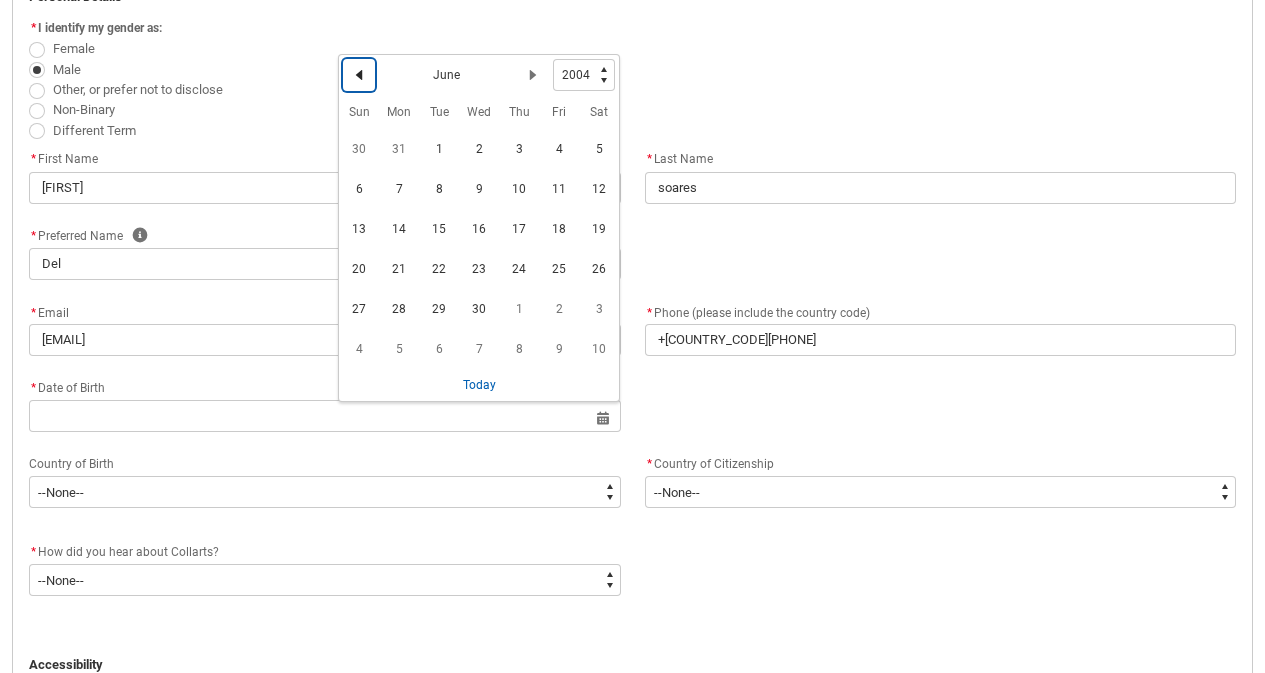 click 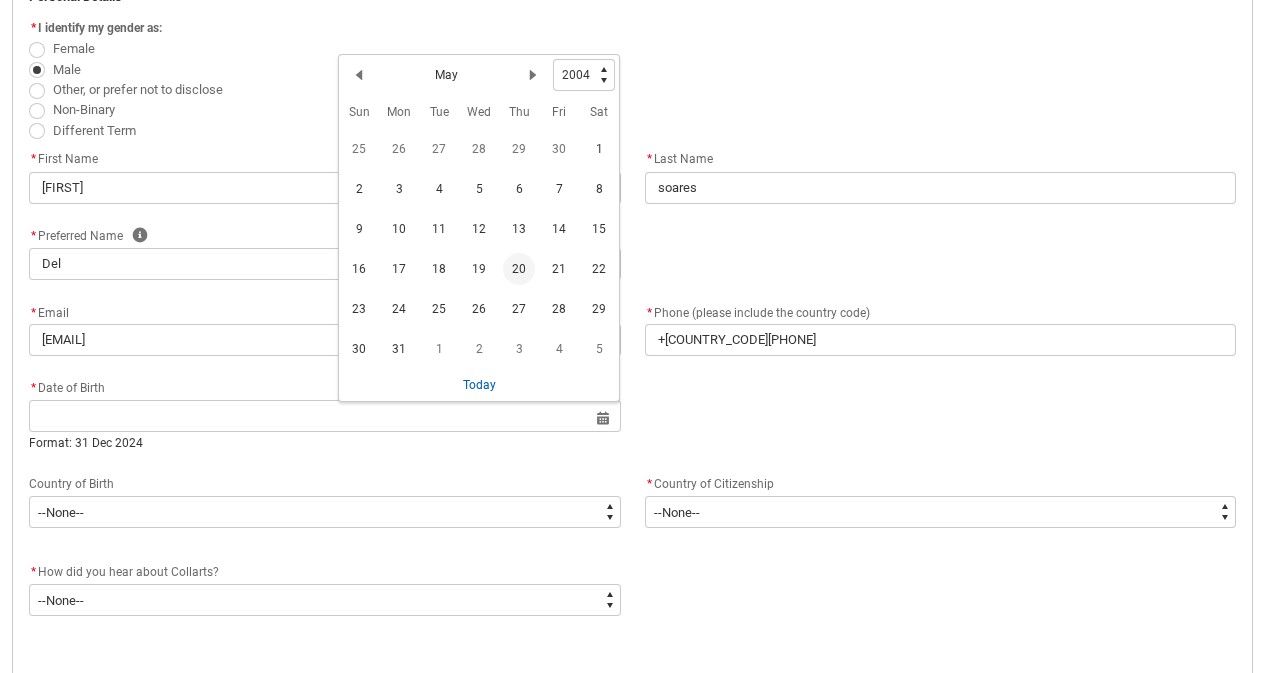 click on "20" 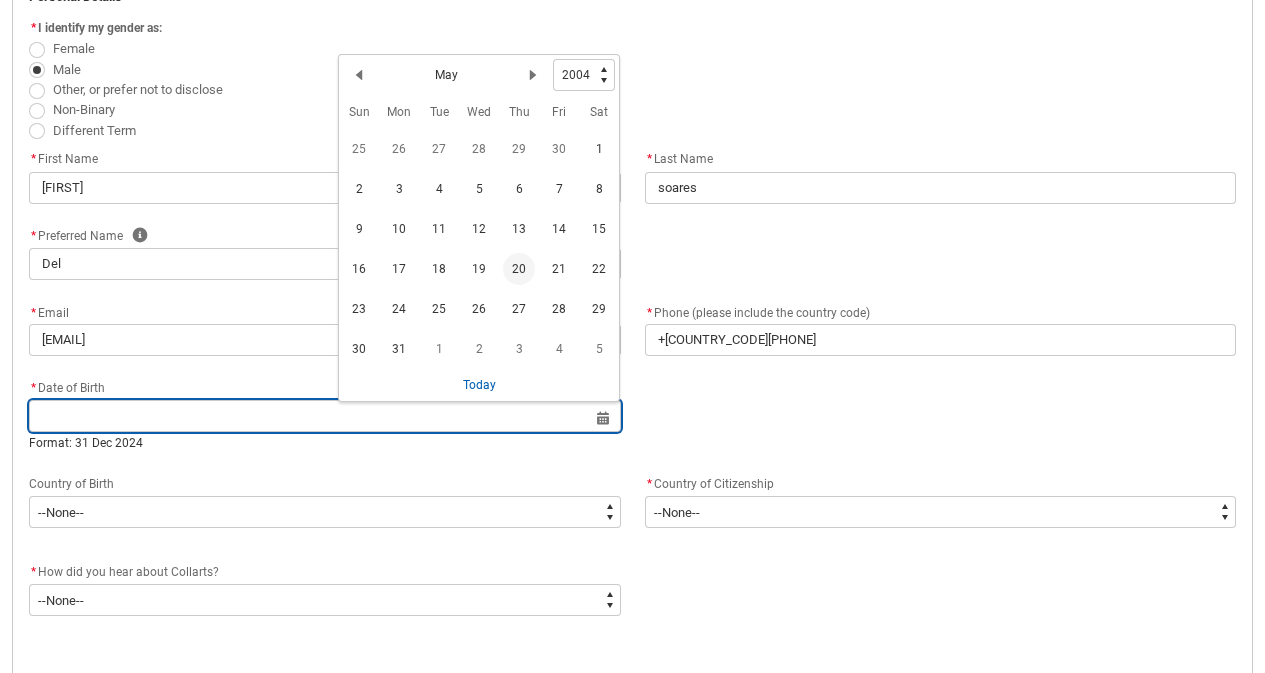 type on "[DATE]" 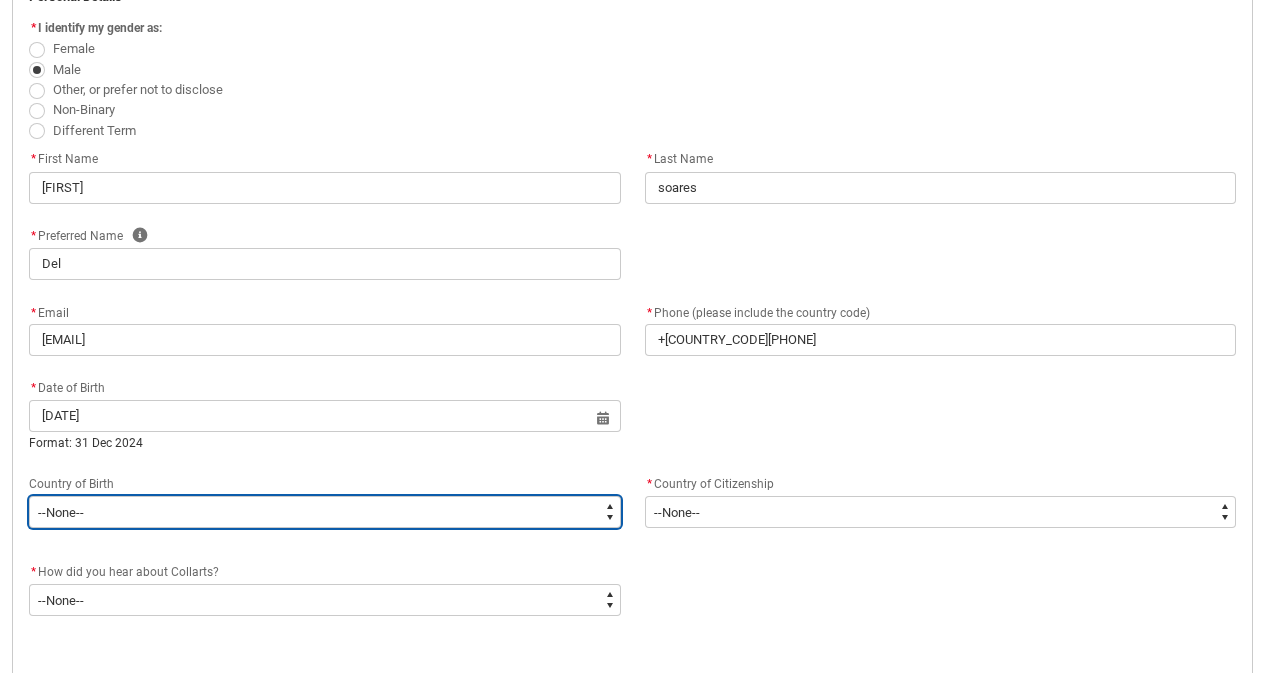 click on "--None-- 1601 Adelie Land (France) 7201 Afghanistan 2408 Aland Islands 3201 Albania 4101 Algeria 3101 Andorra 9201 Angola 8401 Anguilla 8402 Antigua and Barbuda 8201 Argentina 1602 Argentinian Antarctic Territory 7202 Armenia 8403 Aruba 1101 Australia 1603 Australian Antarctic Territory 1199 Australian External Territories, nec 2301 Austria 7203 Azerbaijan 8404 Bahamas 4201 Bahrain 7101 Bangladesh 8405 Barbados 3301 Belarus 2302 Belgium 8301 Belize 9101 Benin 8101 Bermuda 7102 Bhutan 8202 Bolivia 8433 Bonaire, Sint Eustatius and Saba 3202 Bosnia and Herzegovina 9202 Botswana 8203 Brazil 1604 British Antarctic Territory 5201 Brunei Darussalam 3203 Bulgaria 9102 Burkina Faso 9203 Burundi 9104 Cabo Verde 5102 Cambodia 9103 Cameroon 8102 Canada 8406 Cayman Islands 9105 Central African Republic 9106 Chad 8204 Chile 1605 Chilean Antarctic Territory 6101 China (excludes SARs and Taiwan) 8205 Colombia 9204 Comoros 9107 Congo, Republic of 9108 Congo, Democratic Republic of 8302 Costa Rica 1501 Cook Islands 8407 Cuba" at bounding box center [325, 512] 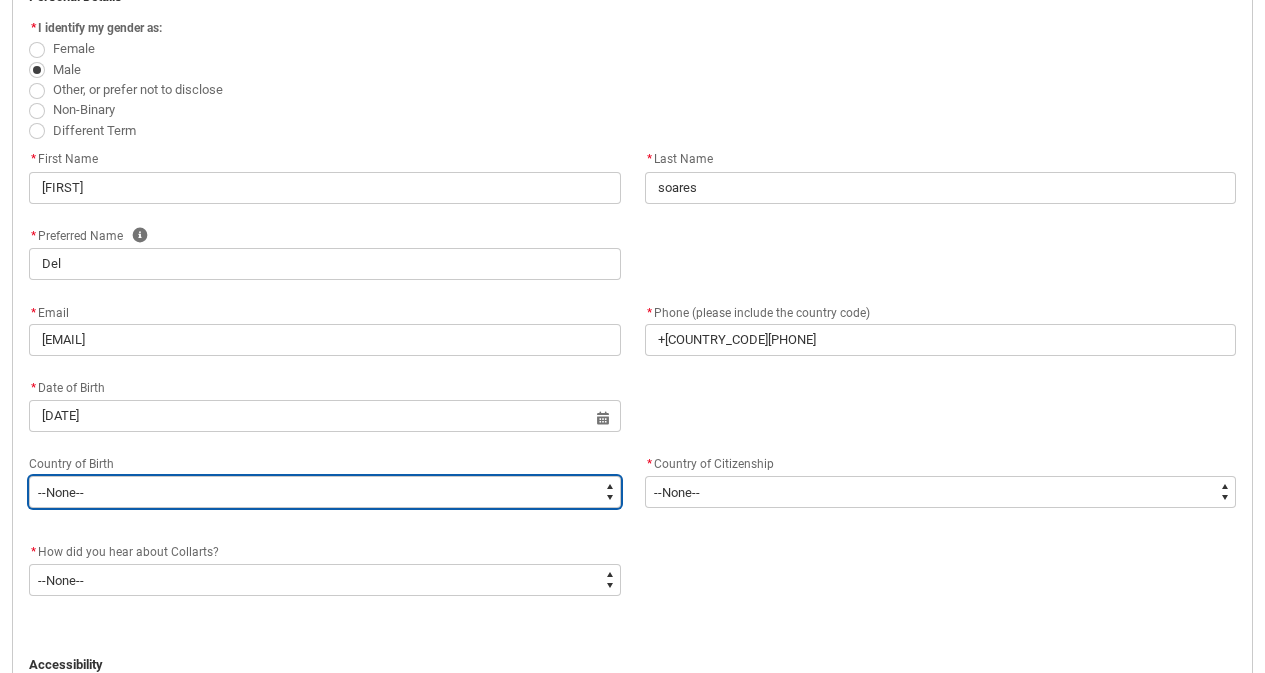 type on "Birth_Country.9201" 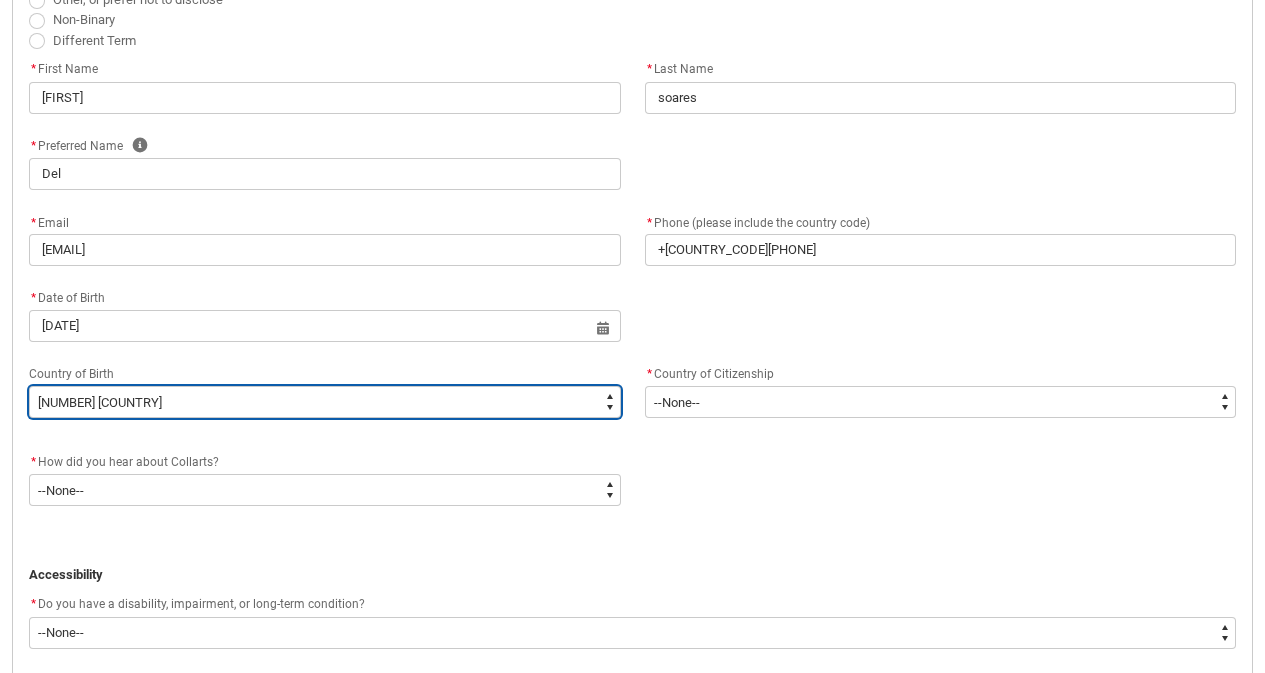 scroll, scrollTop: 637, scrollLeft: 0, axis: vertical 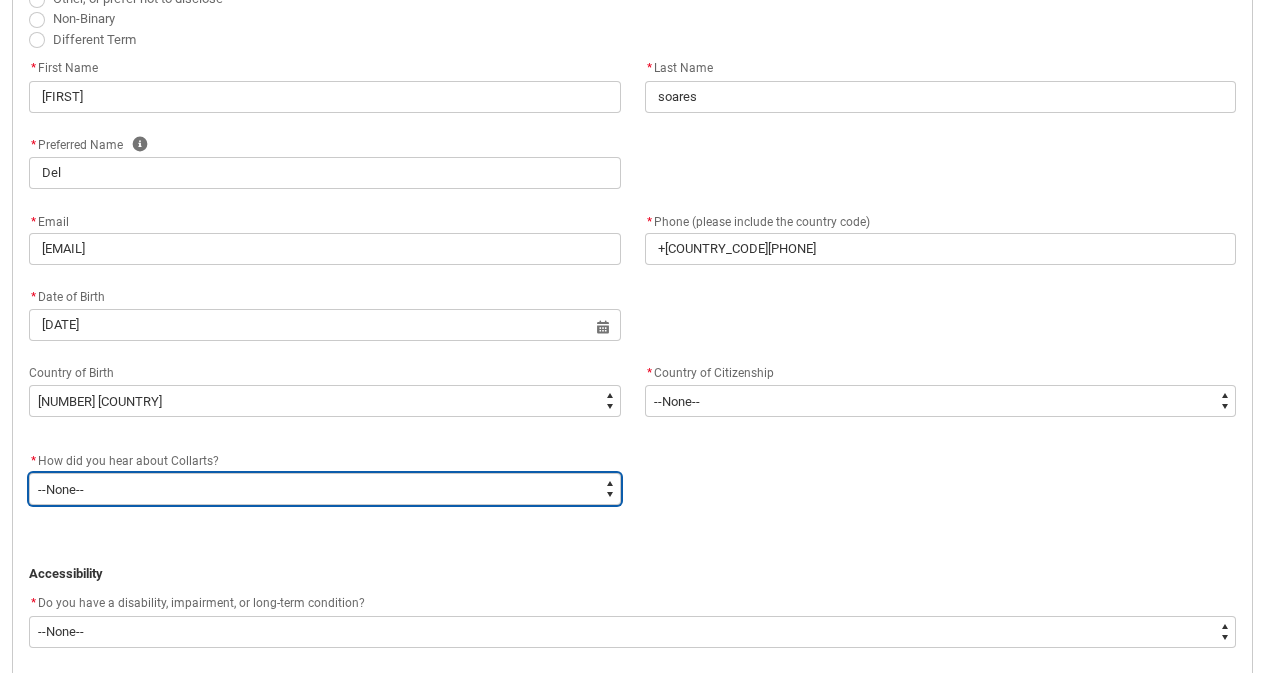 click on "--None-- Advertising - Facebook Advertising - Google Advertising - Instagram Advertising - YouTube Advertising - Other Career Advisor Career Expo Collarts Newsletter/Email Collarts Website Festivals/Events Freeza/Amplified In the Media Online Search (Google) Radio Signage Socials (Facebook, Instagram, TikTok, LinkedIn etc) Spotify VET course at school VTAC Word of mouth Workshops at Collarts Workshops at school Other" at bounding box center [325, 489] 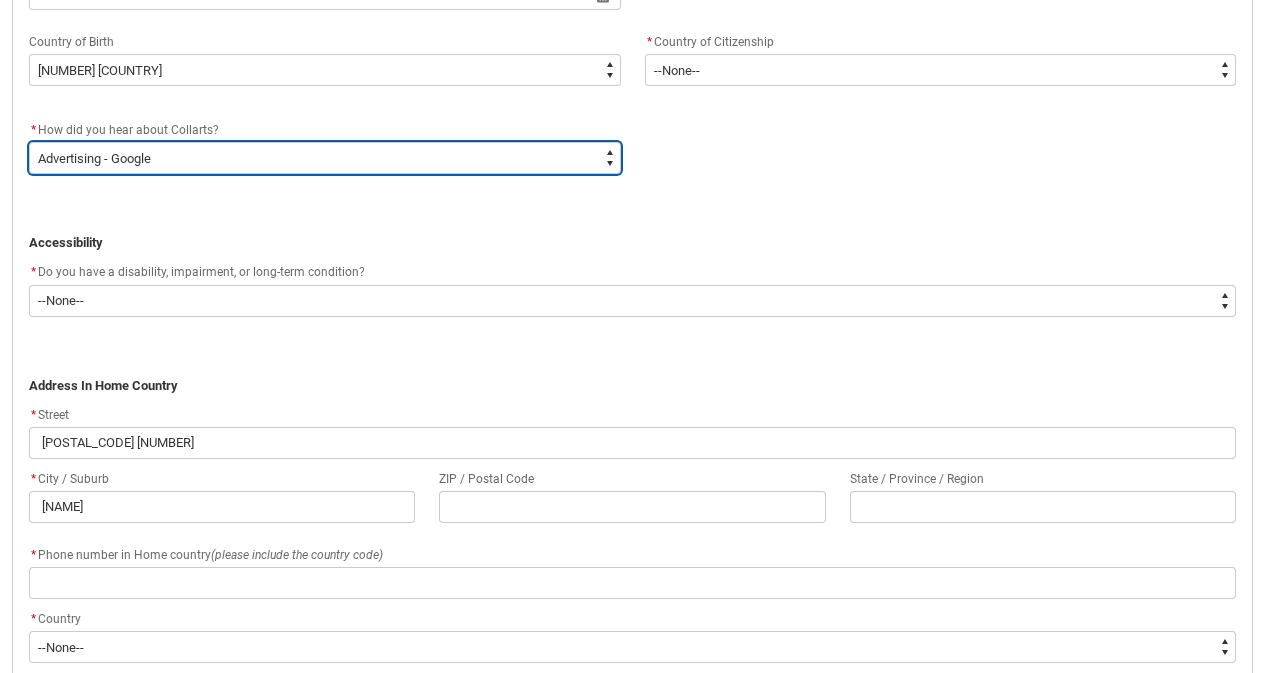 scroll, scrollTop: 969, scrollLeft: 0, axis: vertical 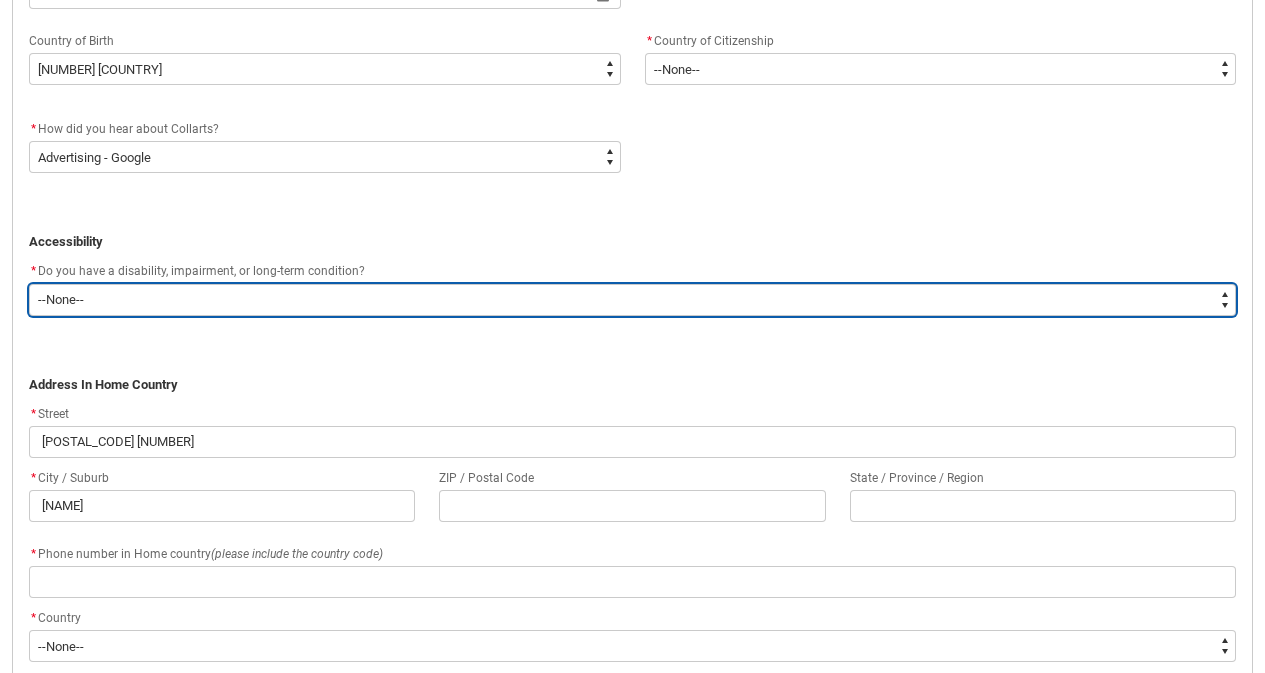 click on "--None-- Yes No" at bounding box center [632, 300] 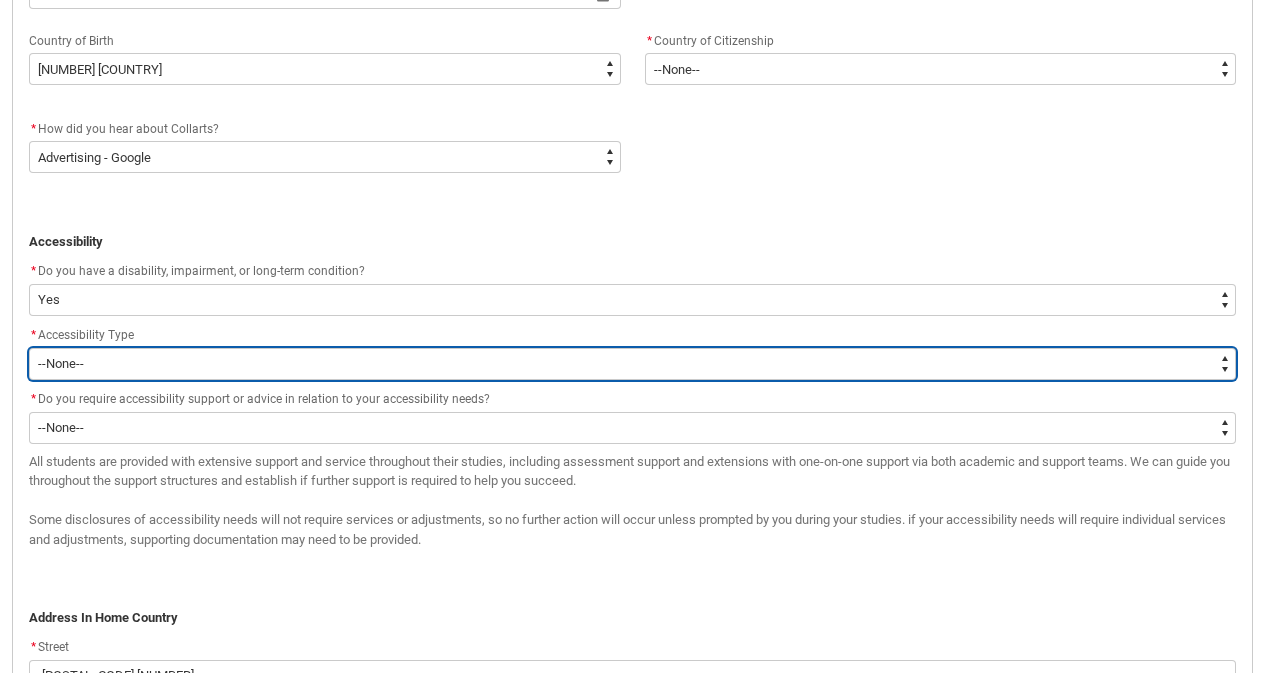 click on "--None-- Acquired Brain Injury Hard of Hearing / Deaf Intellectual Disability Low Vision / Blind Medical Condition Mental Health Disability Neurological Disability Physical Disability Specific Learning Disability Other Disability Not Specified" at bounding box center (632, 364) 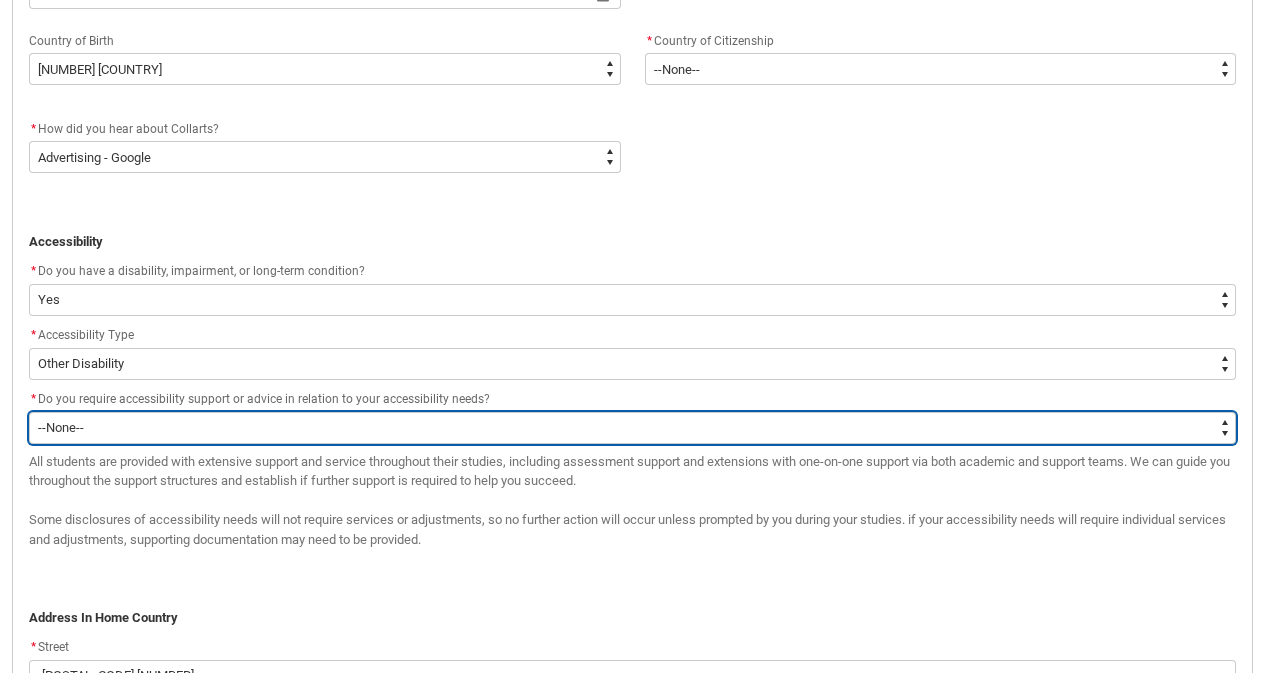 click on "--None-- Yes No" at bounding box center (632, 428) 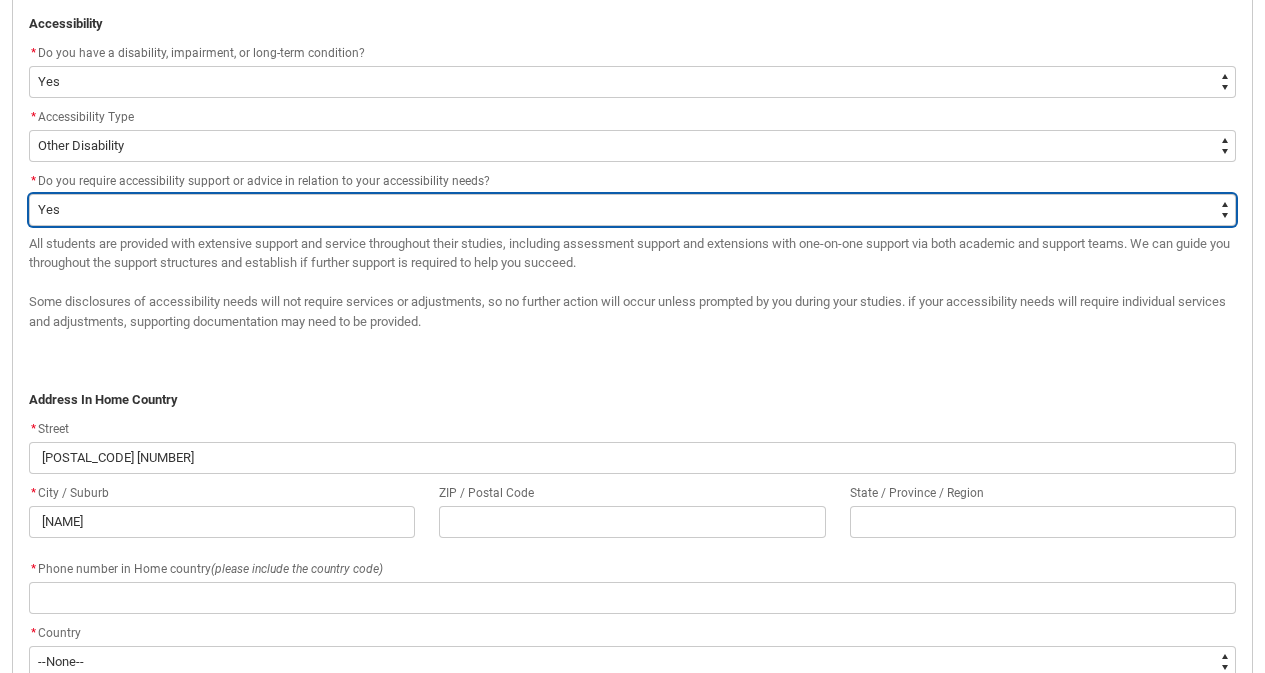 scroll, scrollTop: 1221, scrollLeft: 0, axis: vertical 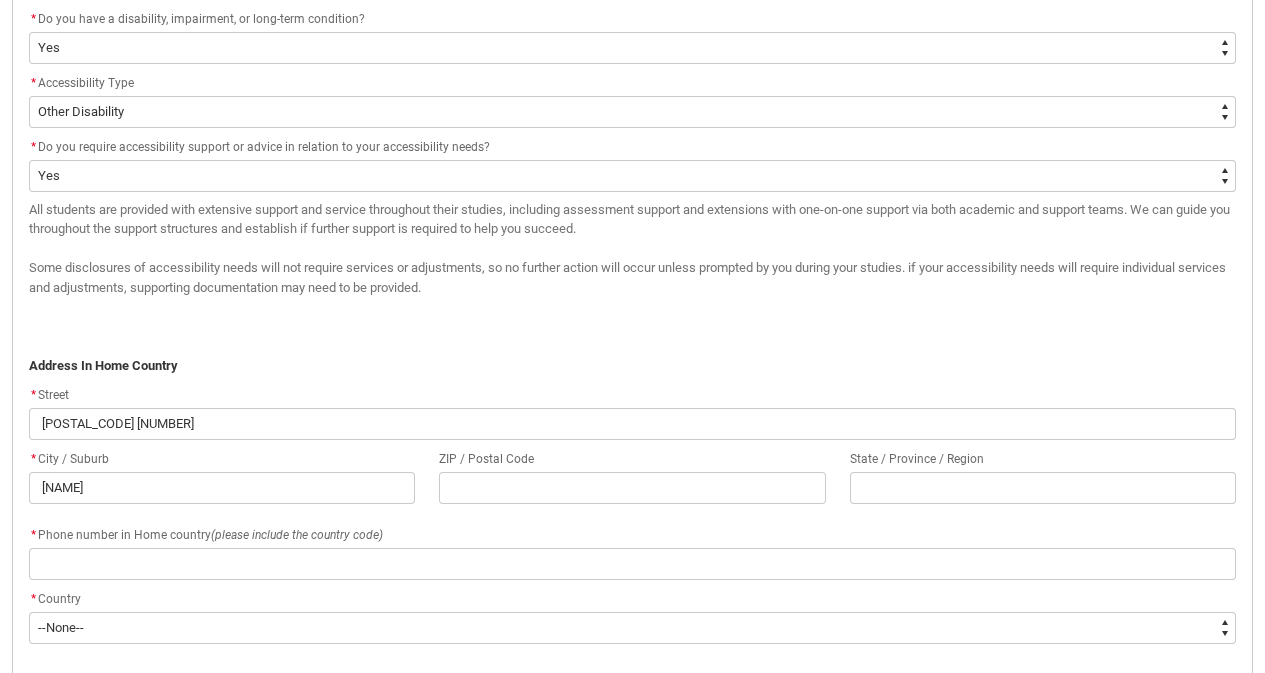 click on "* Street" 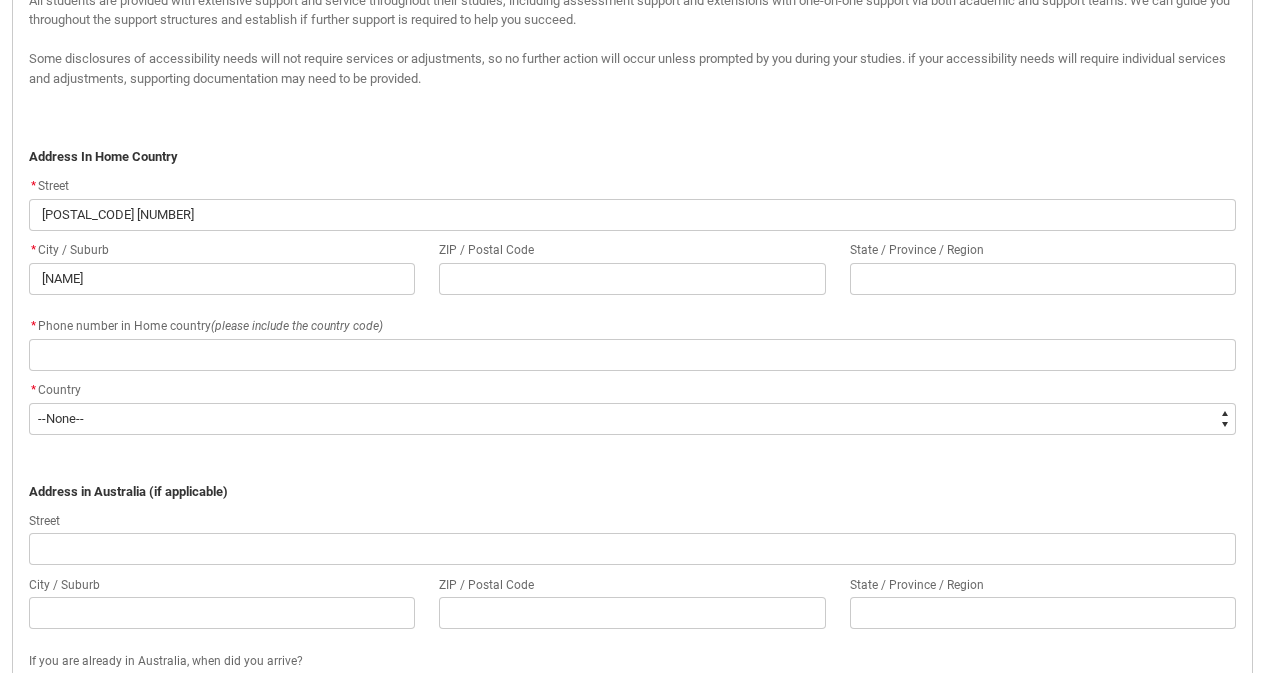 scroll, scrollTop: 1431, scrollLeft: 0, axis: vertical 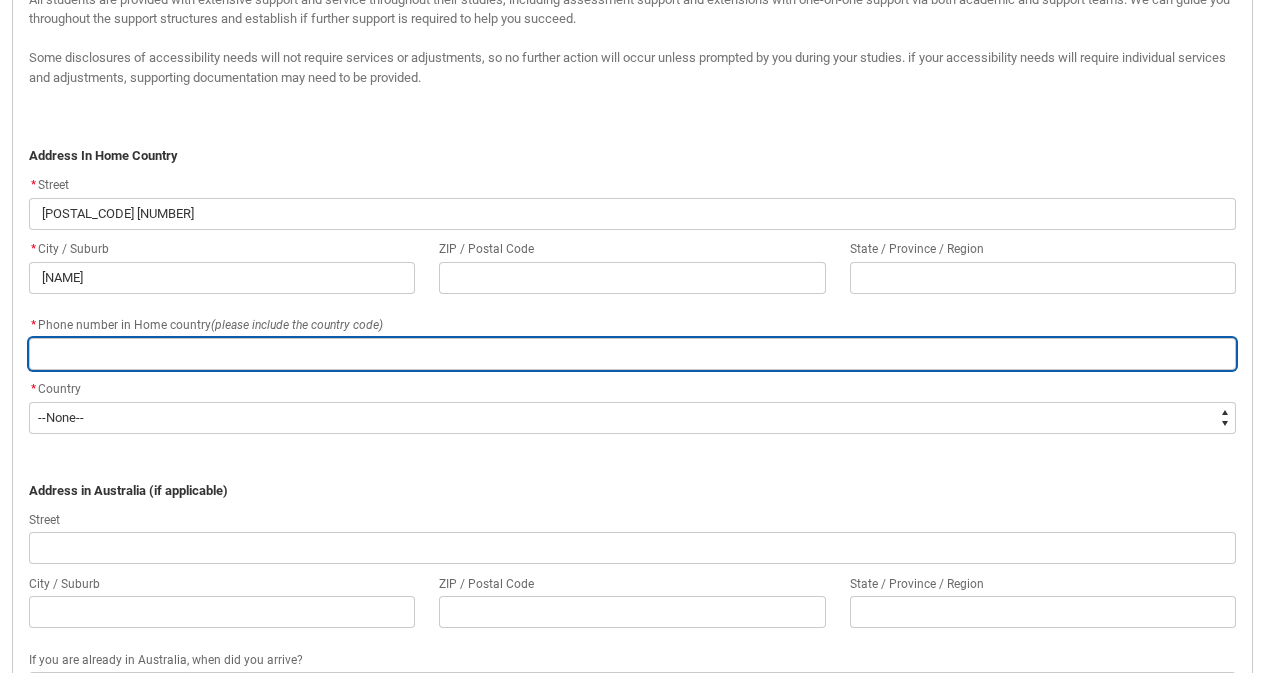 click at bounding box center [632, 354] 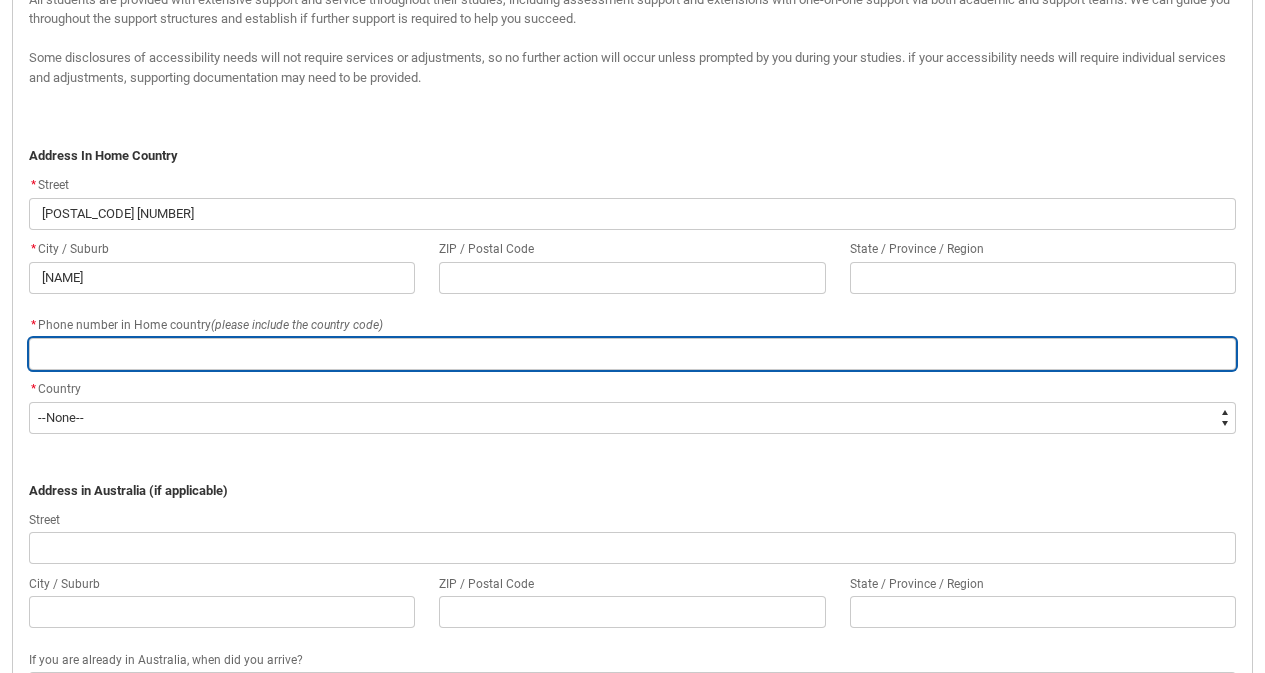 type on "[PHONE]" 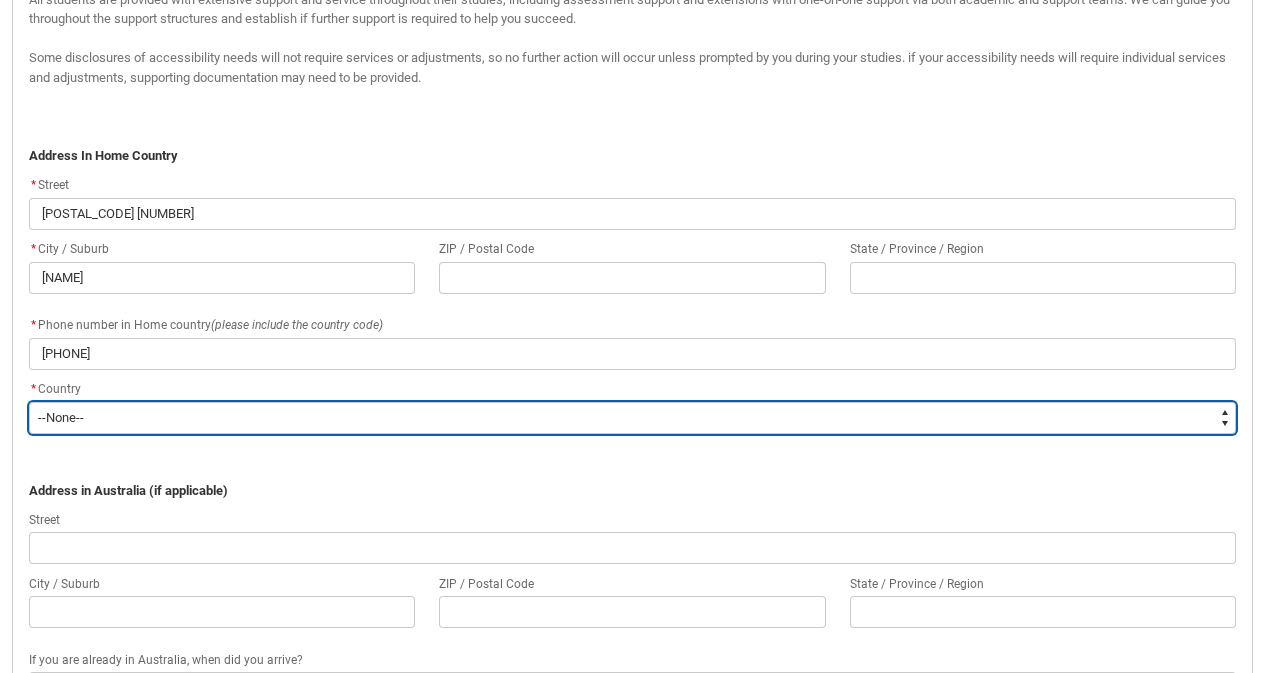 click on "--None-- Adelie Land (France) Afghanistan Aland Islands Albania Algeria Andorra Angola Anguilla Antigua and Barbuda Argentina Argentinian Antarctic Territory Armenia Aruba Australia Australian Antarctic Territory Australian External Territories, nec Austria Azerbaijan Bahamas Bahrain Bangladesh Barbados Belarus Belgium Belize Benin Bermuda Bhutan Bolivia Bonaire, Sint Eustatius and Saba Bosnia and Herzegovina Botswana Brazil British Antarctic Territory Brunei Darussalam Bulgaria Burkina Faso Burundi Cabo Verde Cambodia Cameroon Canada Cayman Islands Central African Republic Chad Chile Chilean Antarctic Territory China (excludes SARs and Taiwan) Colombia Comoros Congo, Democratic Republic of Congo, Republic of Cook Islands Costa Rica Cote d'Ivoire Croatia Cuba Curacao Cyprus Czech Republic Denmark Djibouti Dominica Dominican Republic Ecuador Egypt El Salvador England Equatorial Guinea Eritrea Estonia Ethiopia Falkland Islands Faroe Islands Fiji Finland France French Guiana French Polynesia Gabon Gambia Georgia" at bounding box center (632, 418) 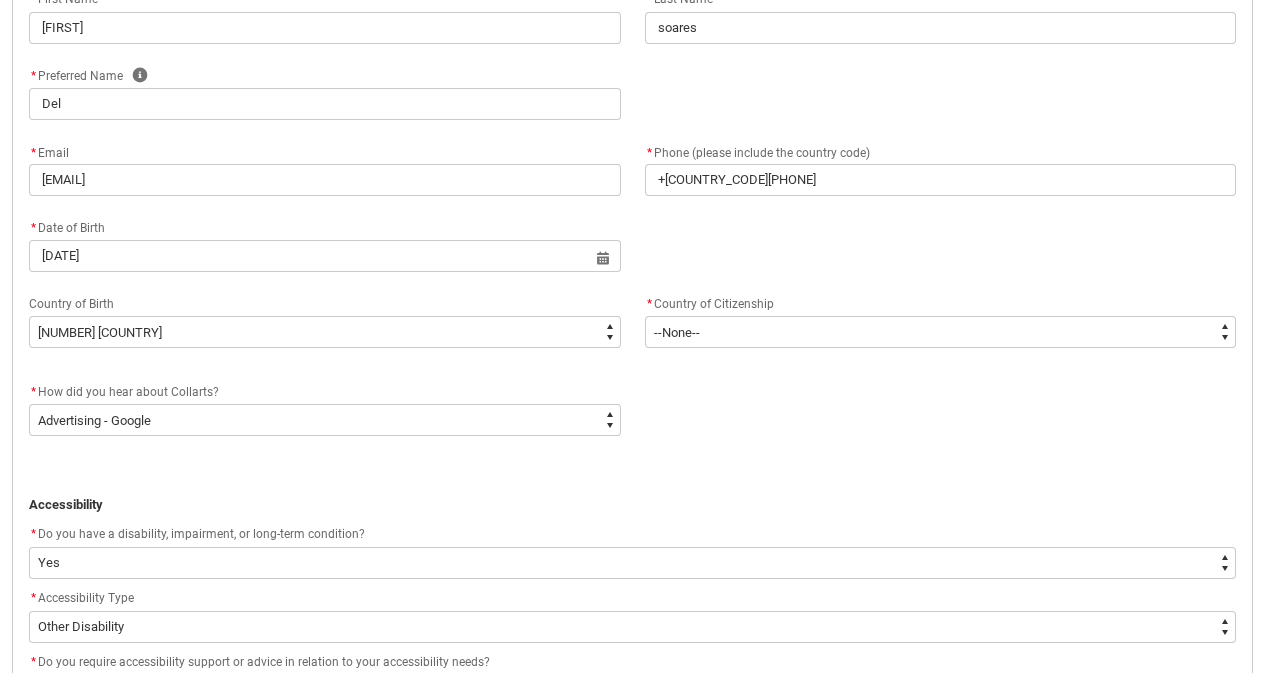 scroll, scrollTop: 705, scrollLeft: 0, axis: vertical 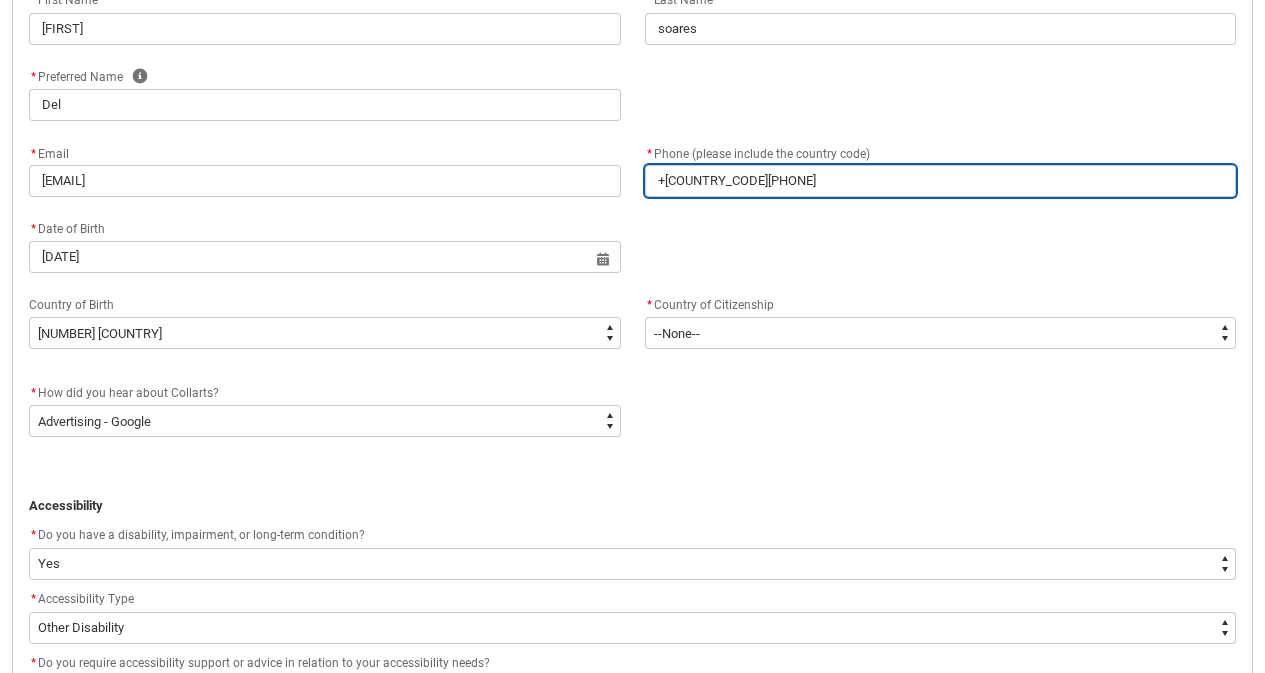 drag, startPoint x: 656, startPoint y: 180, endPoint x: 687, endPoint y: 181, distance: 31.016125 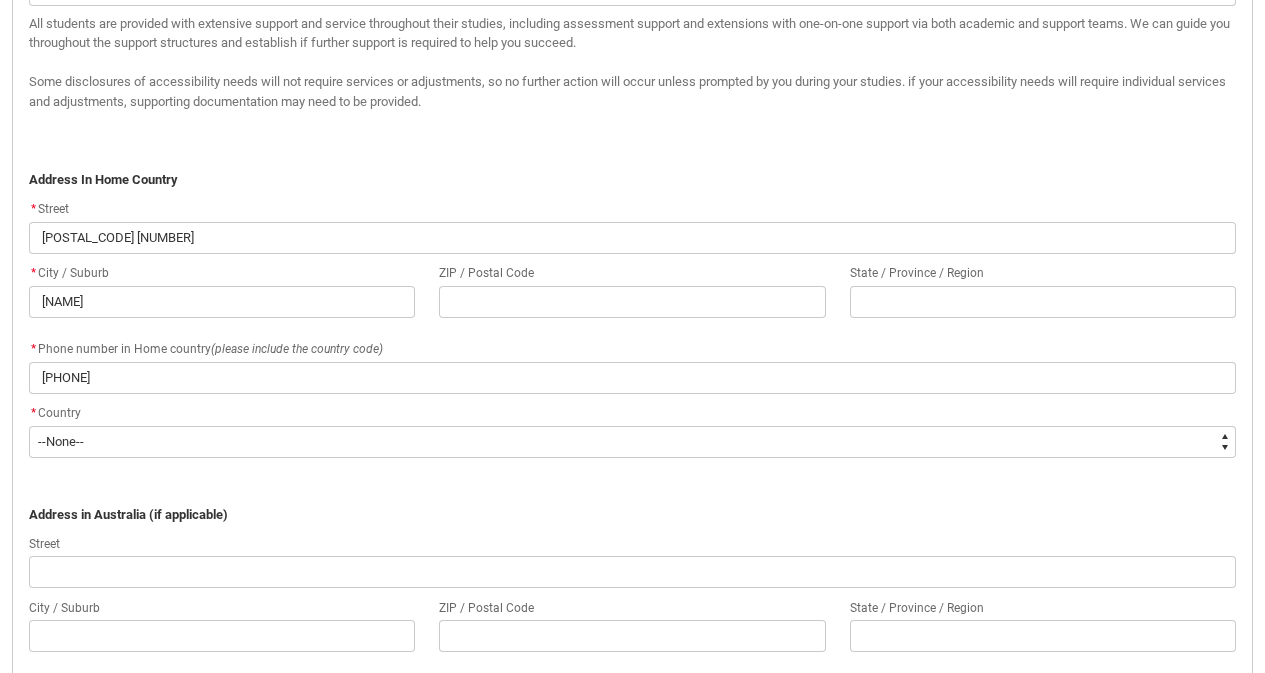scroll, scrollTop: 1431, scrollLeft: 0, axis: vertical 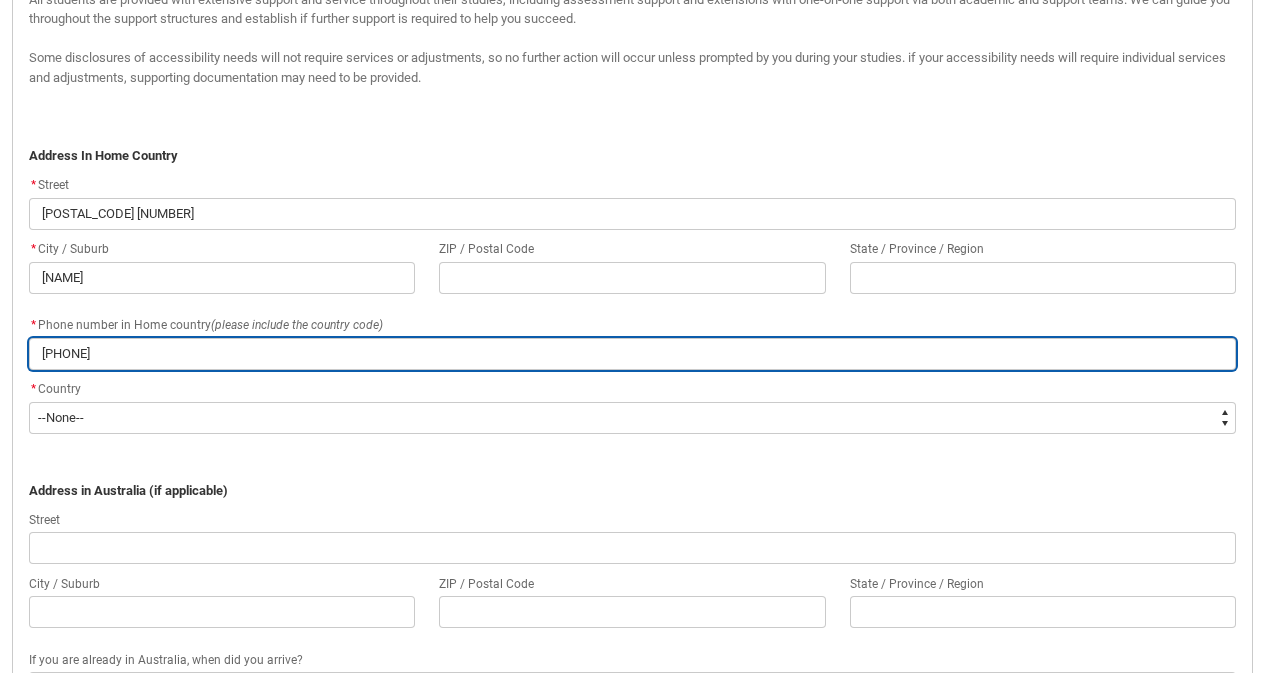 click on "[PHONE]" at bounding box center (632, 354) 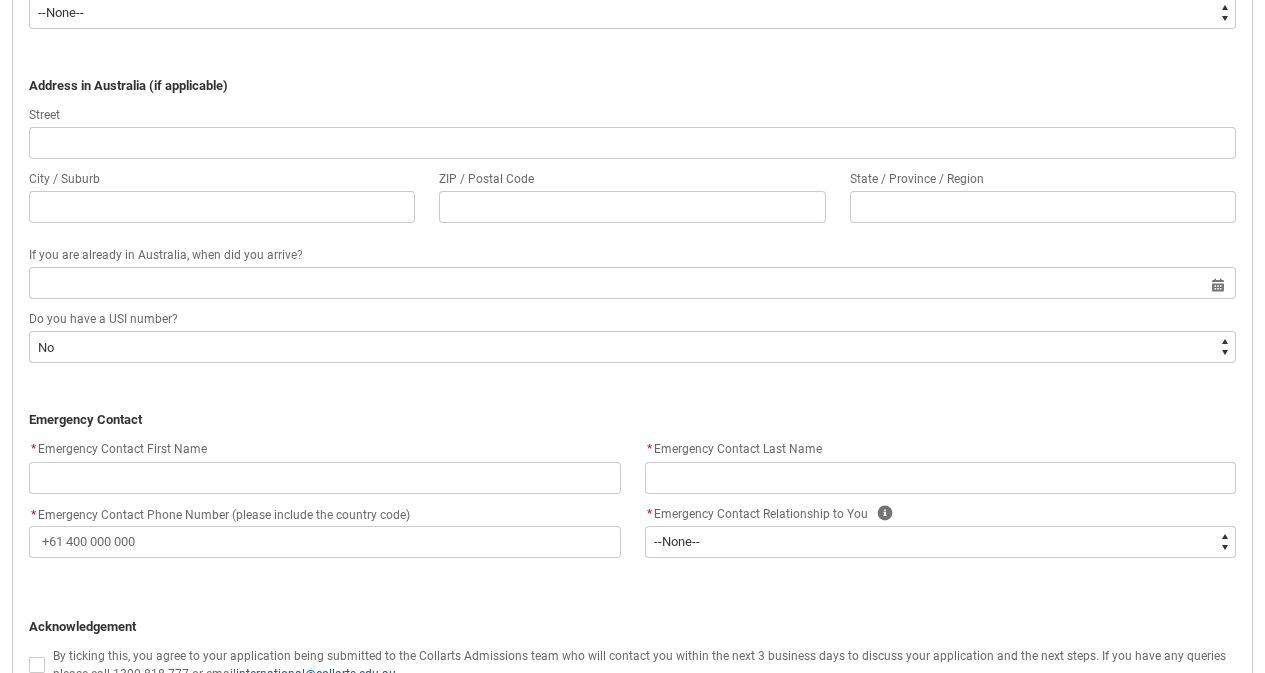 scroll, scrollTop: 1837, scrollLeft: 0, axis: vertical 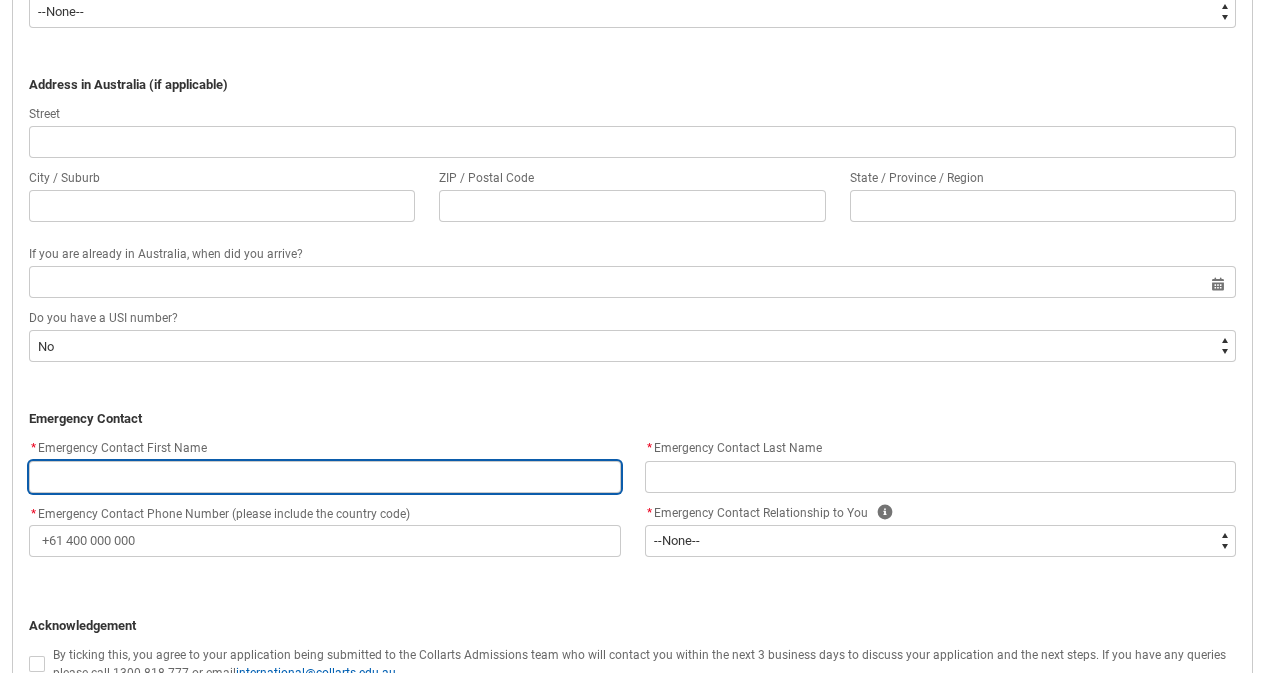 drag, startPoint x: 101, startPoint y: 441, endPoint x: 133, endPoint y: 482, distance: 52.009613 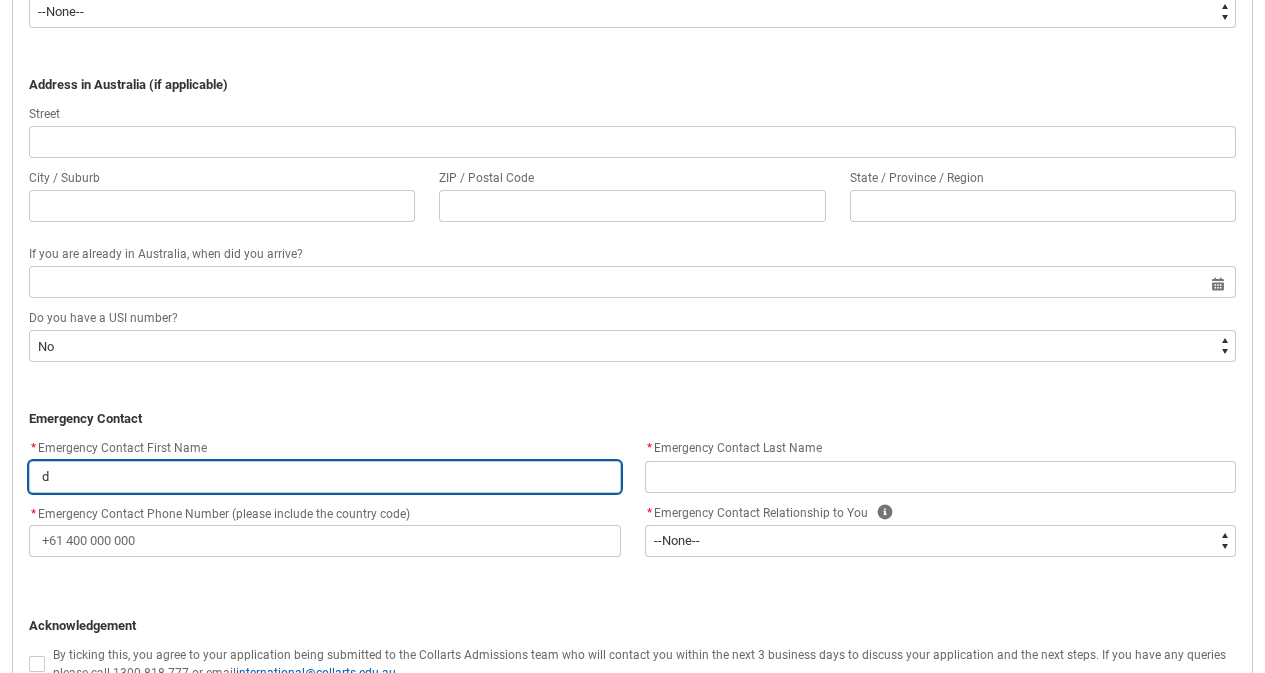 type 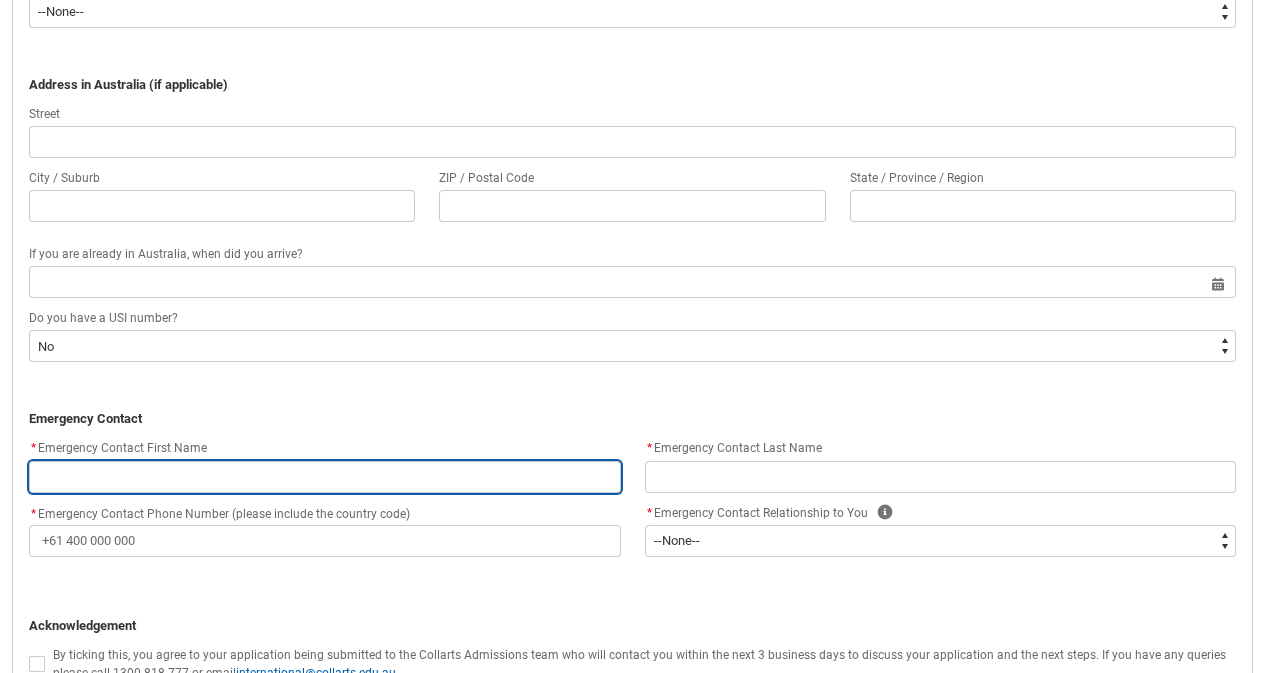 type on "D" 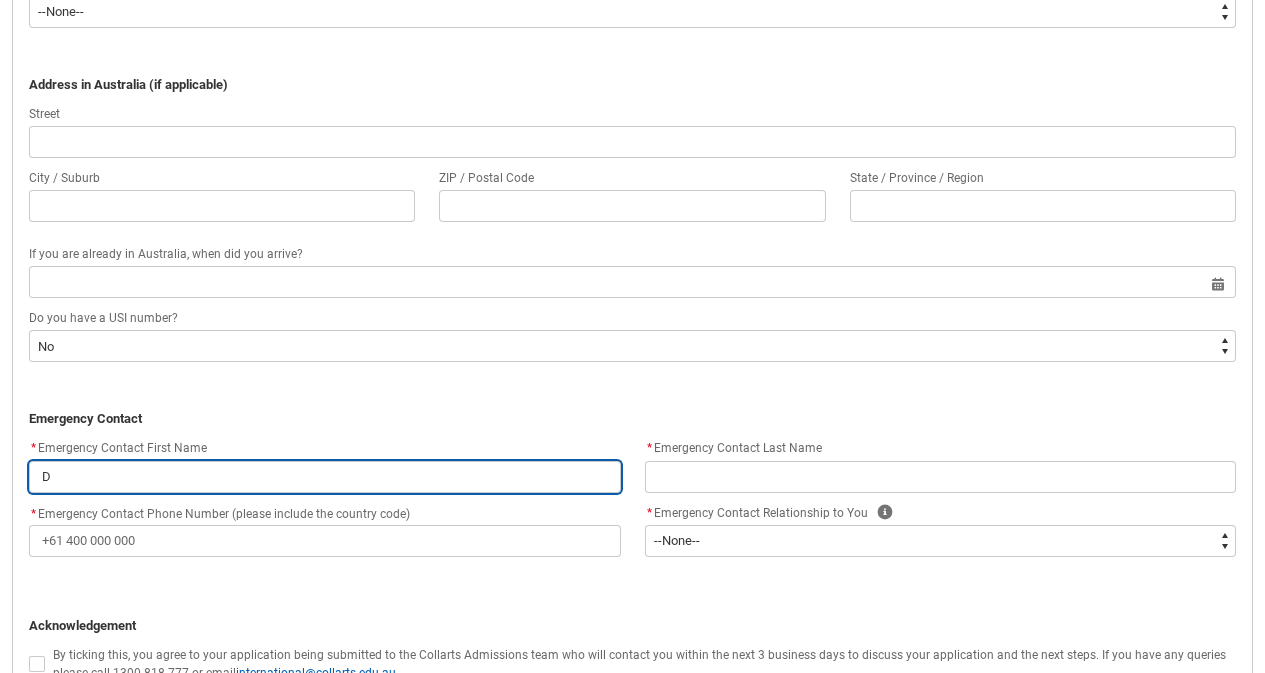 type on "[NAME]" 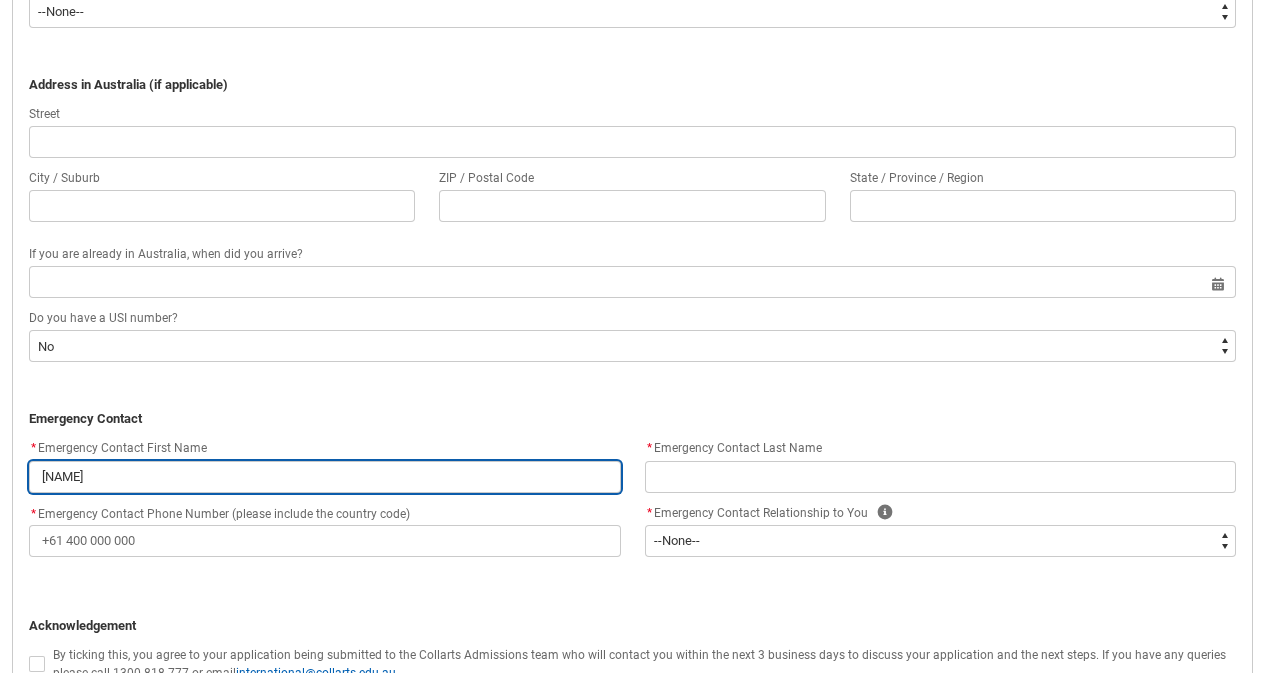 type on "[FIRST]" 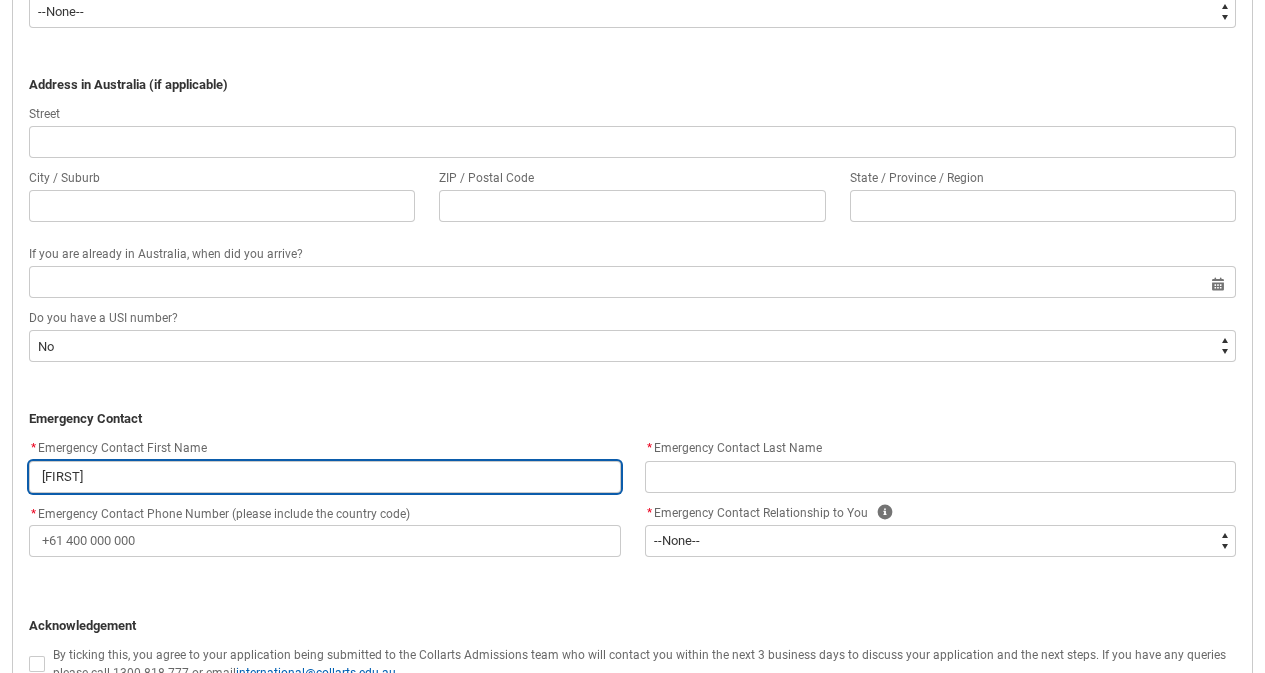 type on "Délc" 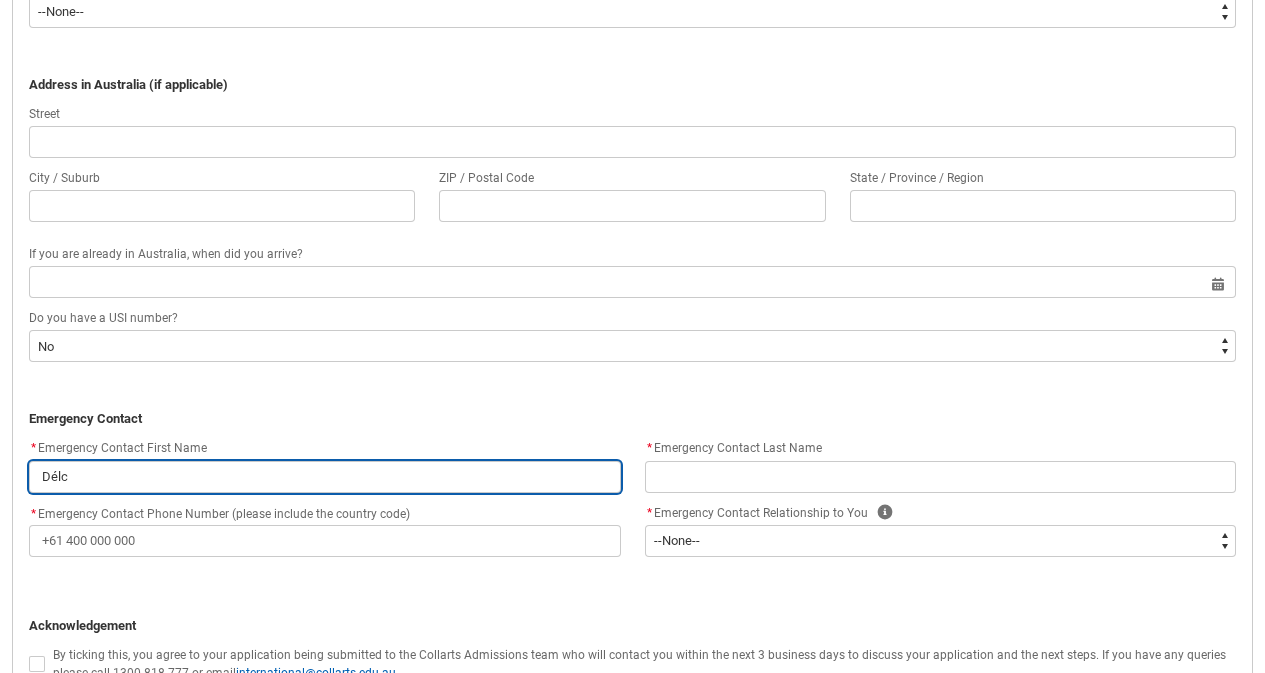 type on "Délci" 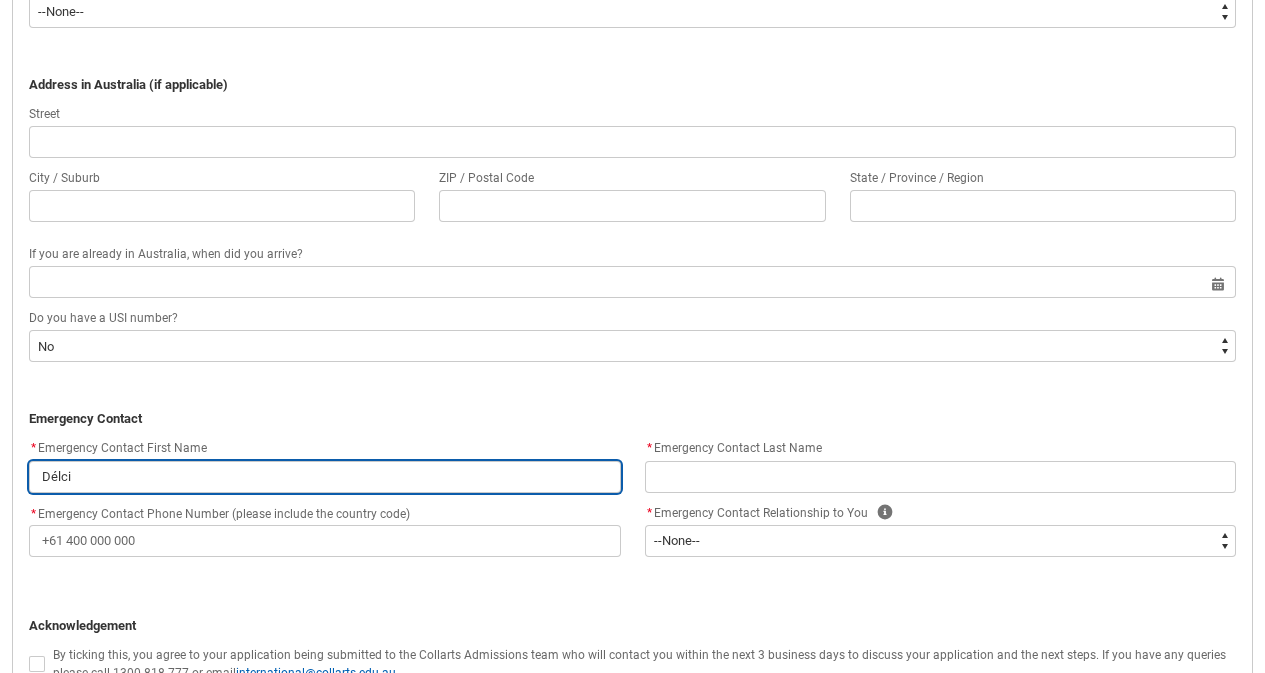 type on "[FIRST]" 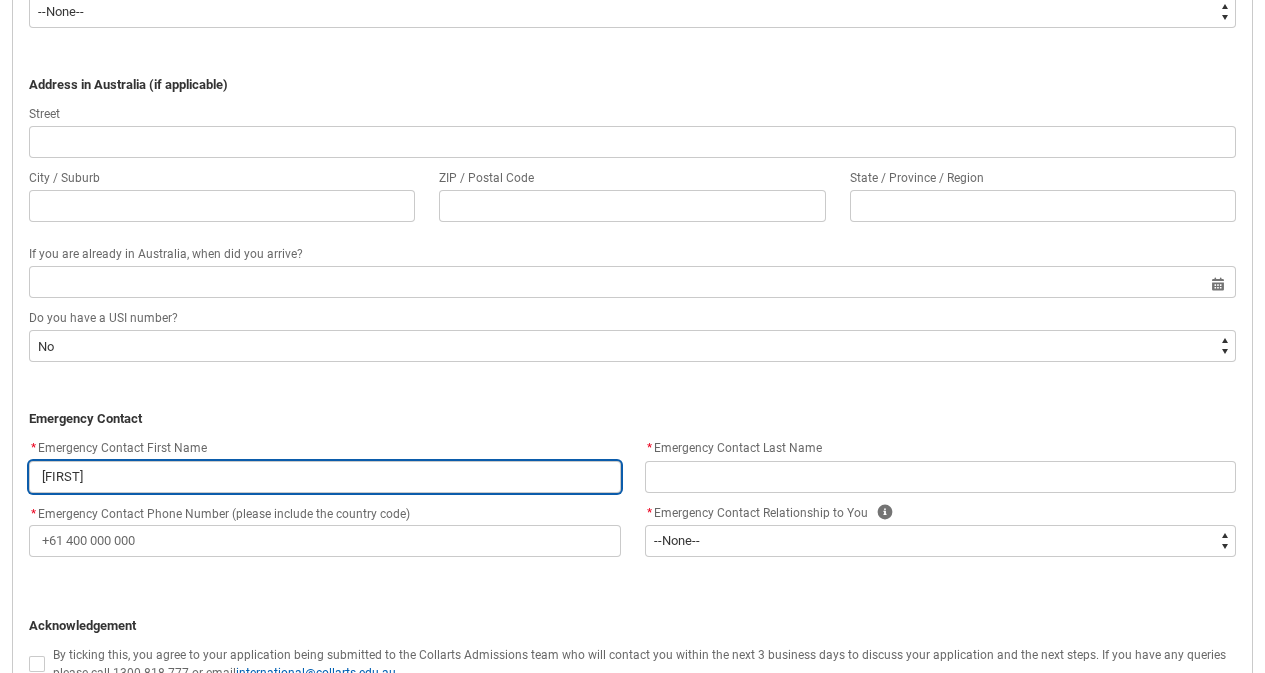 drag, startPoint x: 76, startPoint y: 469, endPoint x: 346, endPoint y: 521, distance: 274.96182 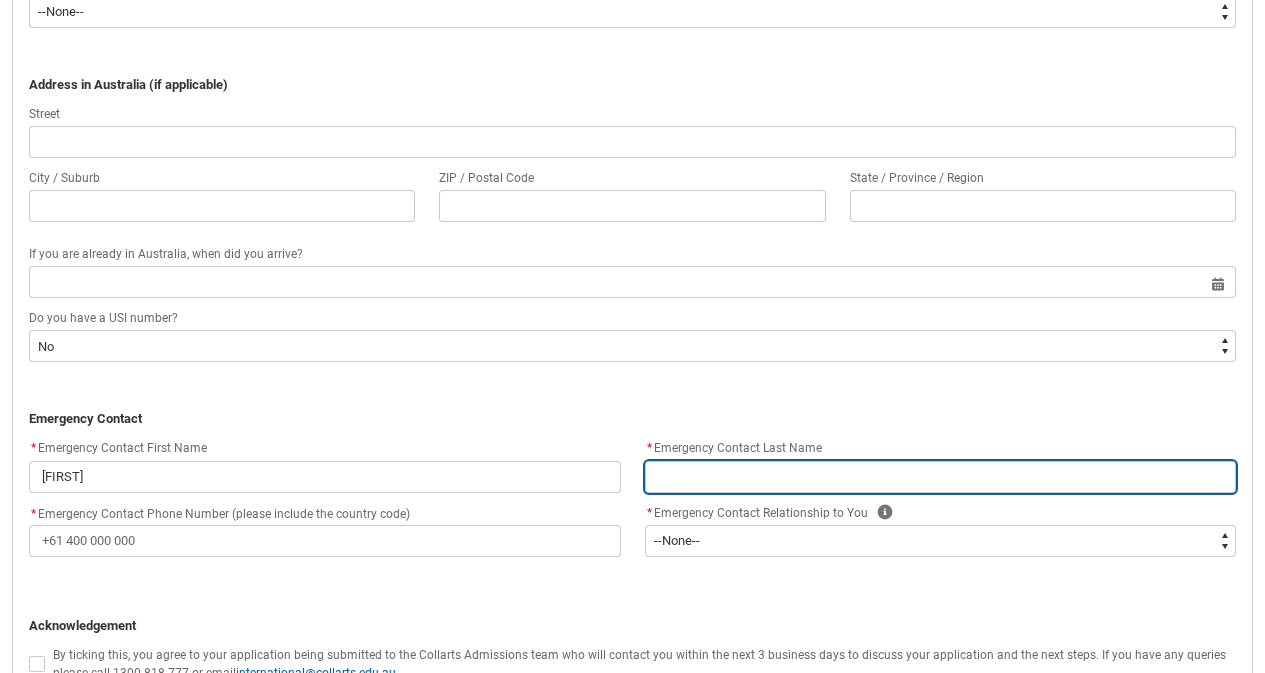 click at bounding box center (941, 477) 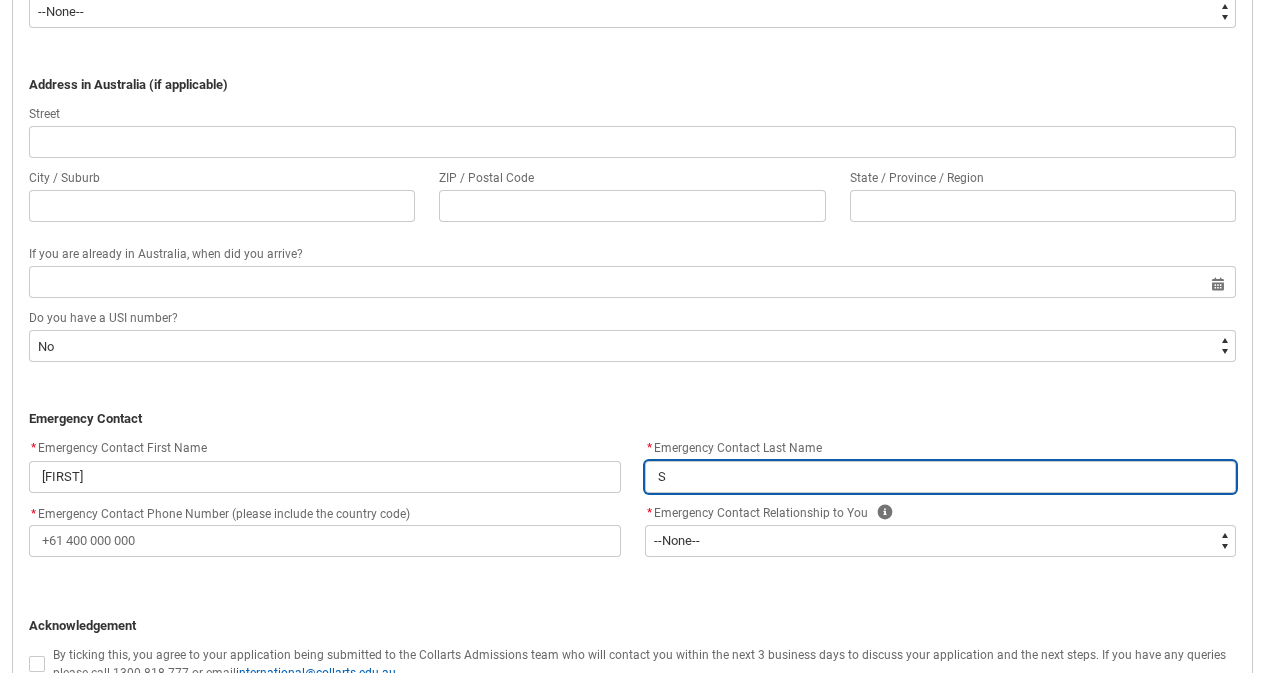 type on "So" 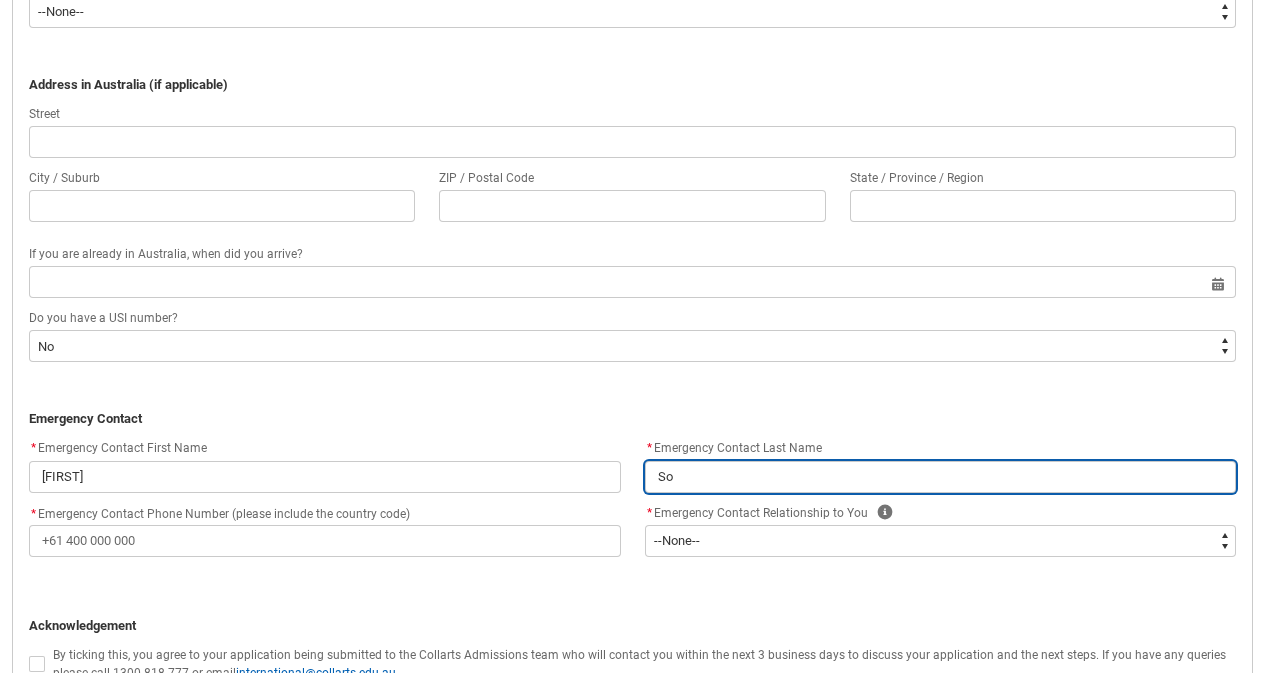 type on "[LAST]" 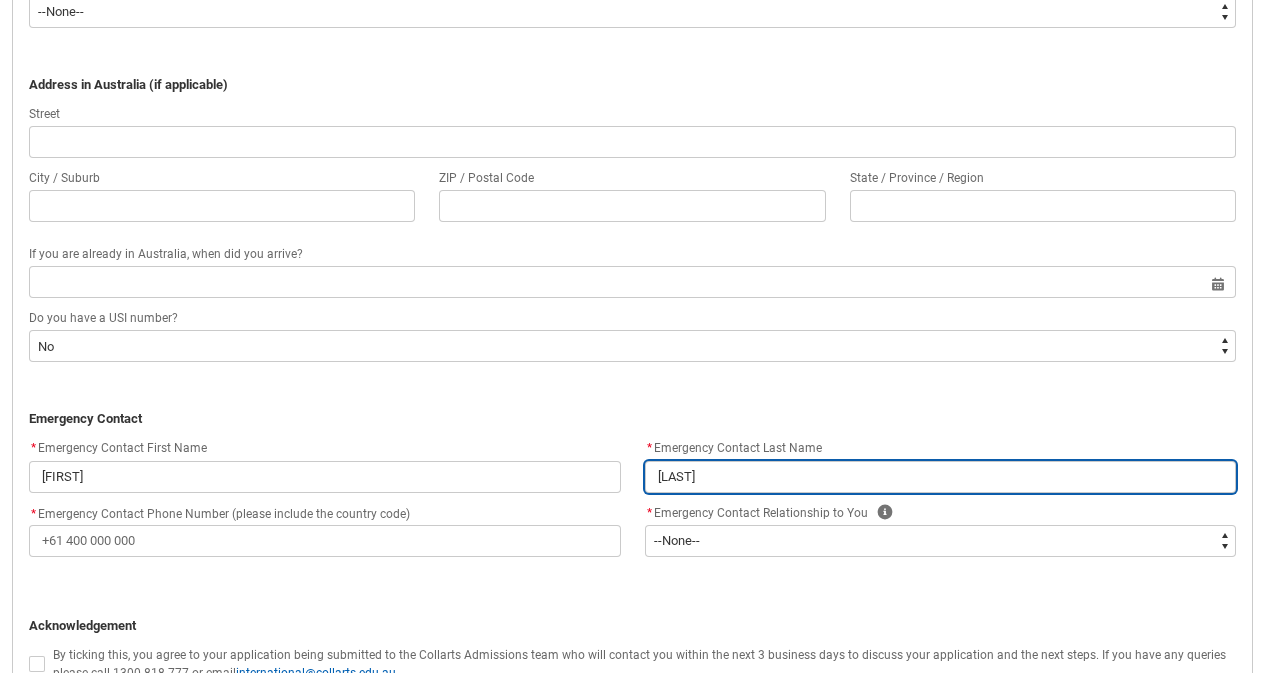 type on "Sore" 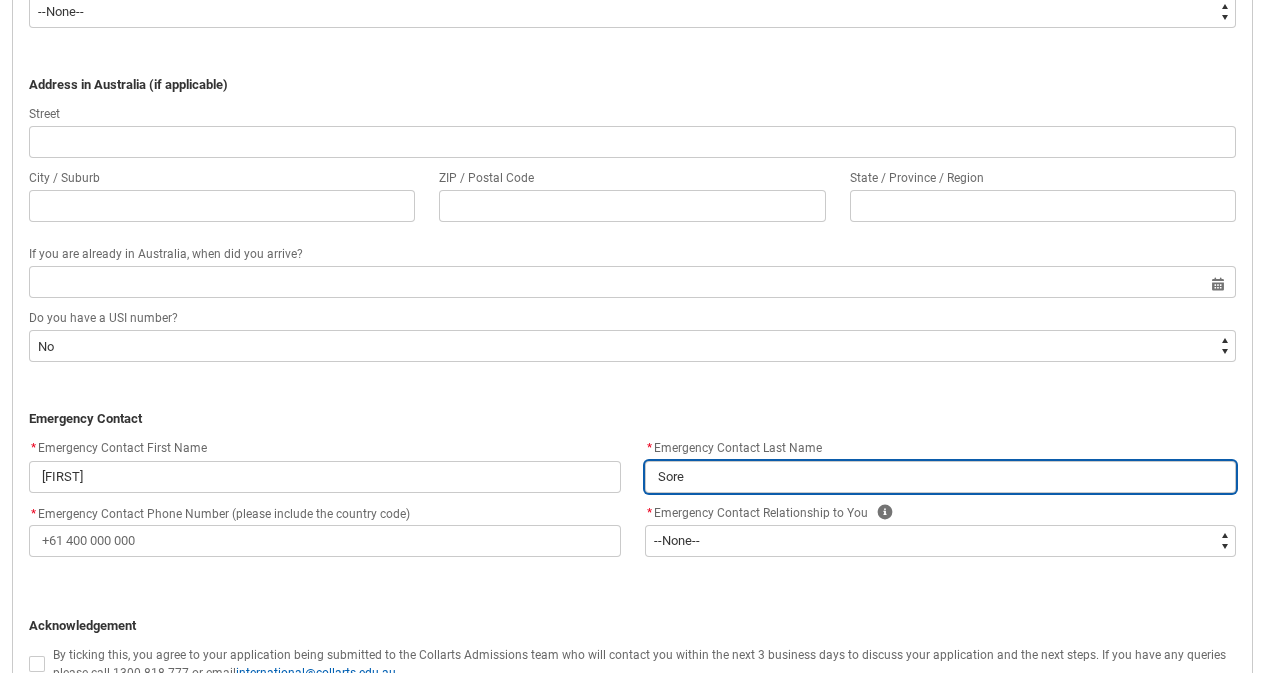 type on "Sores" 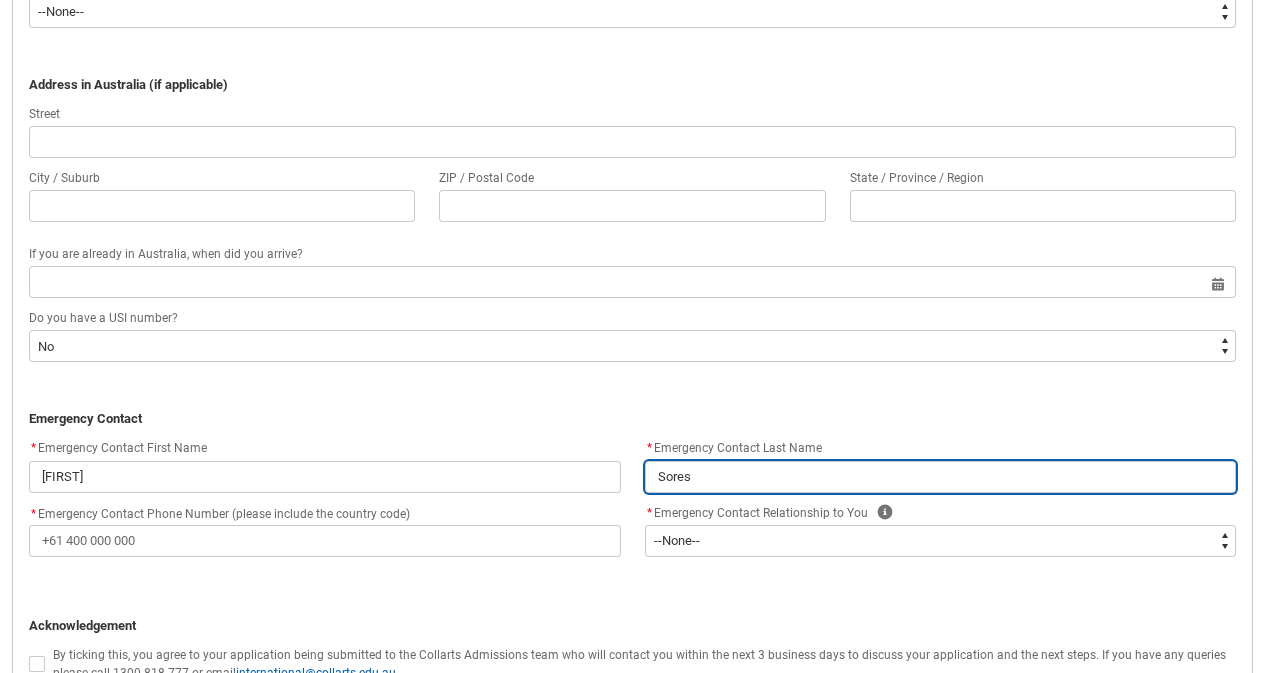 type on "Sore" 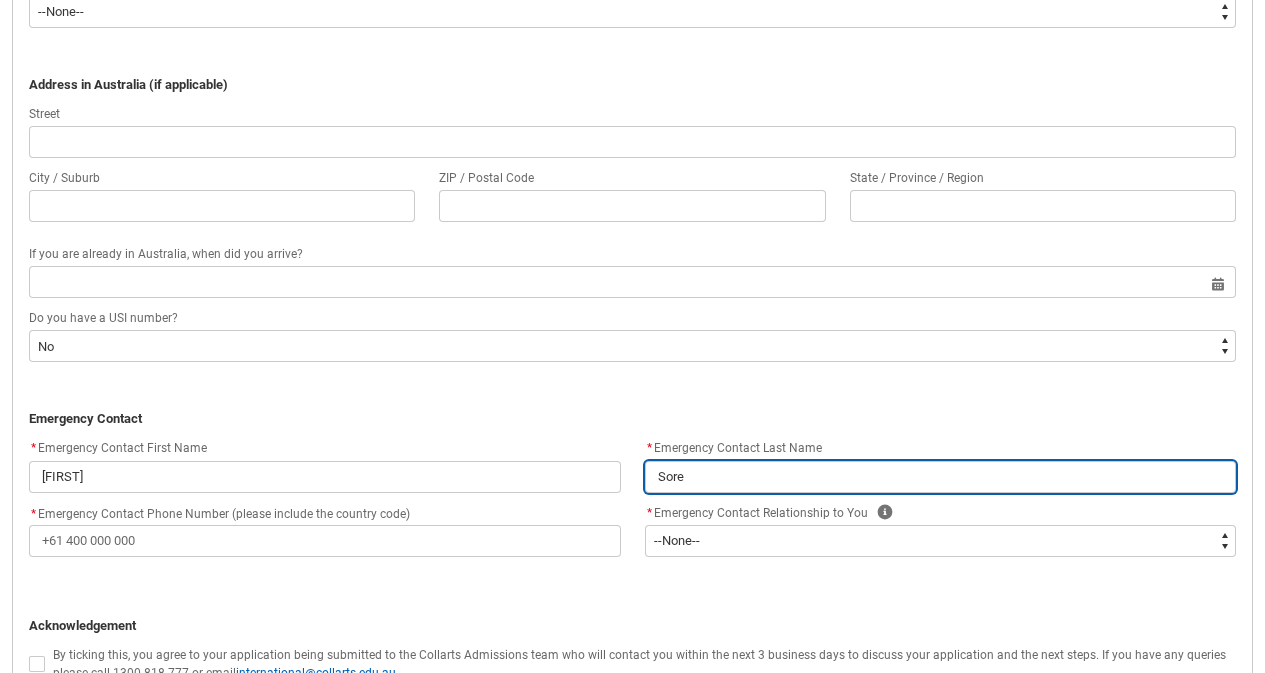 type on "[LAST]" 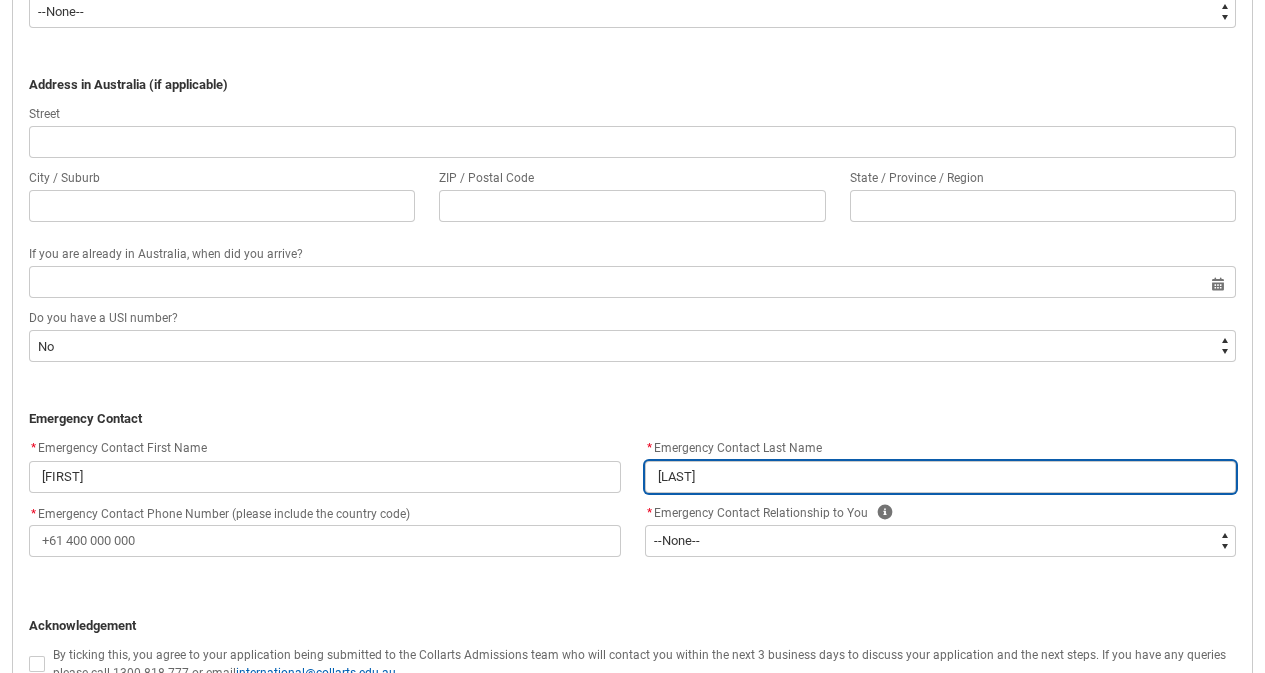 type on "So" 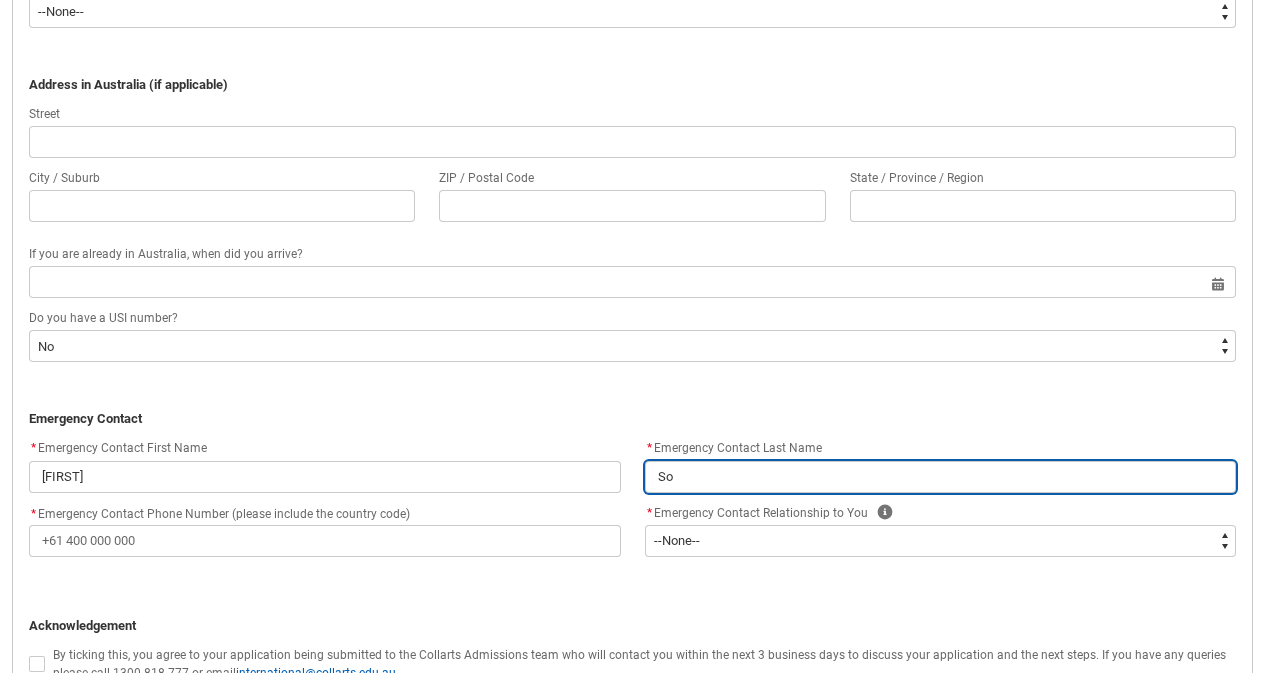 type on "Soa" 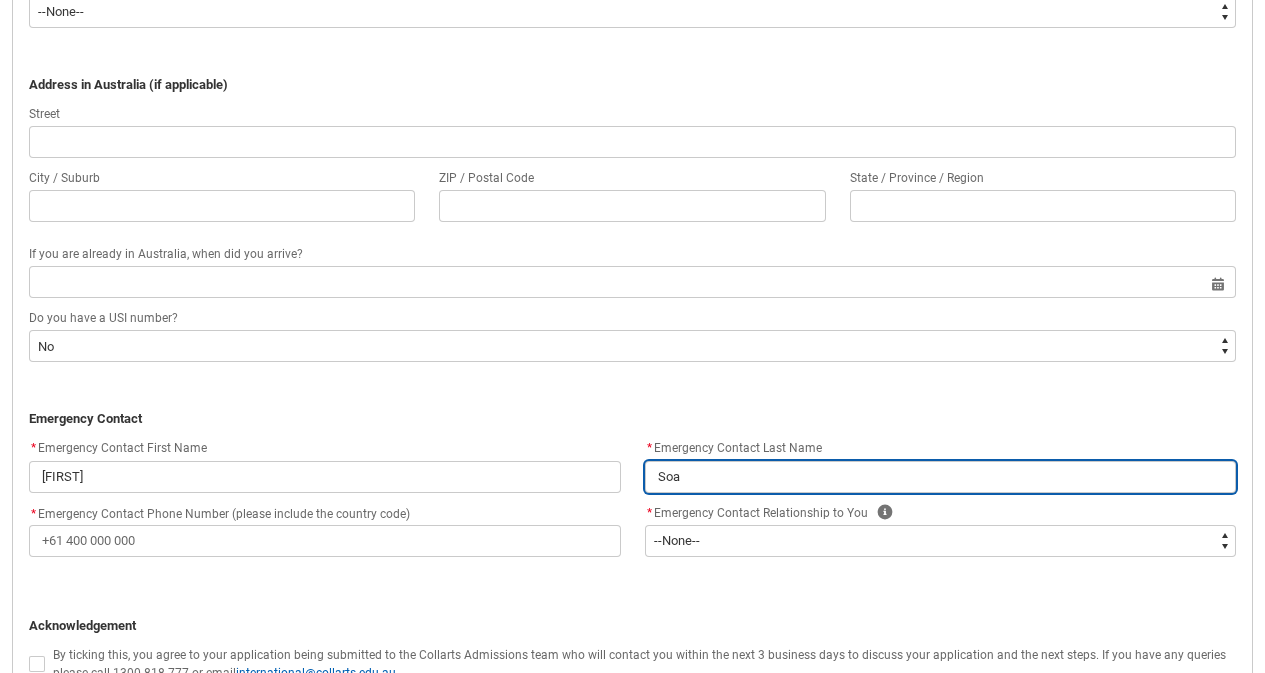 type on "Soar" 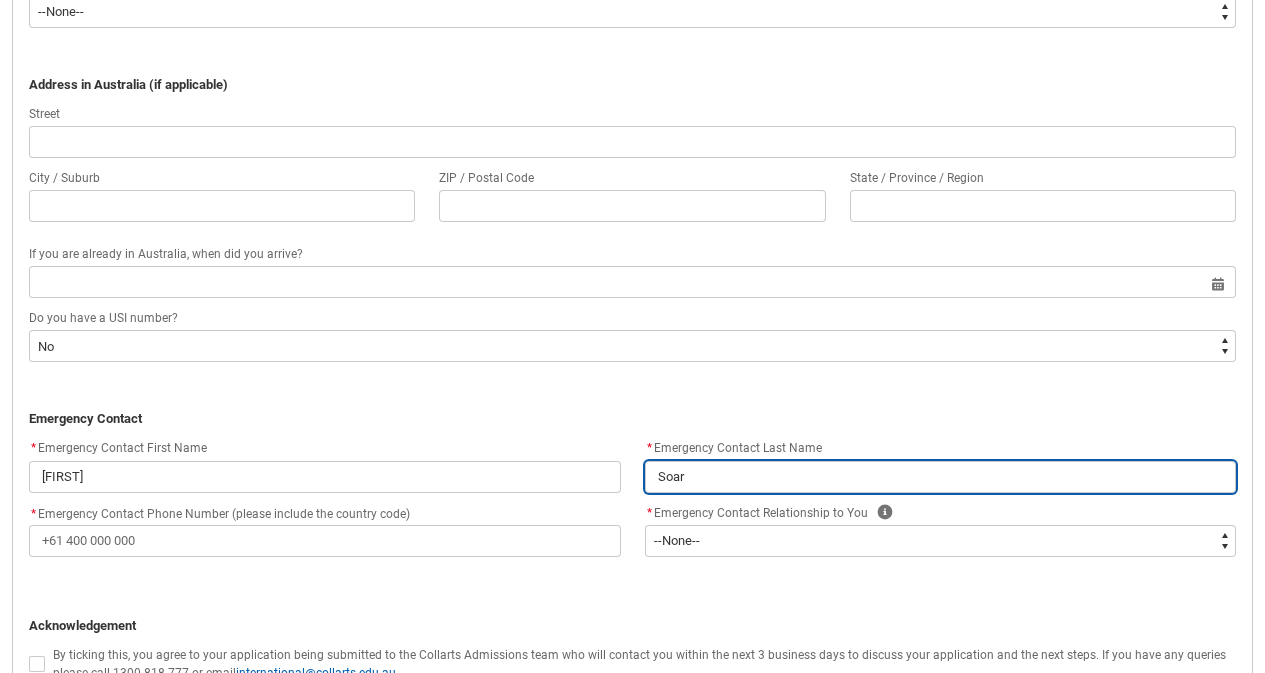 type on "Soare" 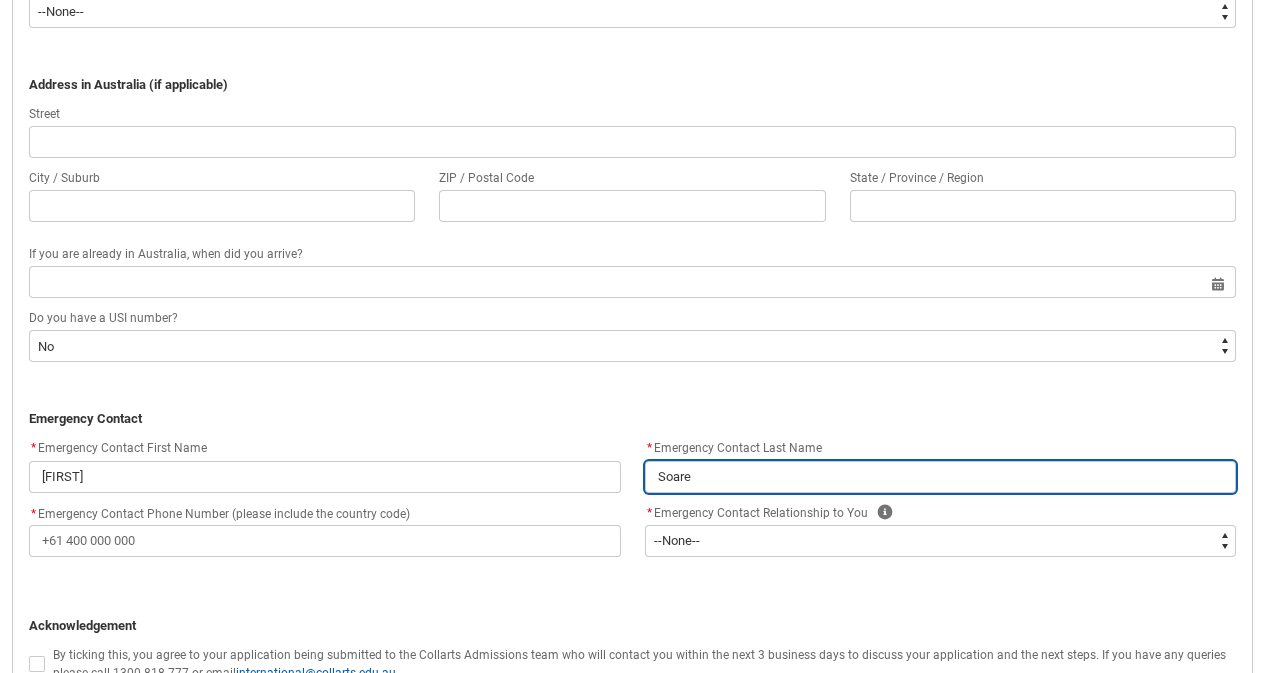type on "[LAST]" 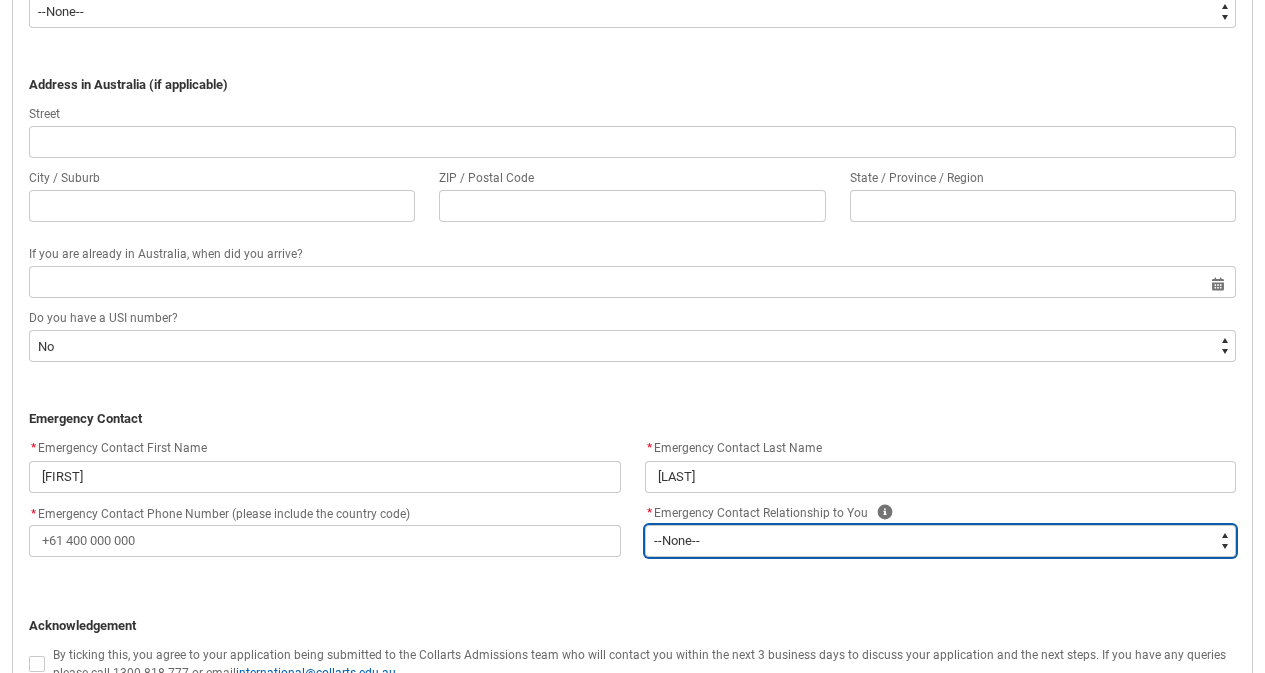 click on "--None-- Mother Father Sibling Child Partner Relation Friend" at bounding box center (941, 541) 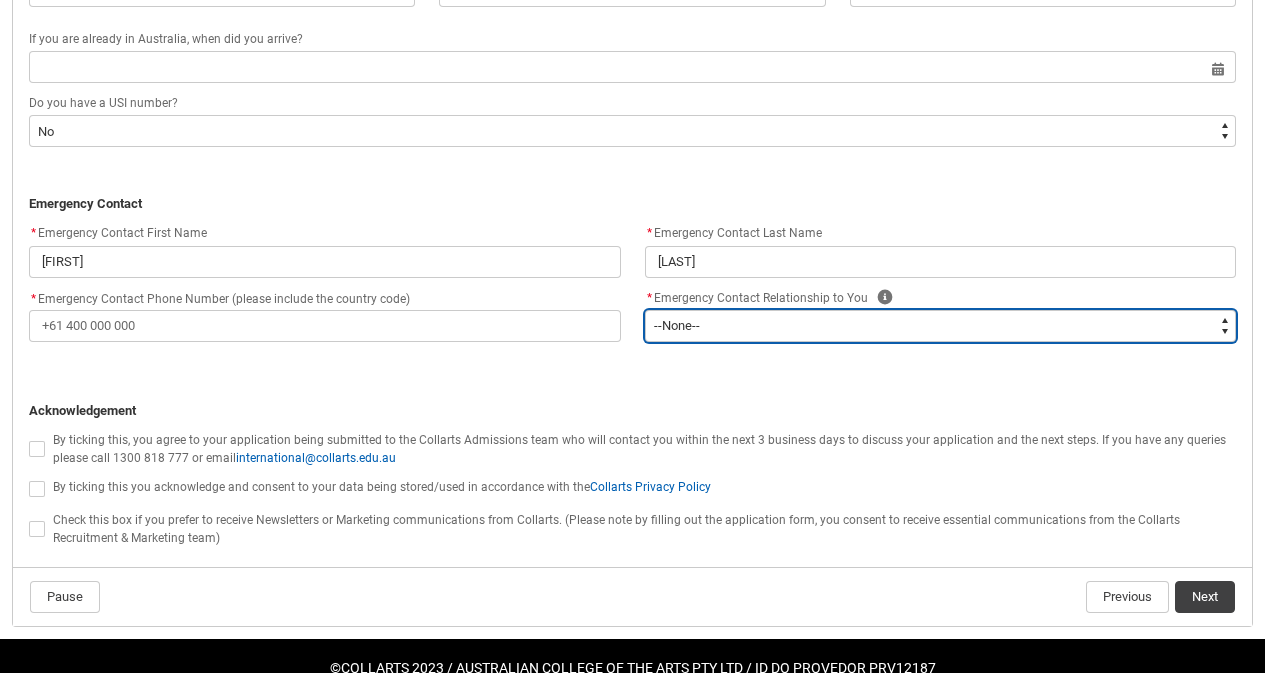 scroll, scrollTop: 2053, scrollLeft: 0, axis: vertical 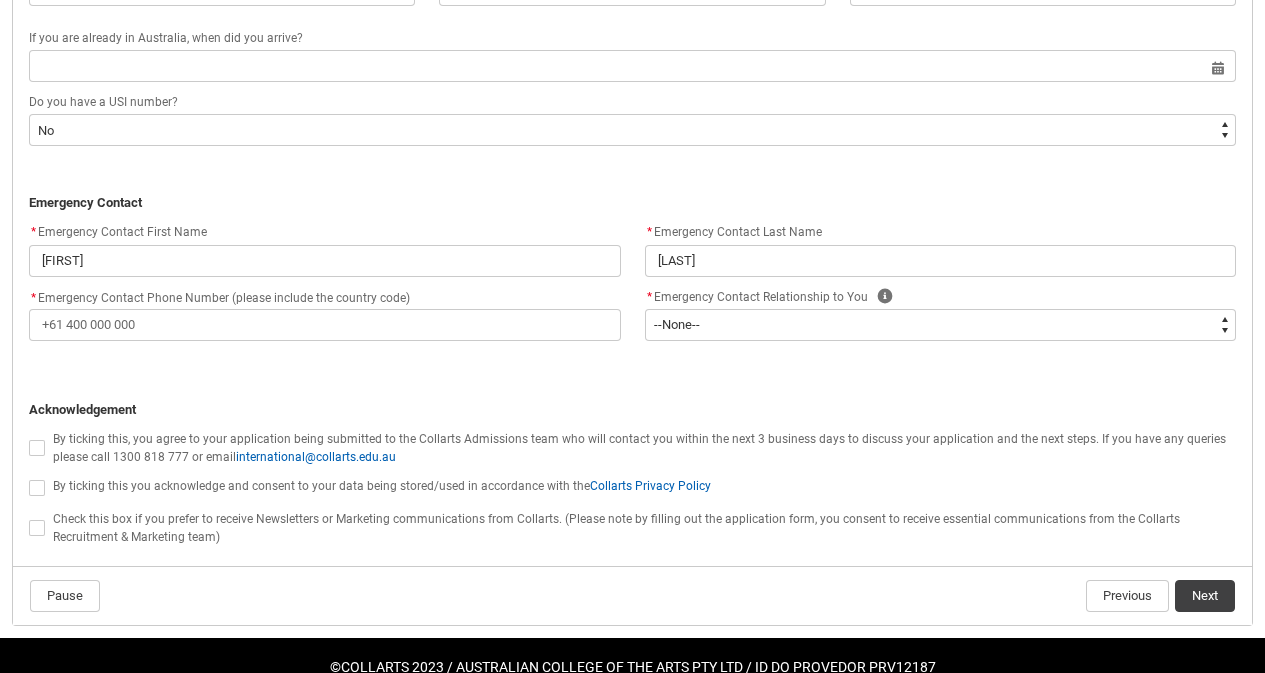 click 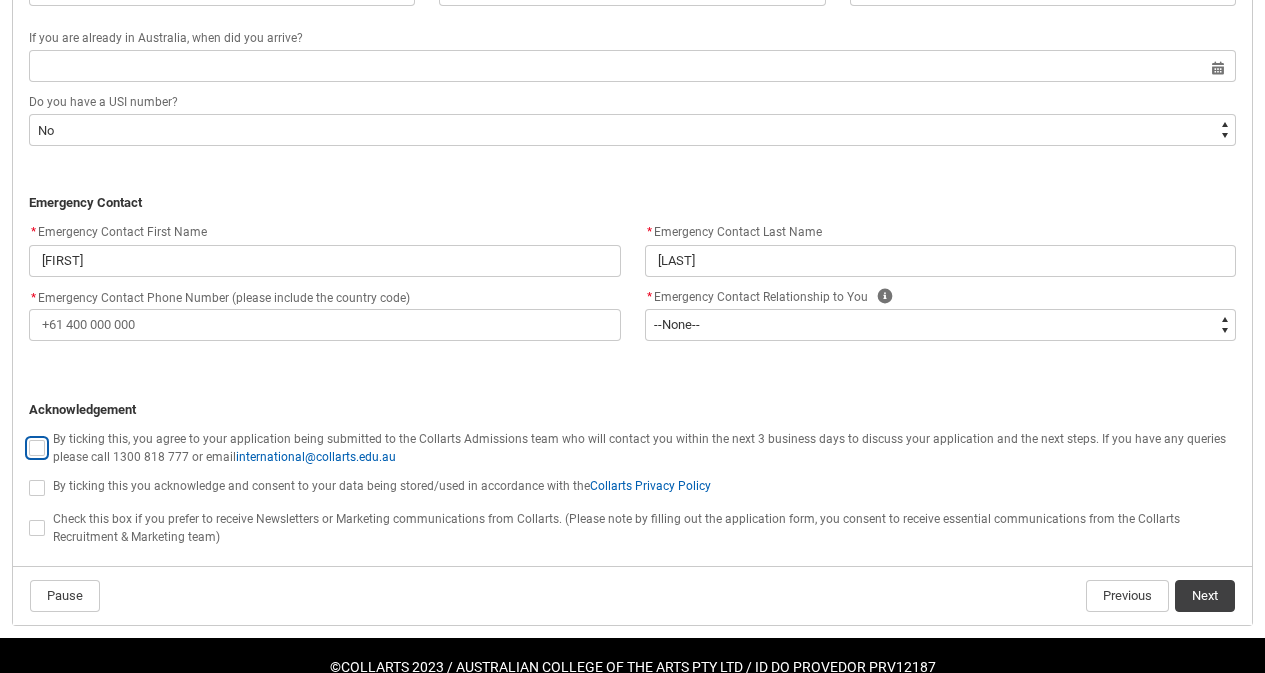 click at bounding box center (28, 437) 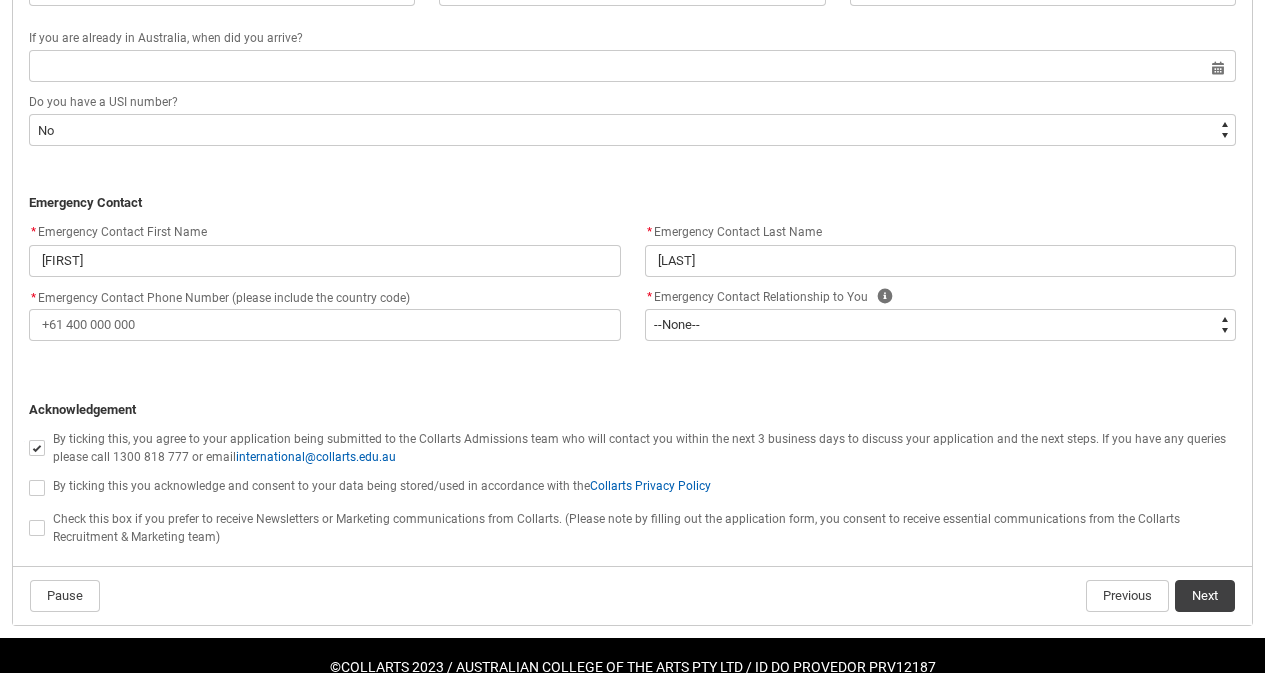 click 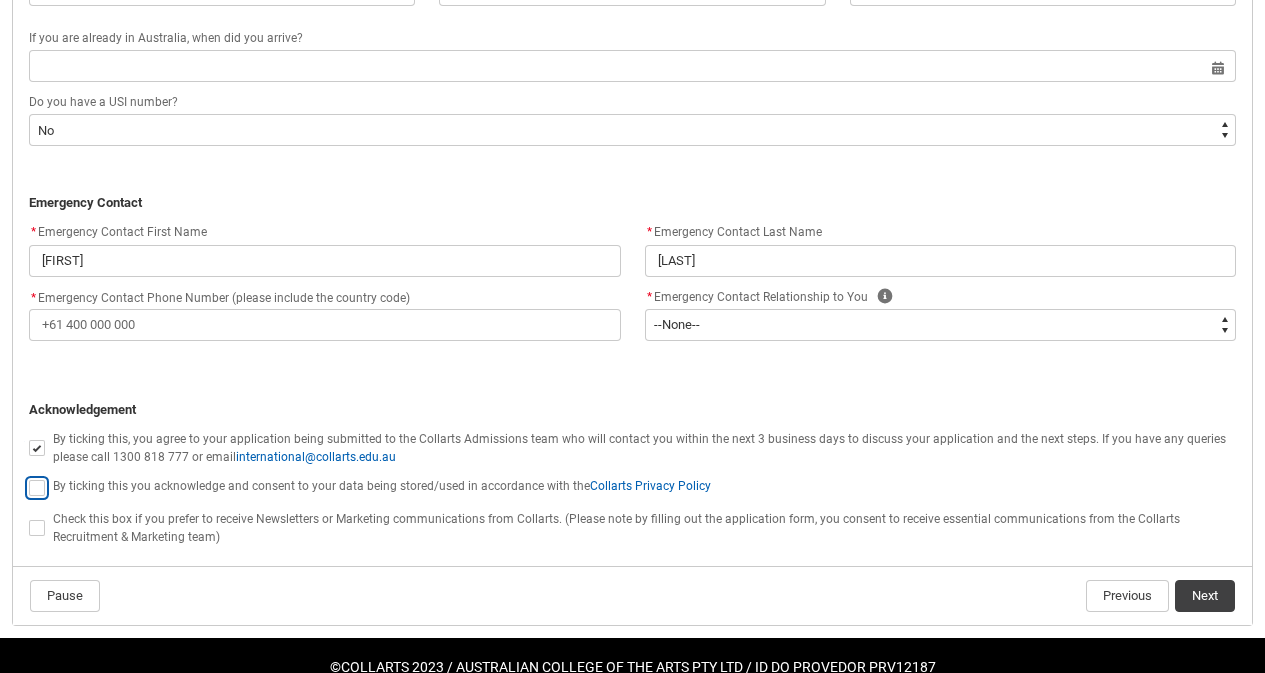 click at bounding box center [28, 477] 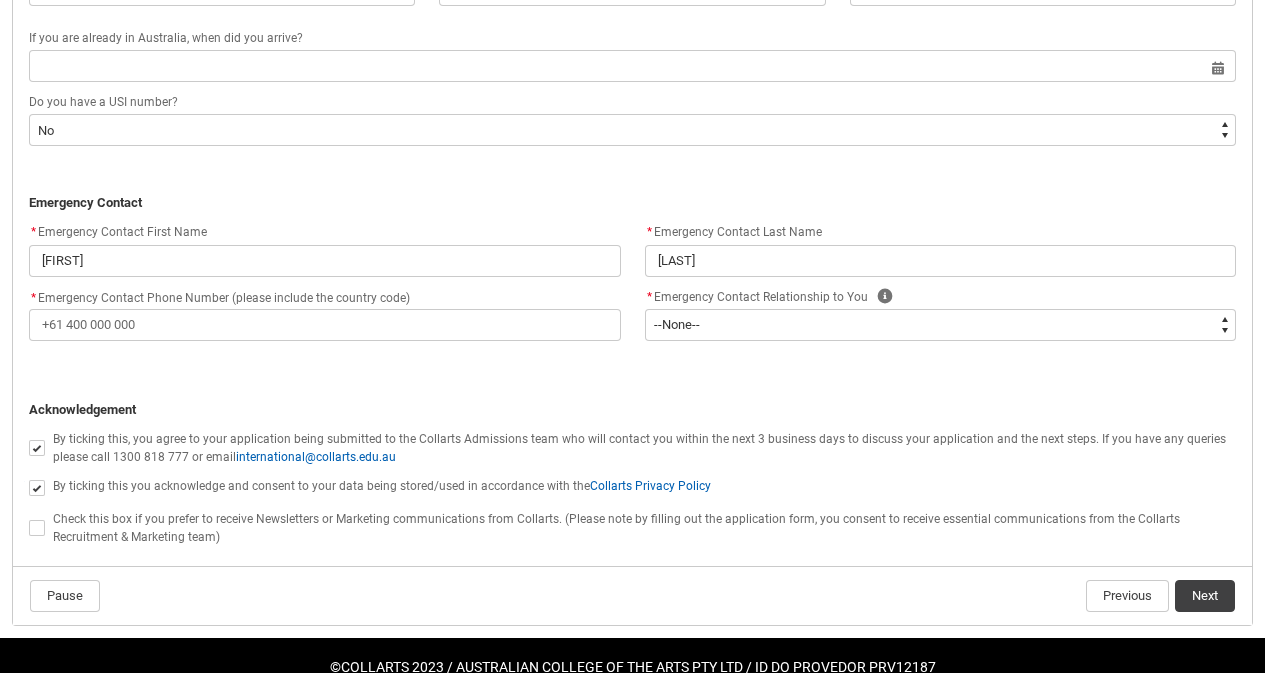 click 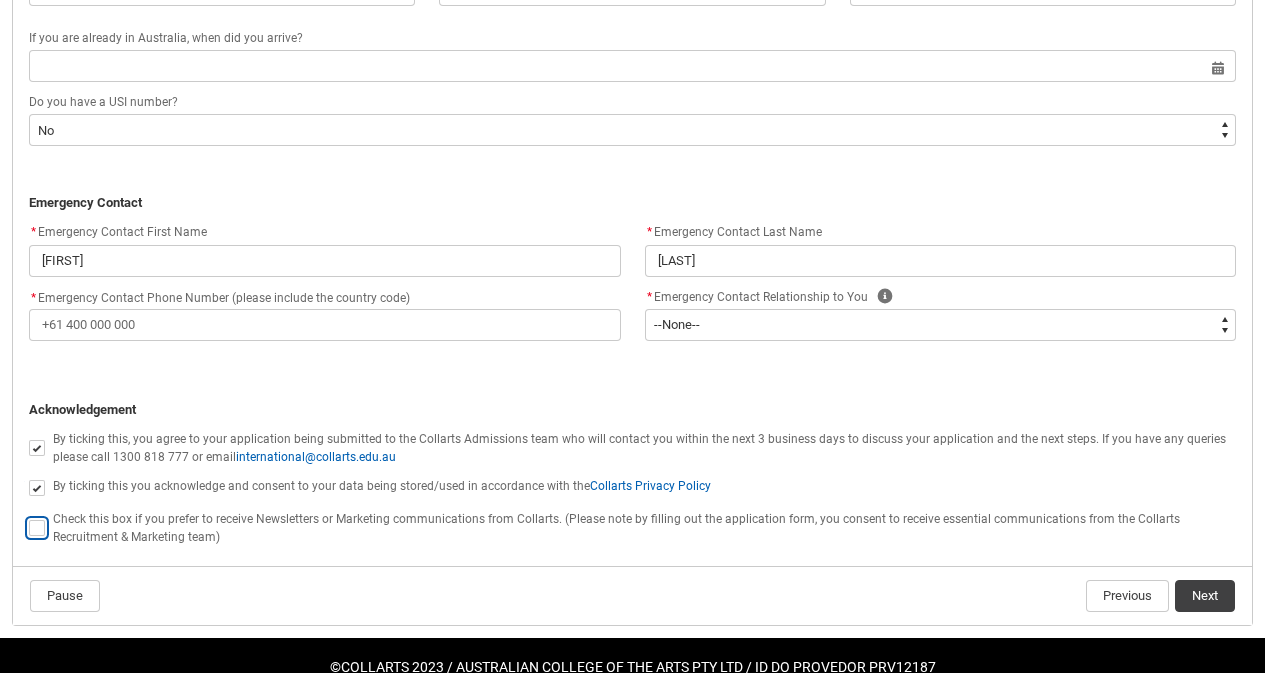 click at bounding box center [28, 517] 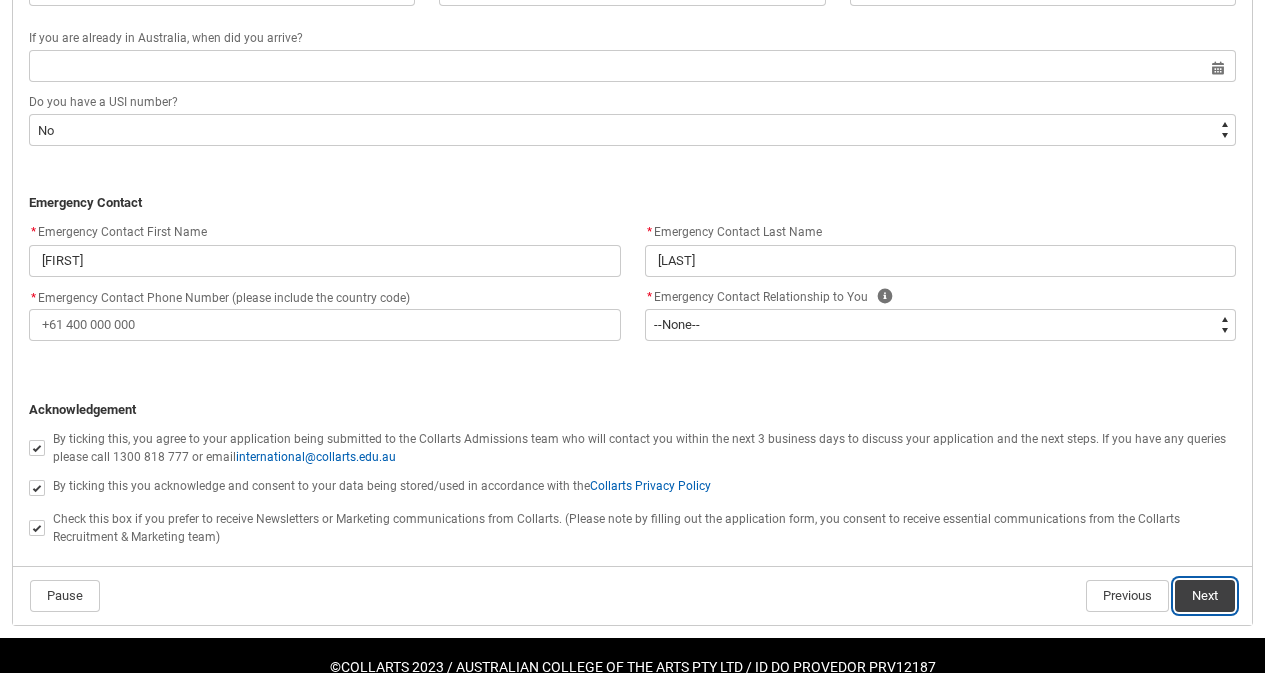 click on "Next" 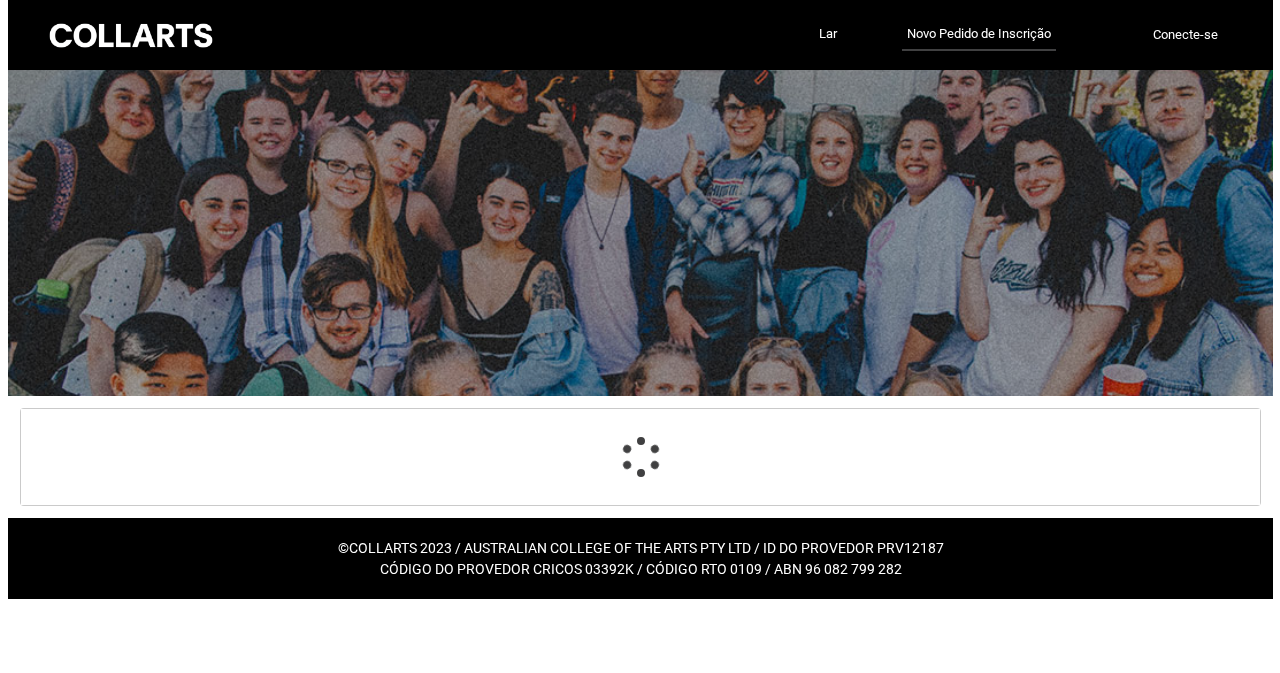 scroll, scrollTop: 0, scrollLeft: 0, axis: both 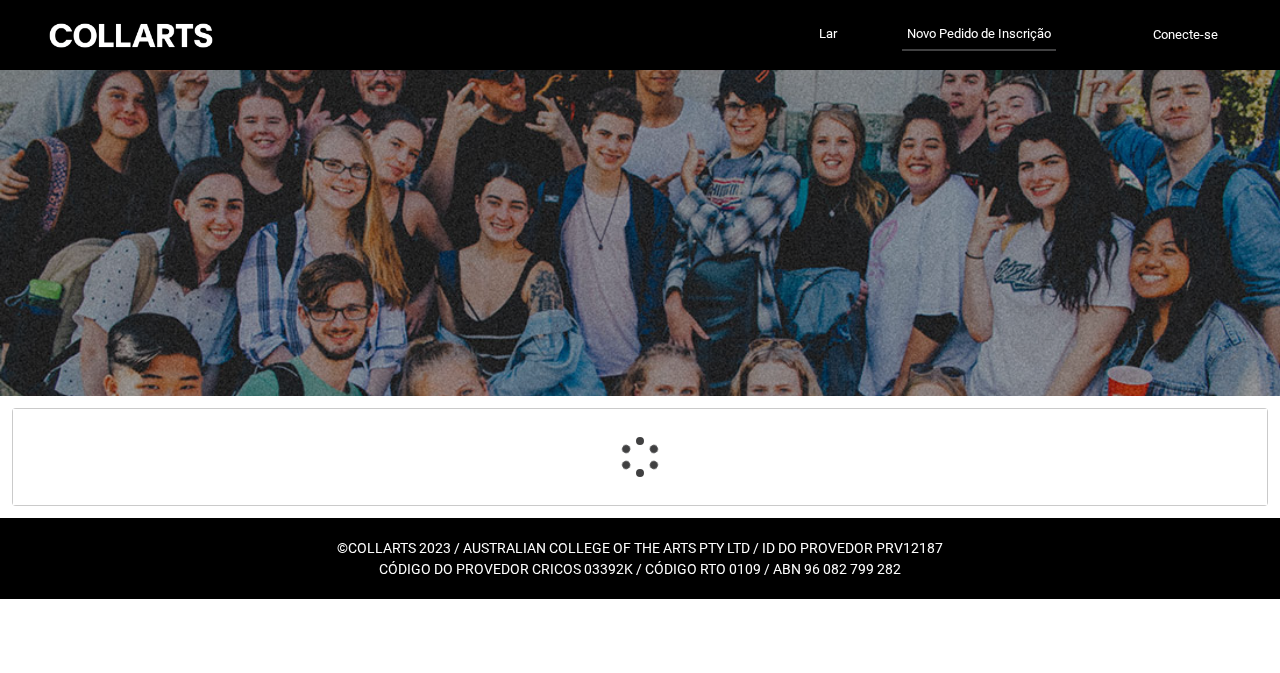 select on "Birth_Country.9201" 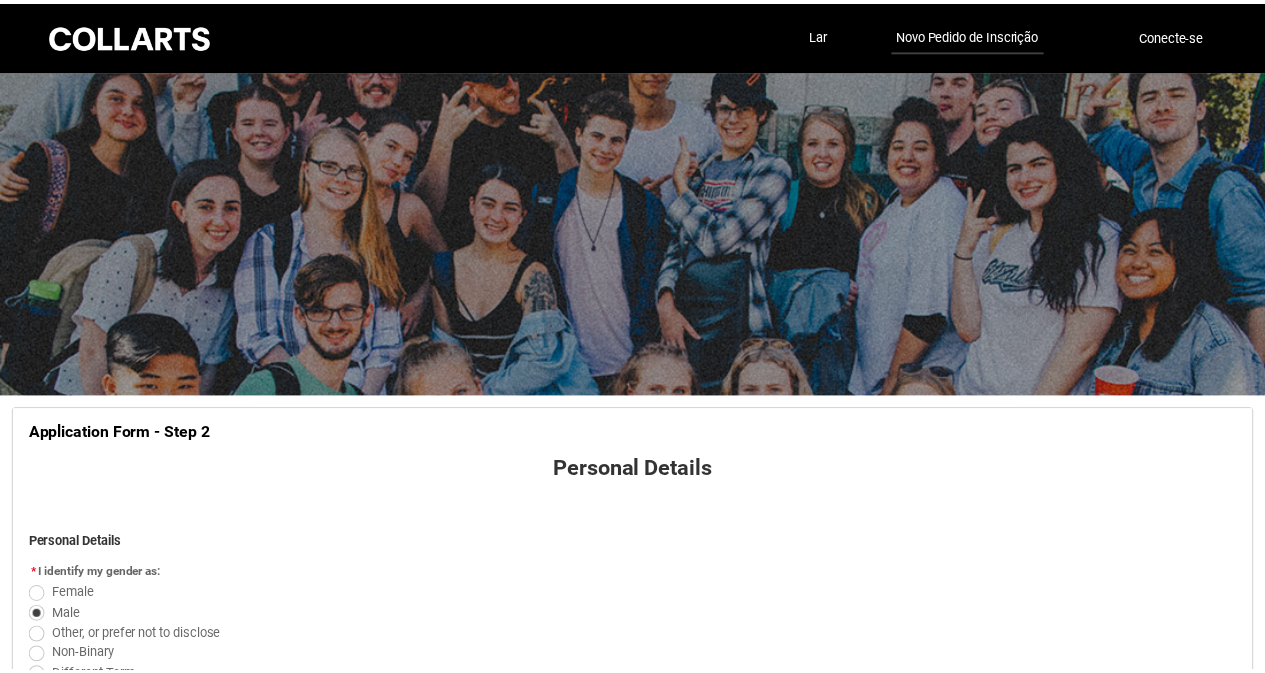 scroll, scrollTop: 2041, scrollLeft: 0, axis: vertical 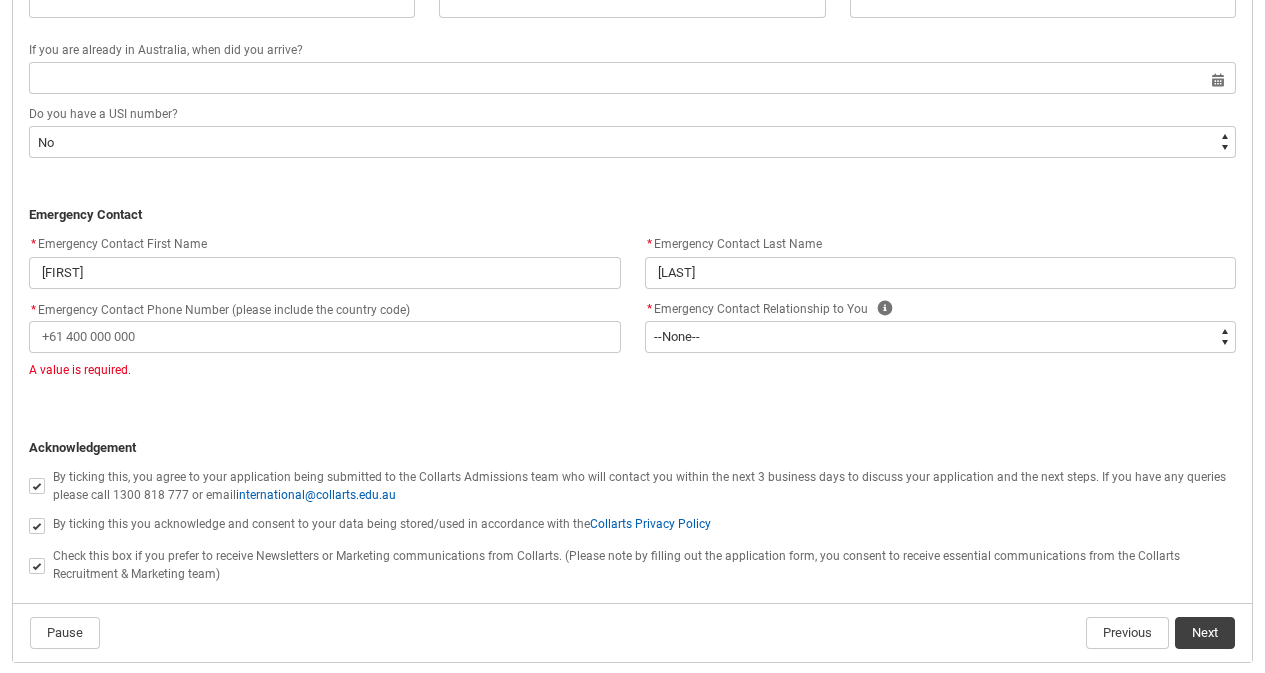 type on "+244" 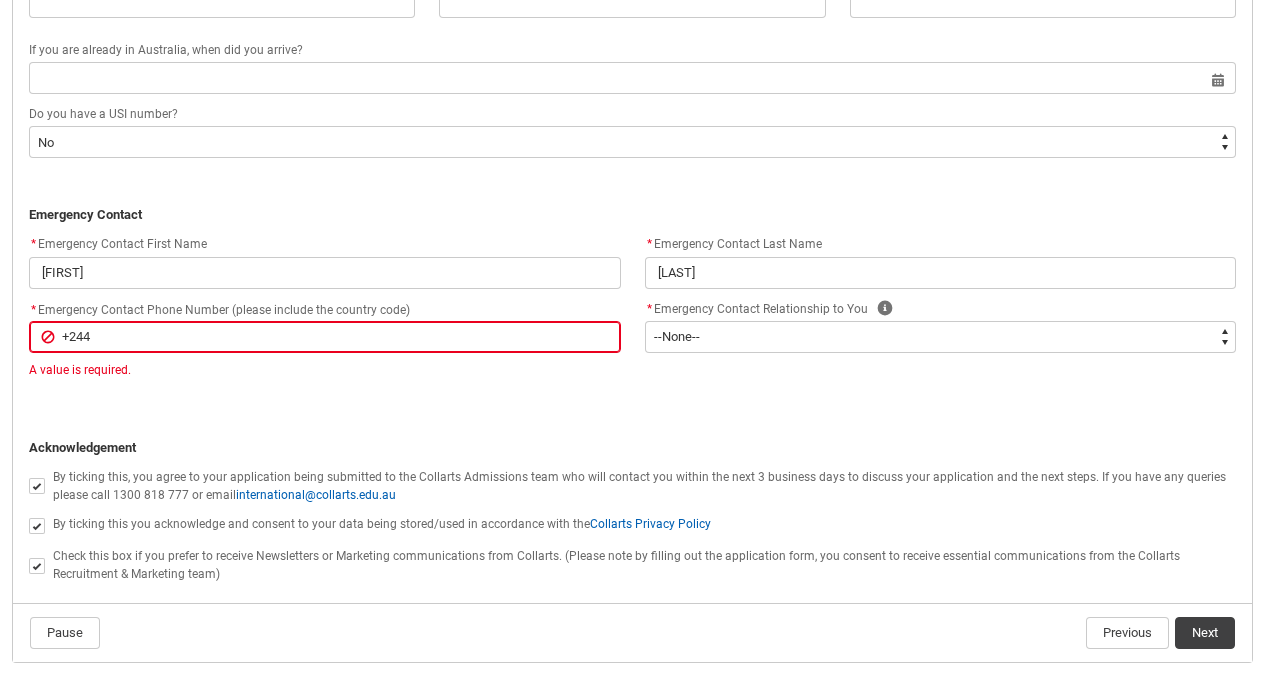 type on "+244" 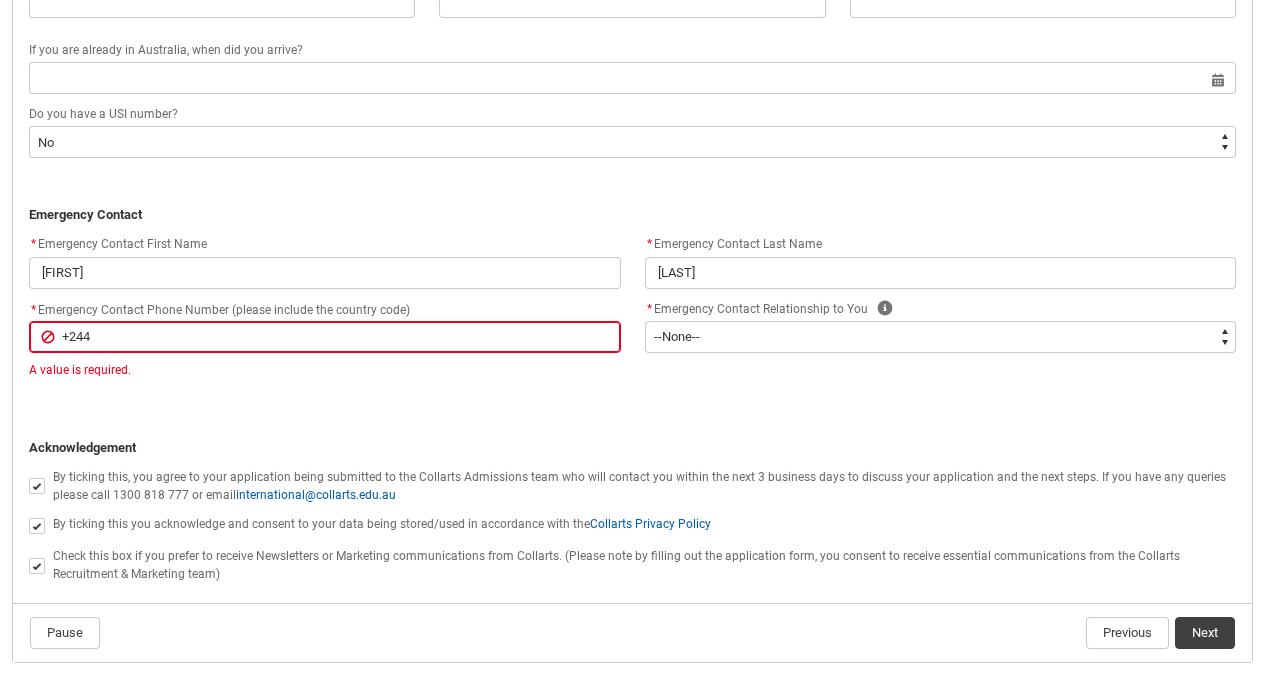 type on "+244" 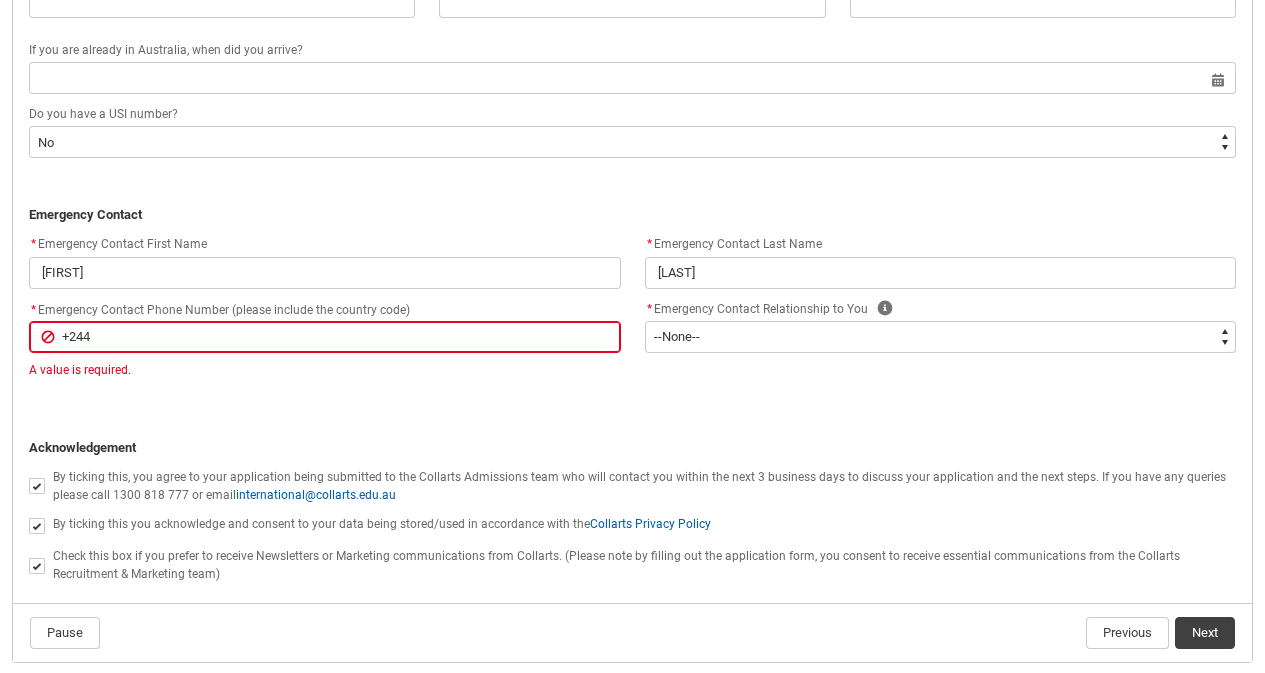 type on "+244 9" 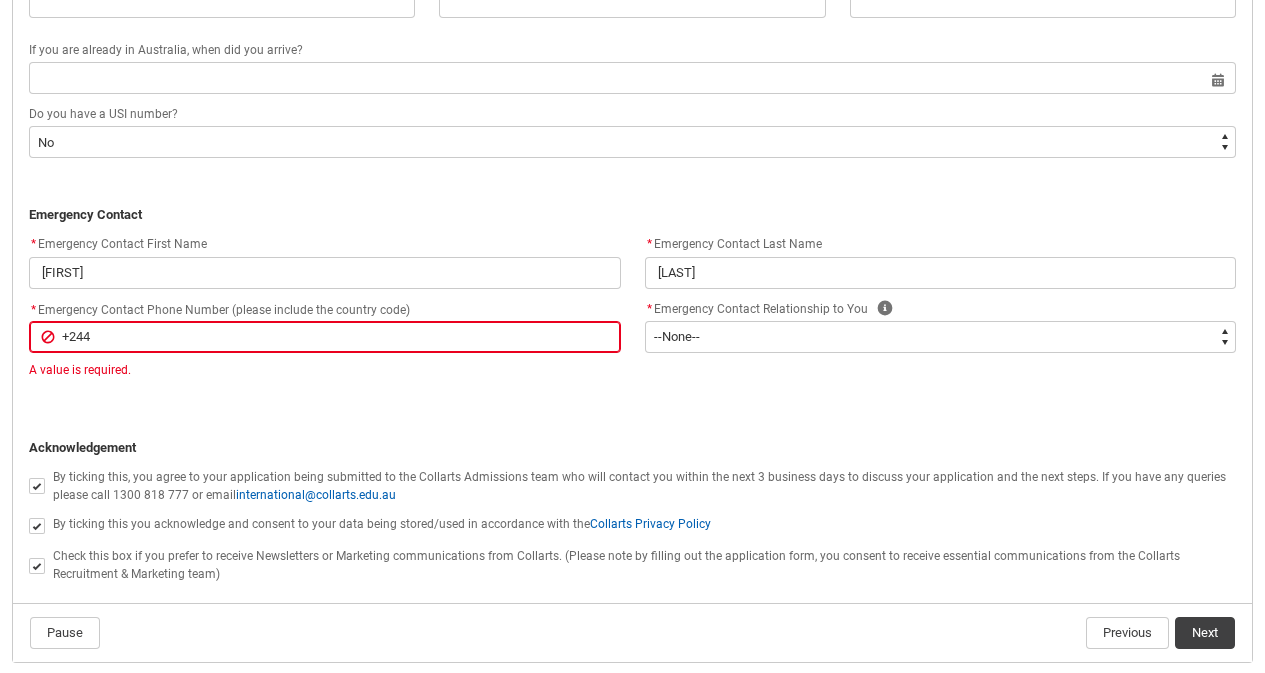 type on "+244 9" 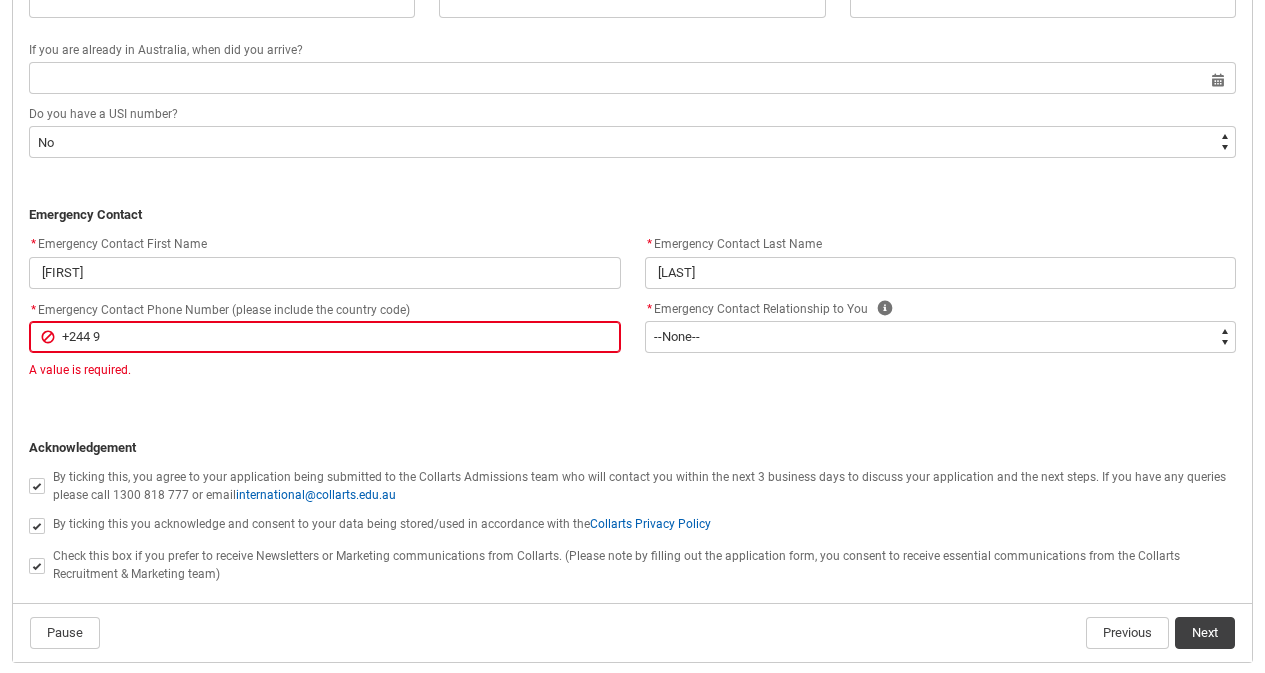 type on "+[COUNTRY_CODE] [PHONE]" 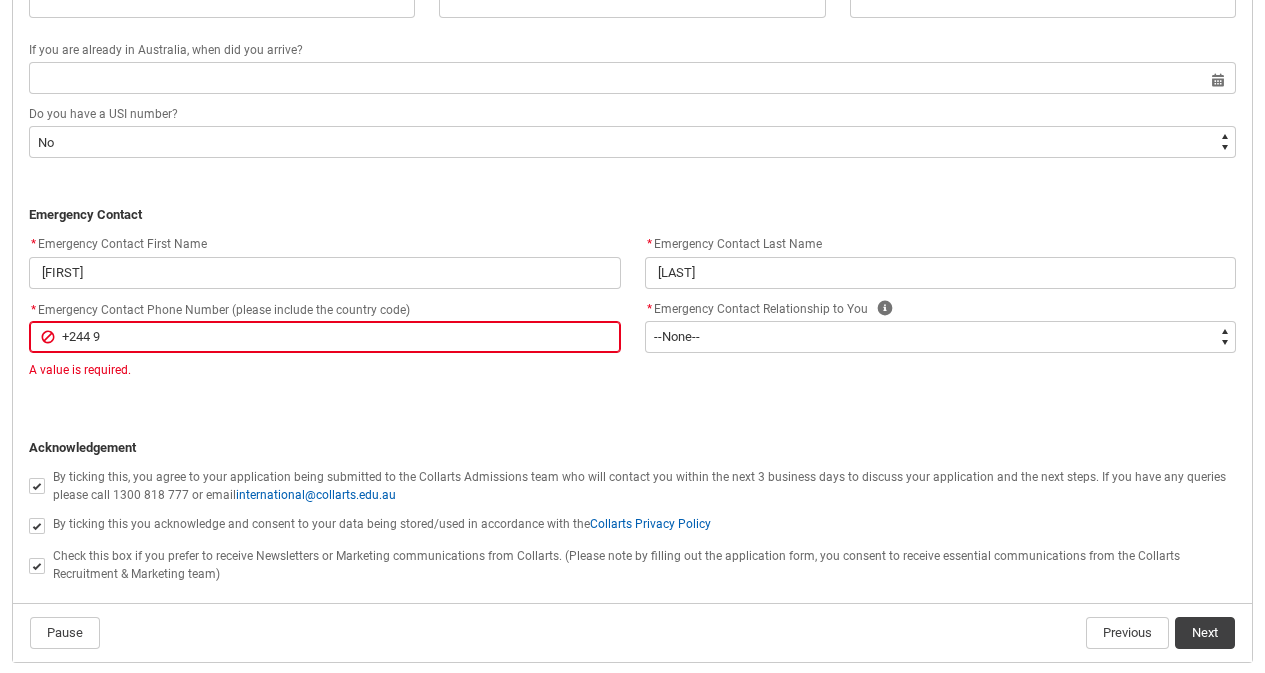 type on "+[COUNTRY_CODE] [PHONE]" 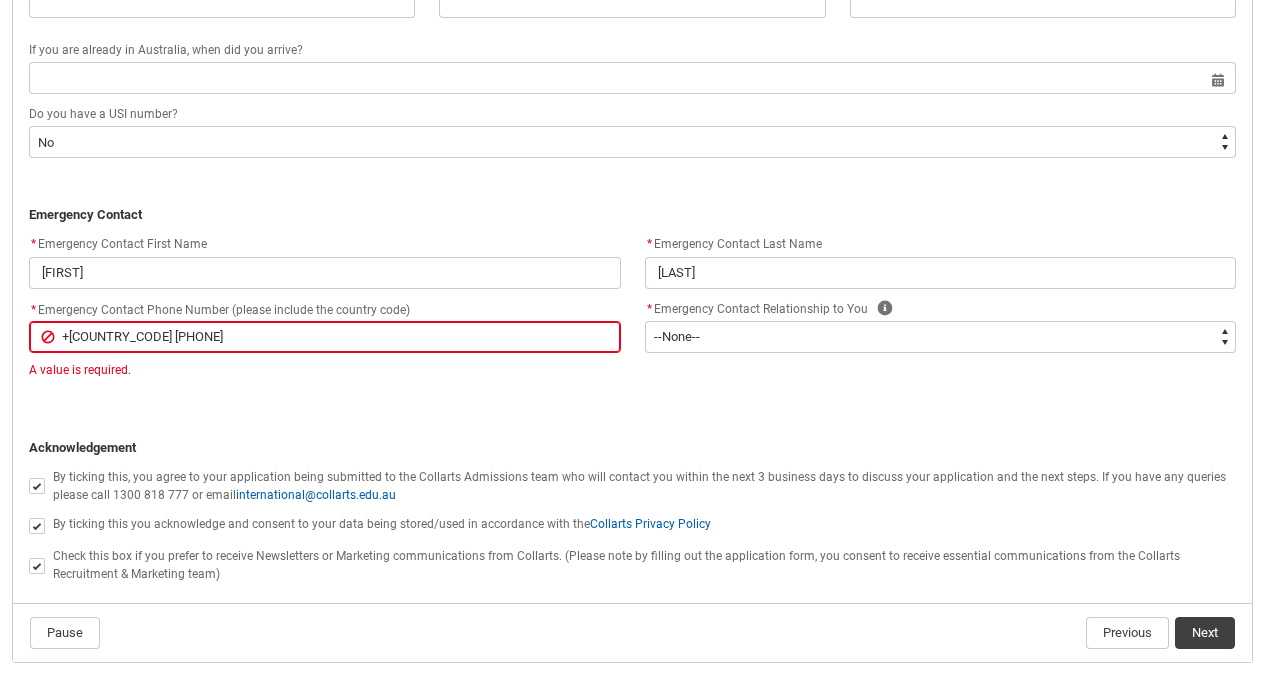 type on "+[COUNTRY_CODE] [PHONE]" 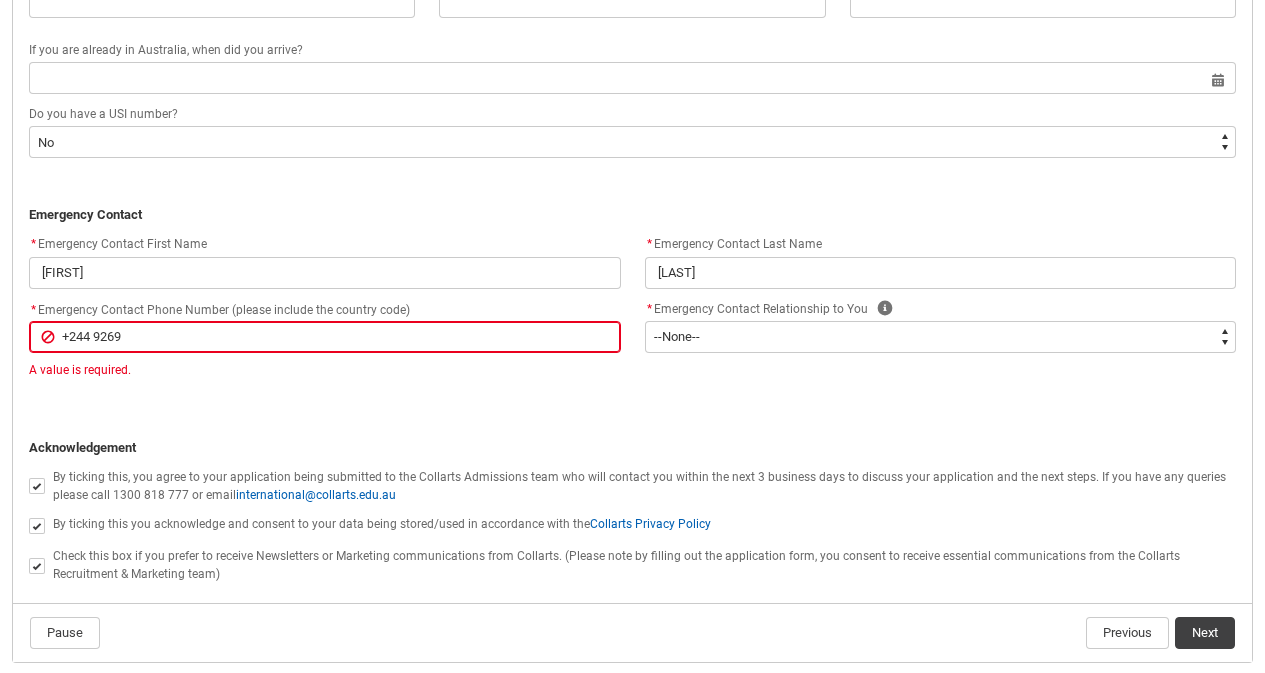 type on "+[COUNTRY_CODE] [PHONE]" 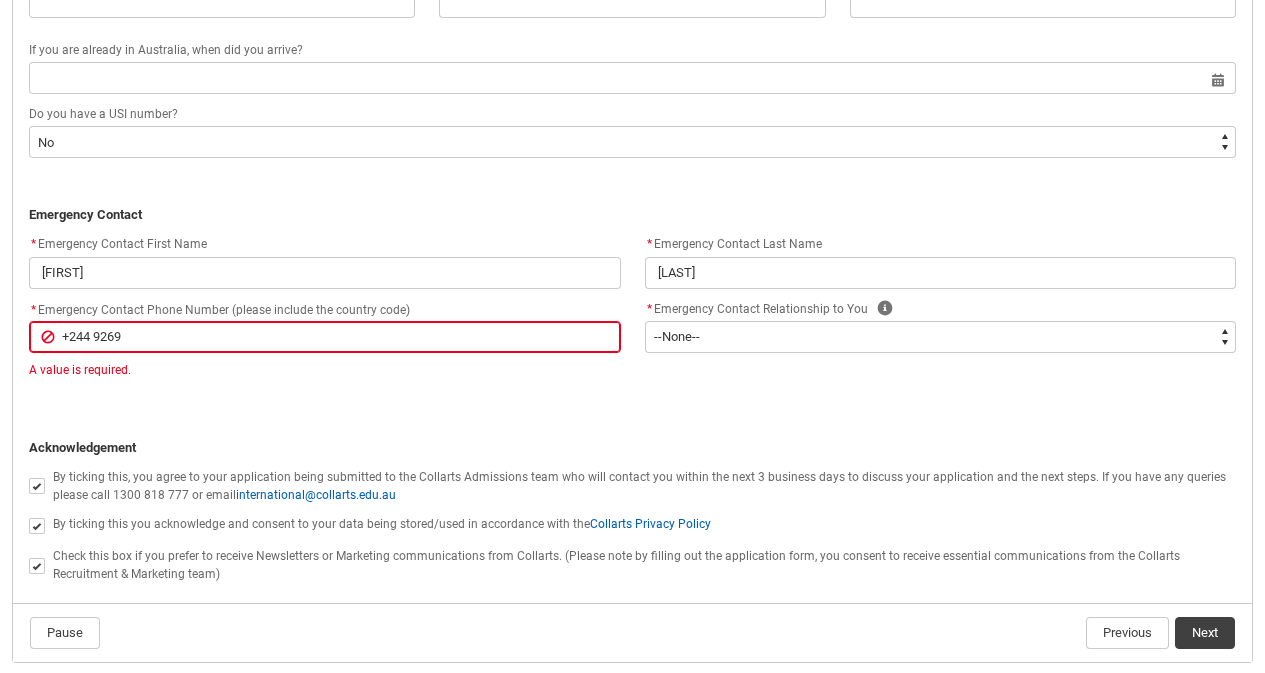 type on "+[COUNTRY_CODE] [PHONE]" 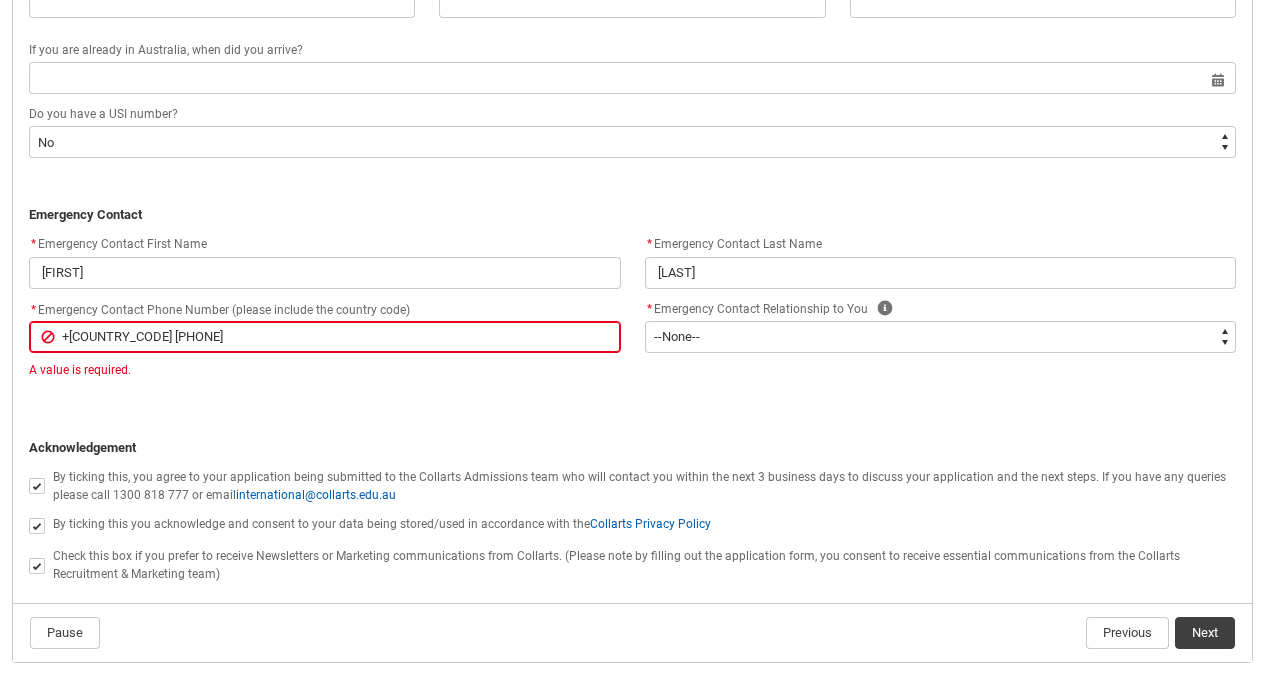 type on "+[COUNTRY_CODE] [PHONE]" 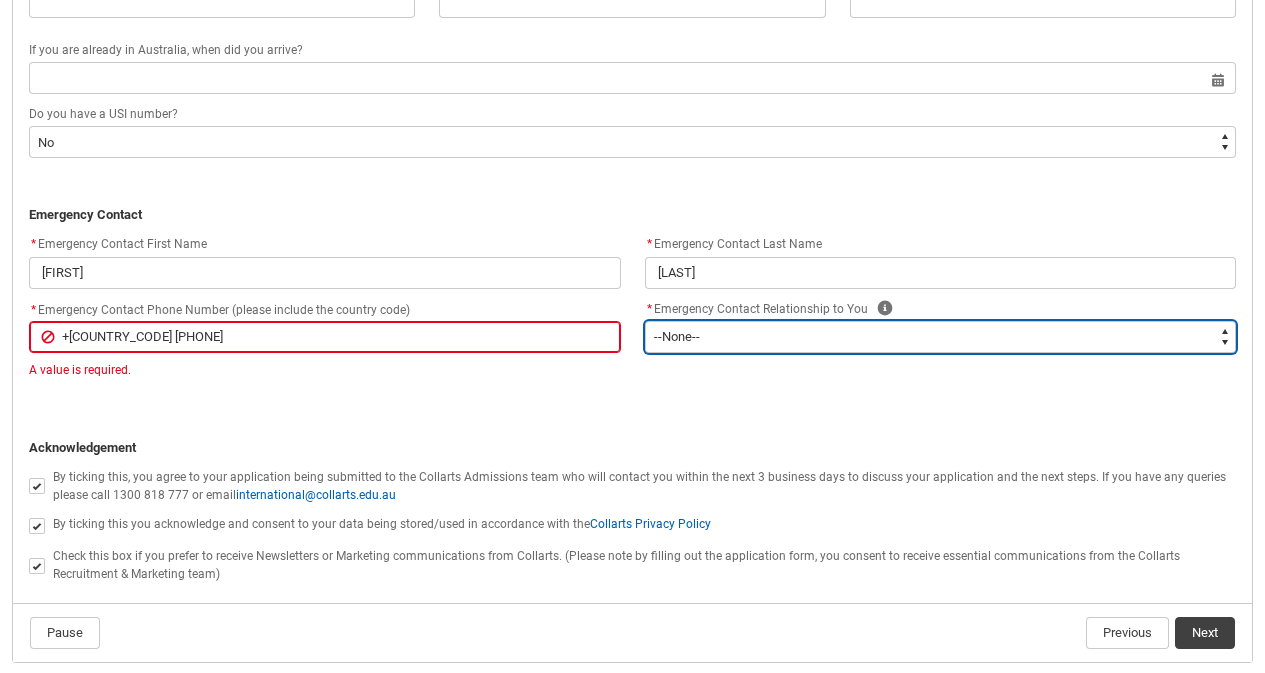 click on "--None-- Mother Father Sibling Child Partner Relation Friend" at bounding box center (941, 337) 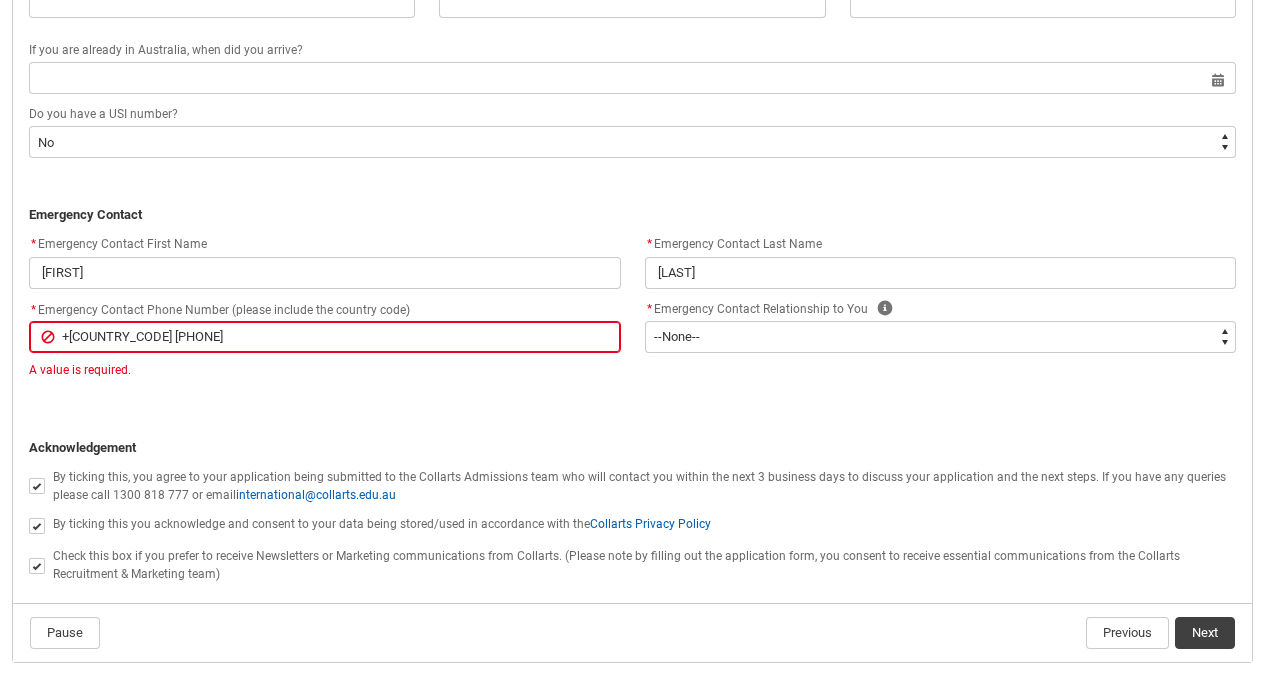 click on "* Emergency Contact First Name [FIRST] * Emergency Contact Phone Number (please include the country code) +[COUNTRY_CODE] [PHONE] Emergency Contact Phone Number (please include the country code)   A value is required. * Emergency Contact Last Name [LAST] * Emergency Contact Relationship to You Help *   --None-- Mother Father Sibling Child Partner Relation Friend" 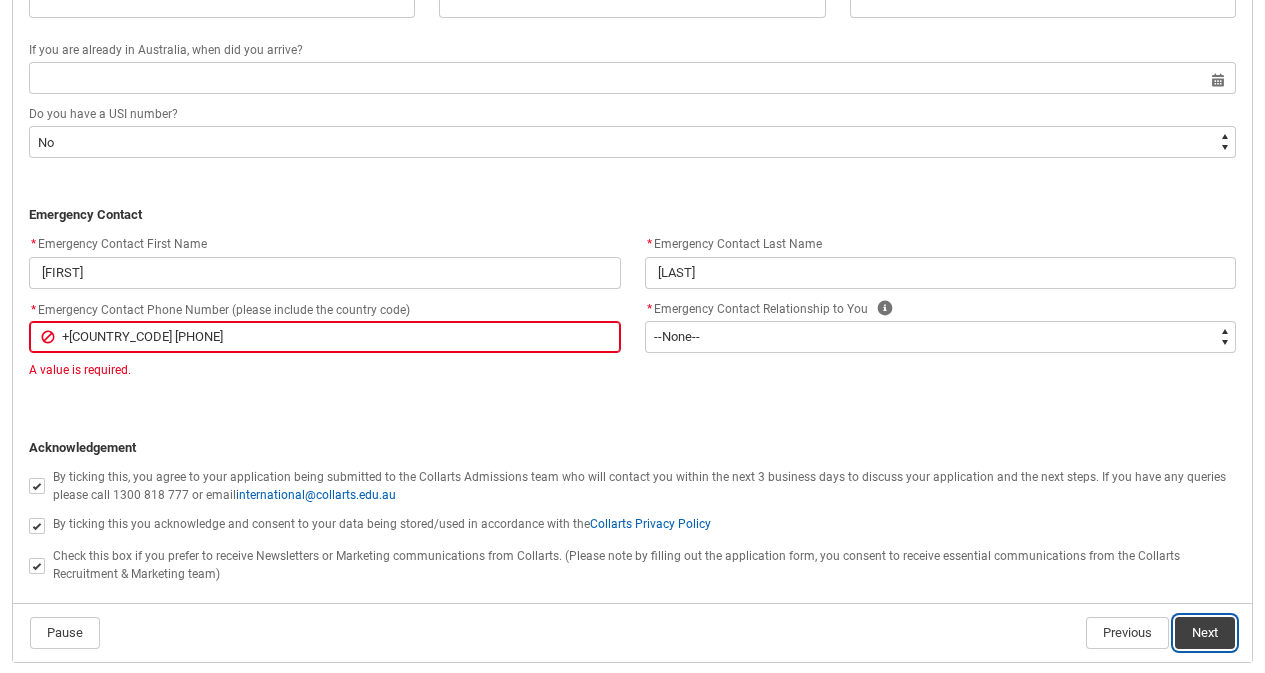 click on "Next" 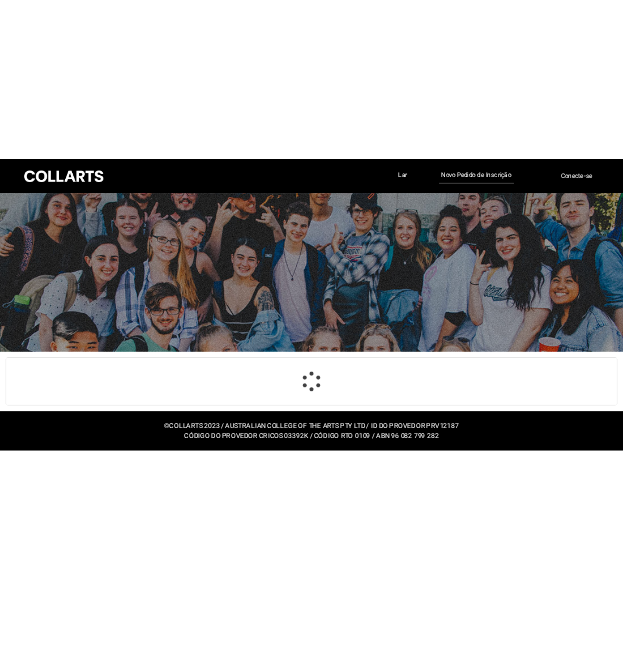 scroll, scrollTop: 209, scrollLeft: 0, axis: vertical 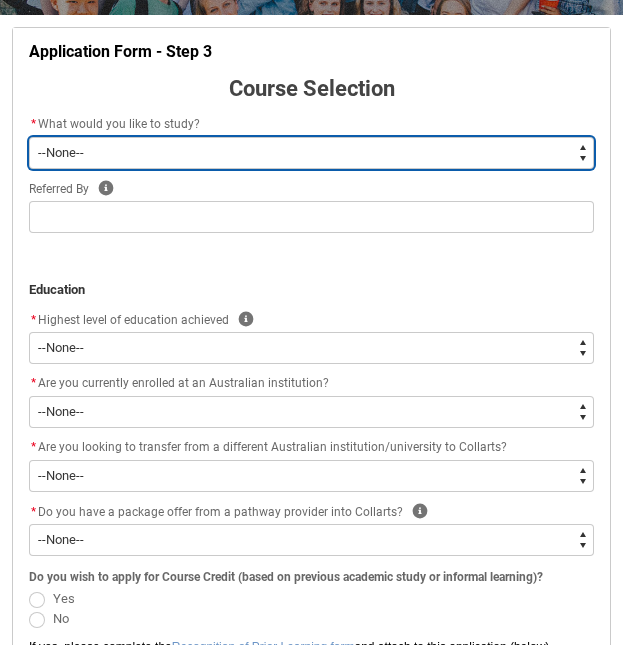 click on "--None-- Diploma Bachelor Post Graduate" at bounding box center [311, 153] 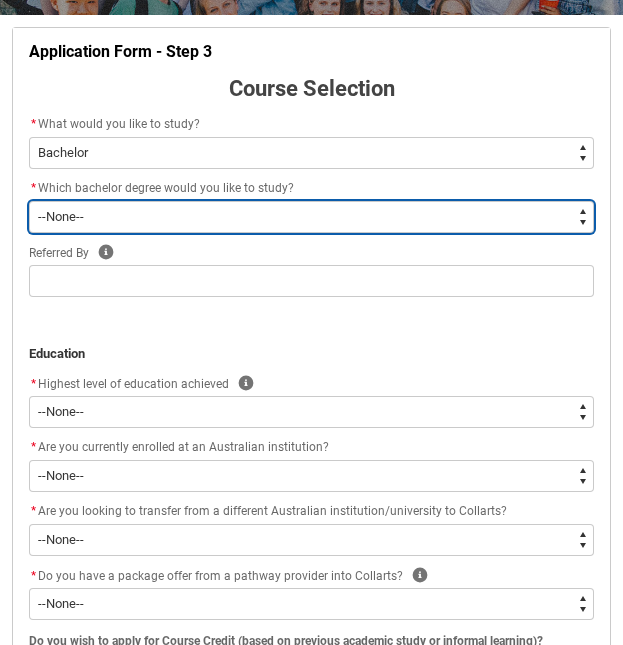 click on "--None-- Bachelor of 2D Animation Bachelor of Applied Business (Entertainment Management) Bachelor of Arts (Interior Design) Bachelor of Audio Production Bachelor of Design (Fashion & Sustainability) Bachelor of Digital and Social Media Bachelor of Event Management Bachelor of Fashion Marketing (Branding and Communications) Bachelor of Fashion Marketing (Buying and Retail Management) Bachelor of Game Design Bachelor of Graphic and Digital Design Bachelor of Journalism and New Media Bachelor of Music Performance Bachelor of Music Production Bachelor of Performing Arts (Acting) Bachelor of Performing Arts (Stage Management) Bachelor of Performing Arts (Writing & Directing) Bachelor of Performing Arts (Comedy) Bachelor of Photography Bachelor of Screen & Media Double Degree - Bachelor of Audio Production & Bachelor of Applied Business (Entertainment Management) Double Degree - Bachelor of Design (Fashion & Sustainability) and Bachelor of Applied Business (Fashion Marketing)" at bounding box center (311, 217) 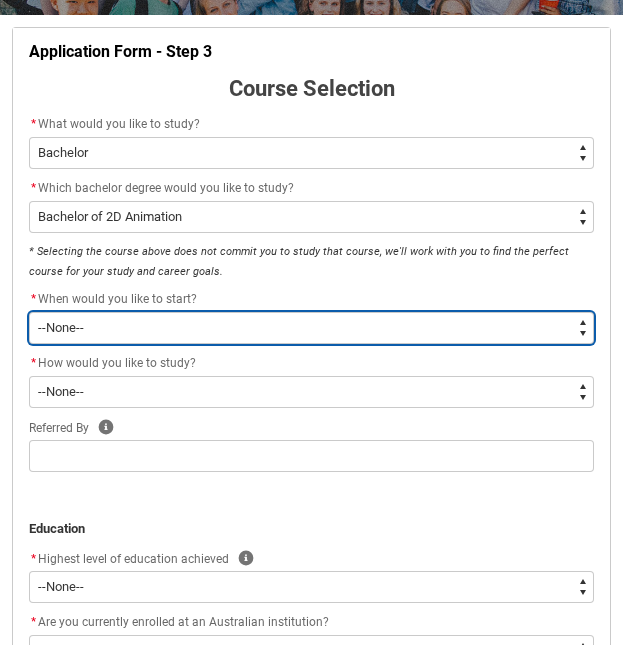 click on "--None-- Trimester 1 2026, starting February 2026 Trimester 3 2025, starting September 2025" at bounding box center [311, 328] 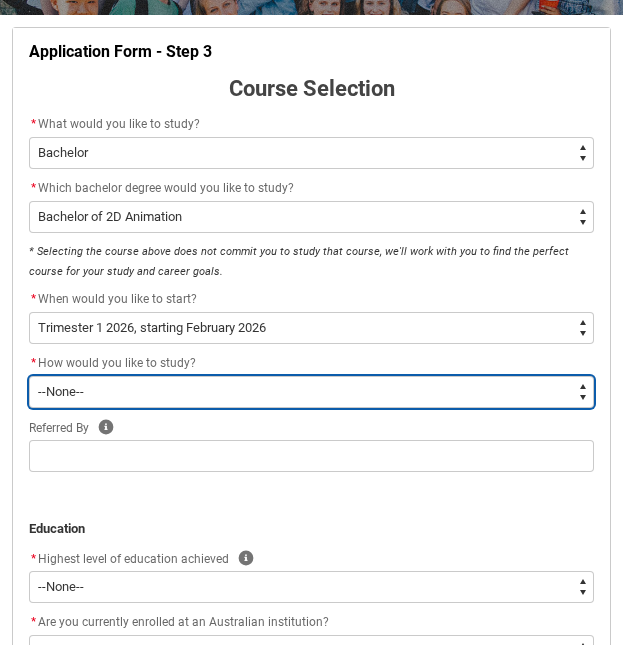 click on "--None-- On-campus Online" at bounding box center [311, 392] 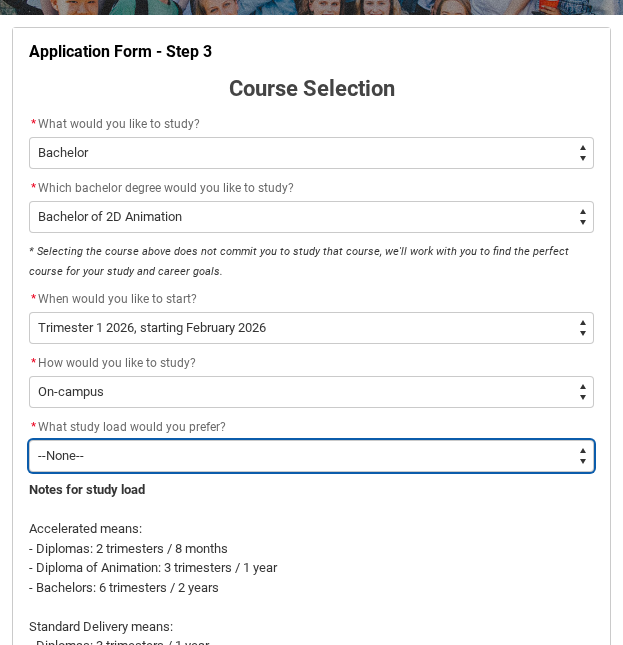 drag, startPoint x: 143, startPoint y: 407, endPoint x: 86, endPoint y: 449, distance: 70.80254 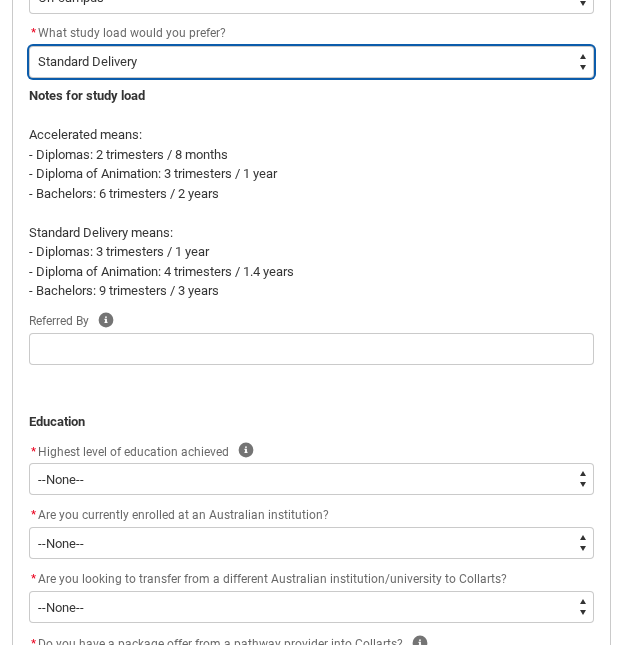 scroll, scrollTop: 604, scrollLeft: 0, axis: vertical 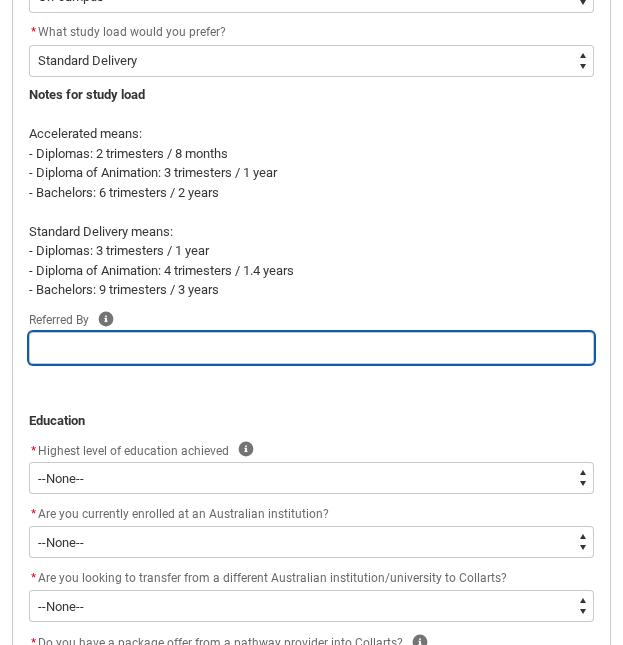 click at bounding box center [311, 348] 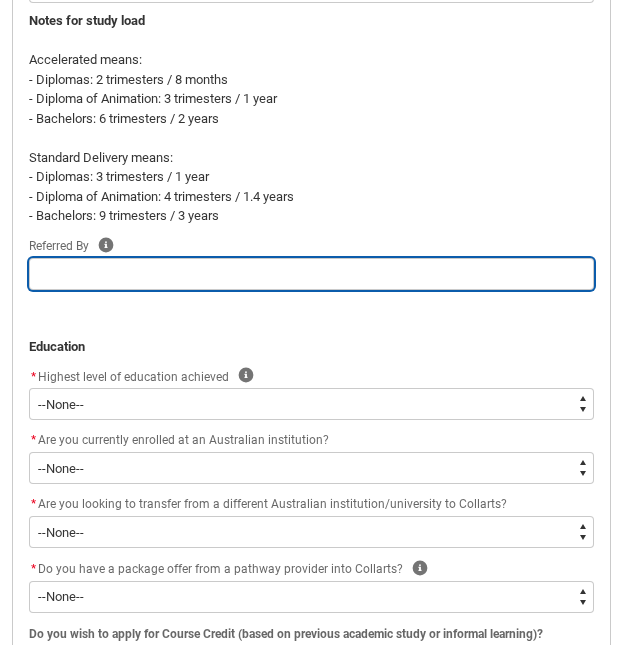 scroll, scrollTop: 692, scrollLeft: 0, axis: vertical 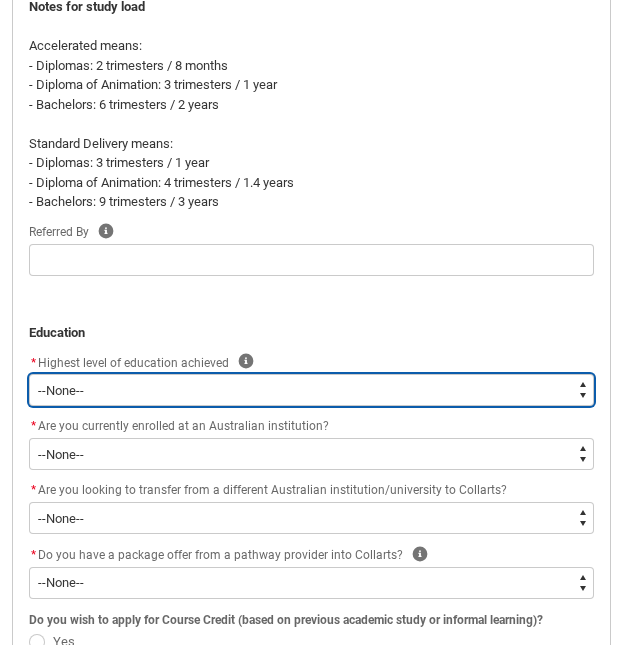 click on "--None-- Completed High School Completed a VET Course Completed Foundation Studies Incomplete University Course Completed a University Bachelor Degree Completed a Postgraduate Course No prior educational attainment Completed Year 11 Completed Year 10" at bounding box center [311, 390] 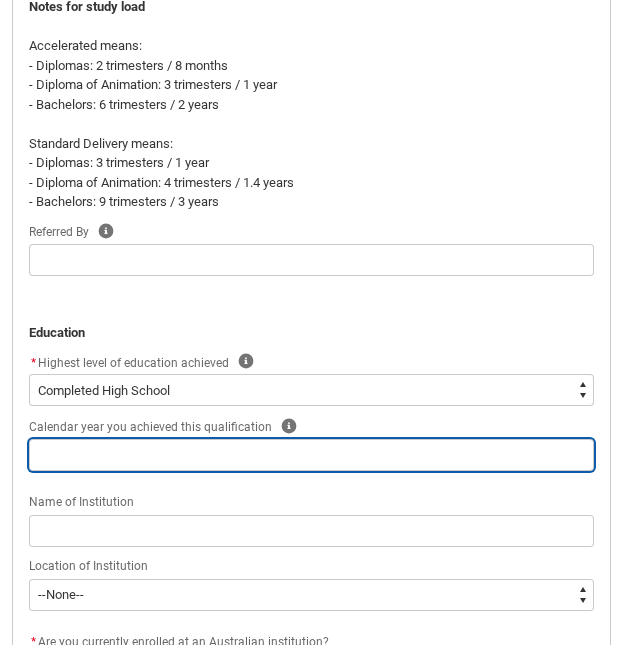click at bounding box center (311, 455) 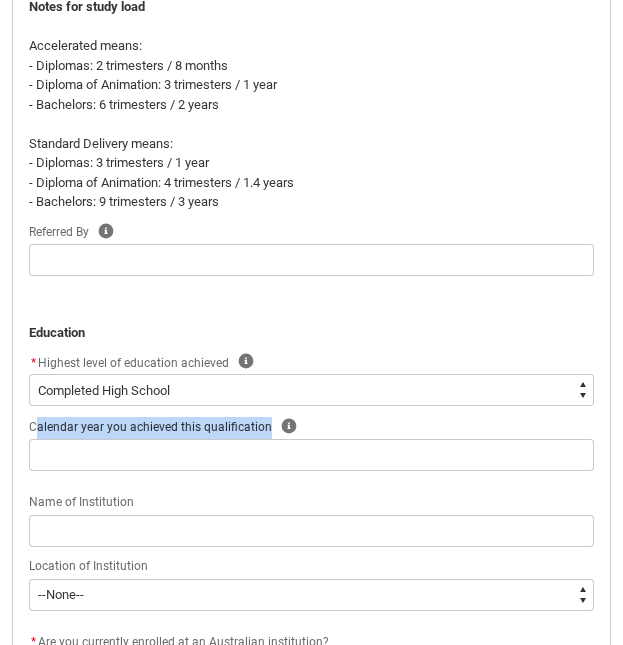 drag, startPoint x: 33, startPoint y: 421, endPoint x: 224, endPoint y: 439, distance: 191.8463 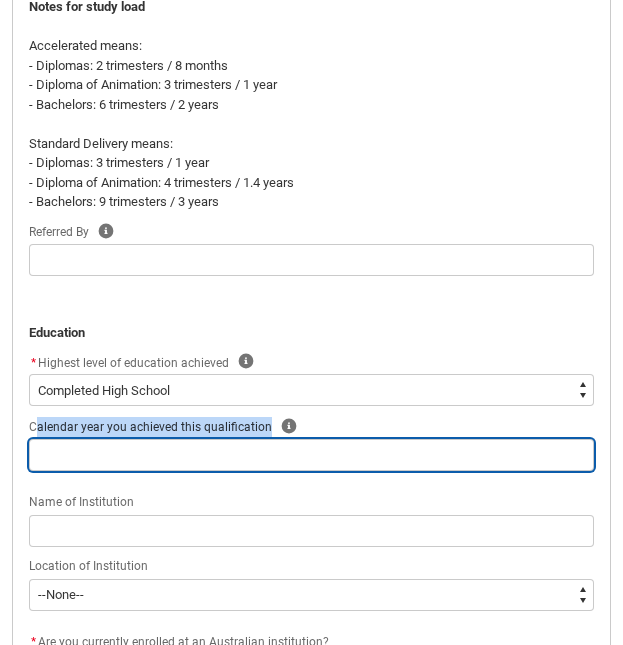 click at bounding box center (311, 455) 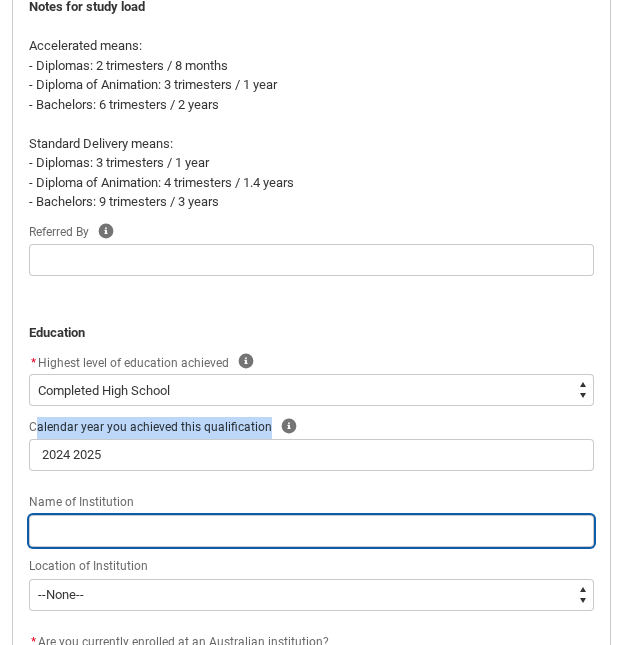 click at bounding box center (311, 531) 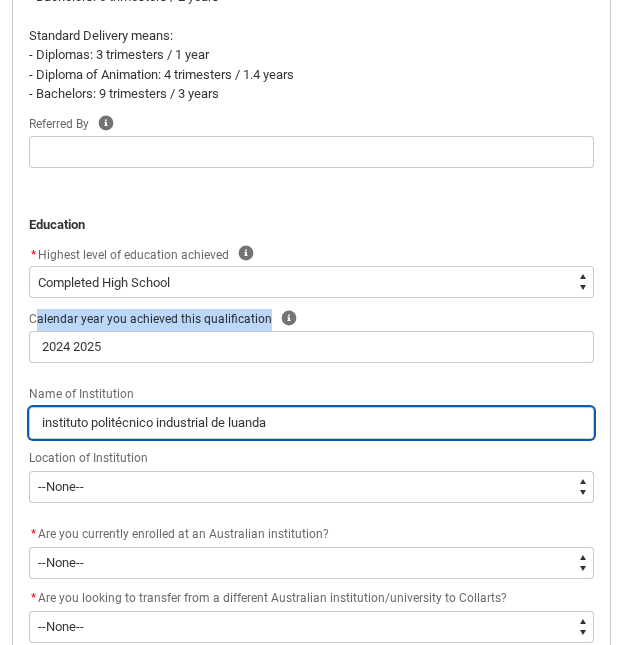 scroll, scrollTop: 812, scrollLeft: 0, axis: vertical 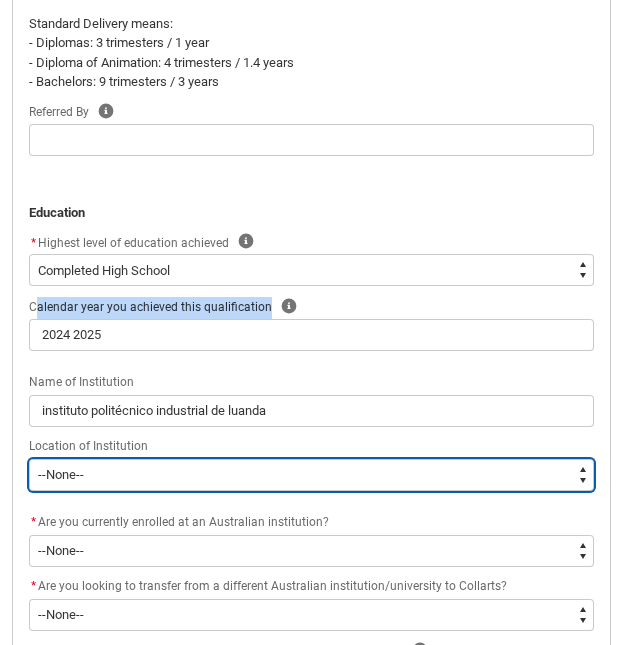 click on "--None-- Afghanistan Åland Islands Albania Algeria American Samoa Andorra Angola Anguilla Antarctica Antigua and Barbuda Argentina Armenia Aruba Australia Austria Azerbaijan Bahamas (the) Bahrain Bangladesh Barbados Belarus Belgium Belize Benin Bermuda Bhutan Bolivia (Plurinational State of) Bonaire, Sint Eustatius and Saba Bosnia and Herzegovina Botswana Bouvet Island Brazil British Antarctic Territory British Indian Ocean Territory (the) Brunei Darussalam Bulgaria Burkina Faso Burma Burundi Byelorussian SSR Cabo Verde Cambodia Cameroon Canada Canton and Enderbury Islands Cayman Islands (the) Central African Republic (the) Chad Chile China Christmas Island Cocos (Keeling) Islands (the) Colombia Comoros (the) Congo (the Democratic Republic of the) Congo (the) Cook Islands (the) Costa Rica Côte d'Ivoire Croatia Cuba Curaçao Cyprus Czech Republic (the) Czechoslovakia Dahomey Denmark Djibouti Dominica Dominican Republic (the) Dronning Maud Land East Timor Ecuador Egypt El Salvador Equatorial Guinea Eritrea" at bounding box center (311, 475) 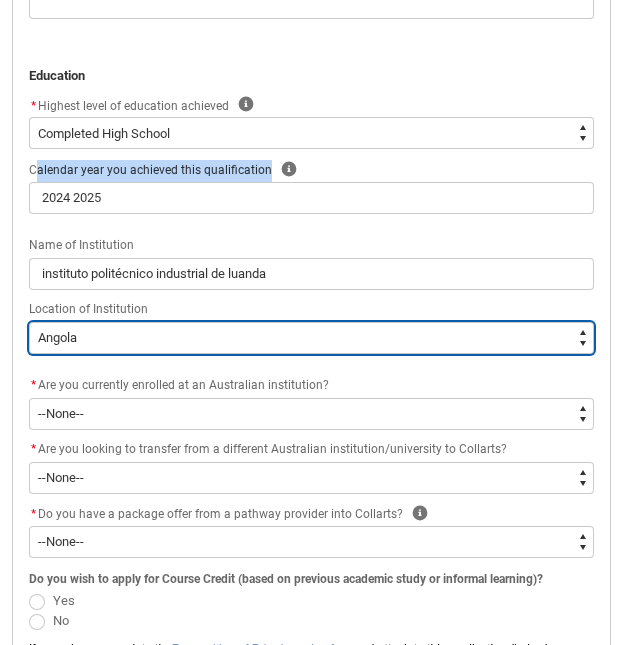 scroll, scrollTop: 950, scrollLeft: 0, axis: vertical 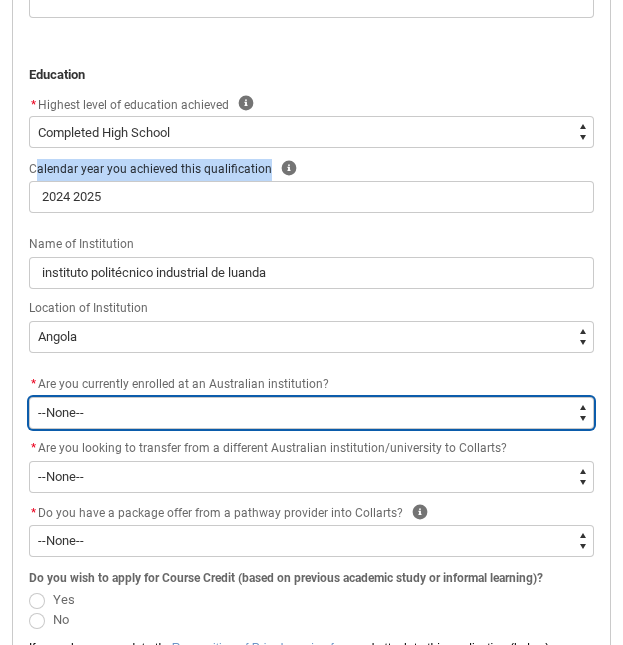 click on "--None-- Yes No" at bounding box center [311, 413] 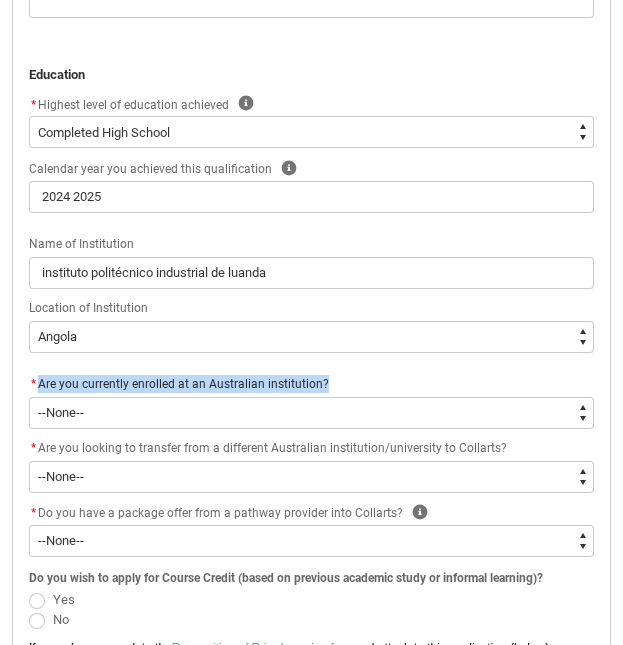 drag, startPoint x: 38, startPoint y: 381, endPoint x: 320, endPoint y: 387, distance: 282.0638 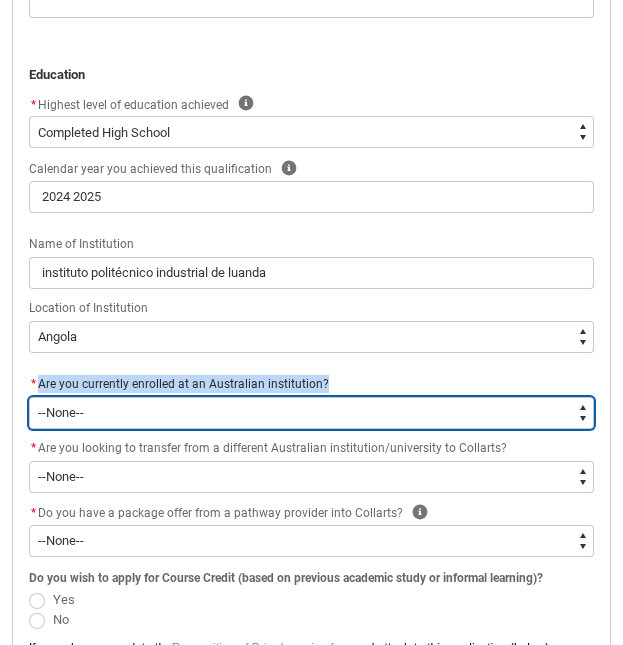 click on "--None-- Yes No" at bounding box center (311, 413) 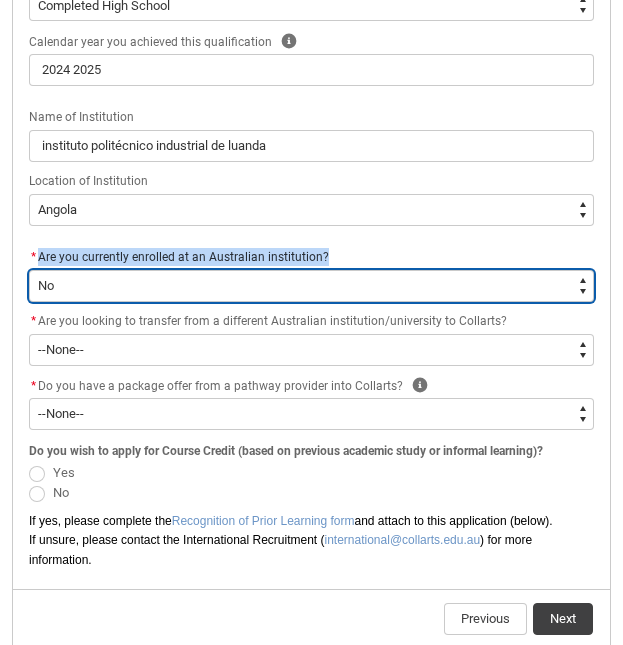 scroll, scrollTop: 1078, scrollLeft: 0, axis: vertical 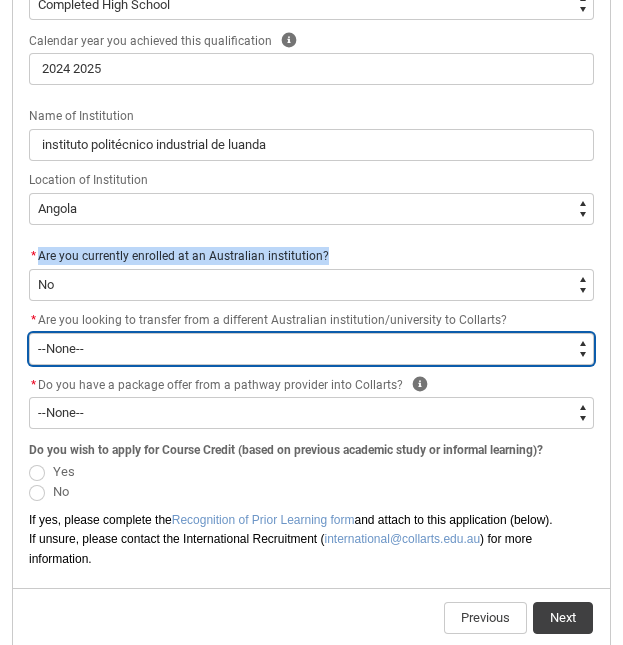 click on "--None-- Yes No" at bounding box center (311, 349) 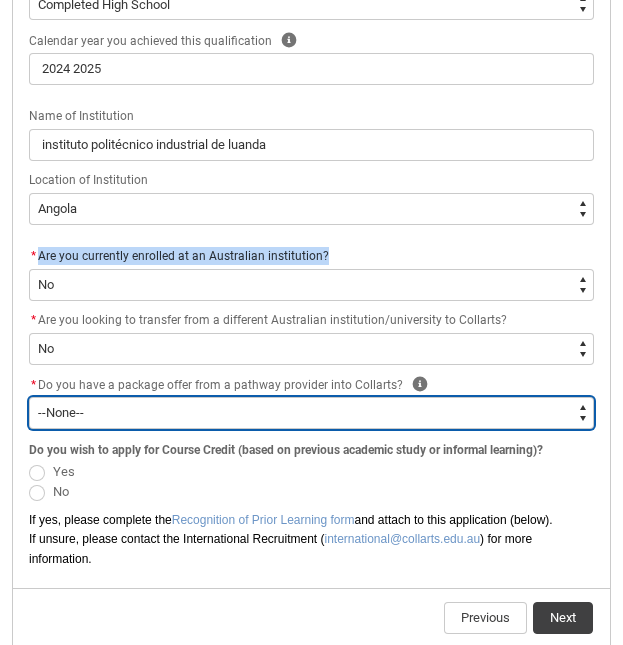 click on "--None-- Yes No" at bounding box center (311, 413) 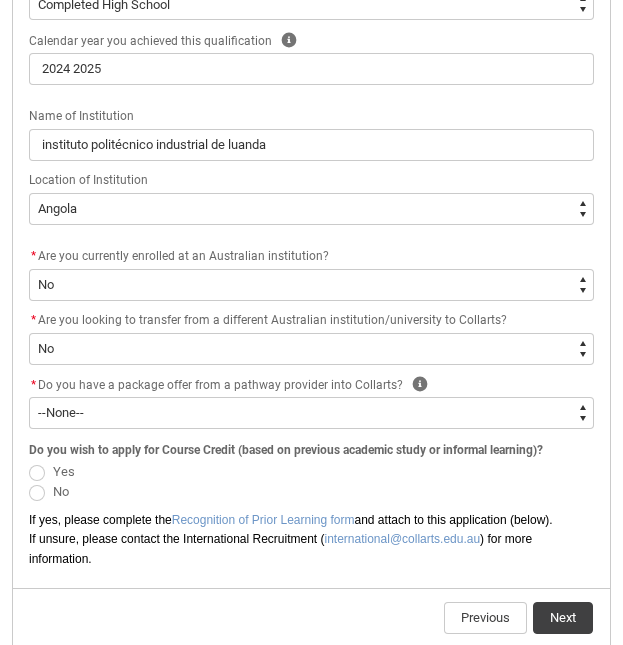 click on "Do you have a package offer from a pathway provider into Collarts?" at bounding box center [220, 385] 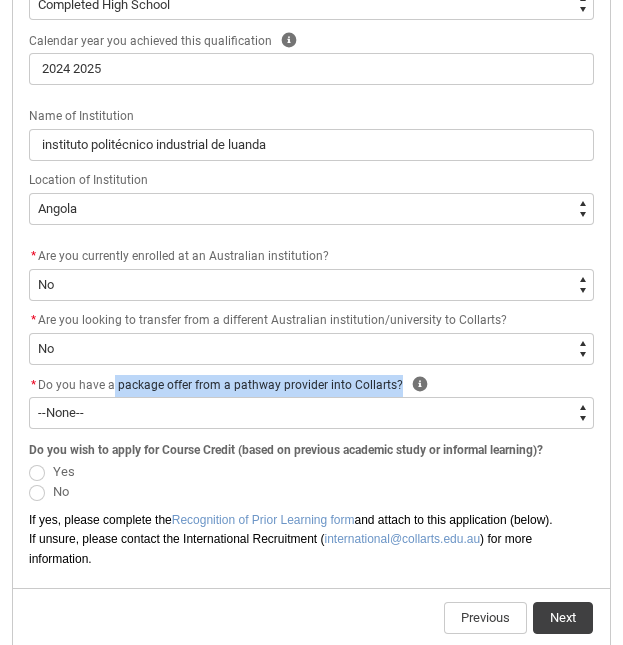 drag, startPoint x: 112, startPoint y: 386, endPoint x: 395, endPoint y: 386, distance: 283 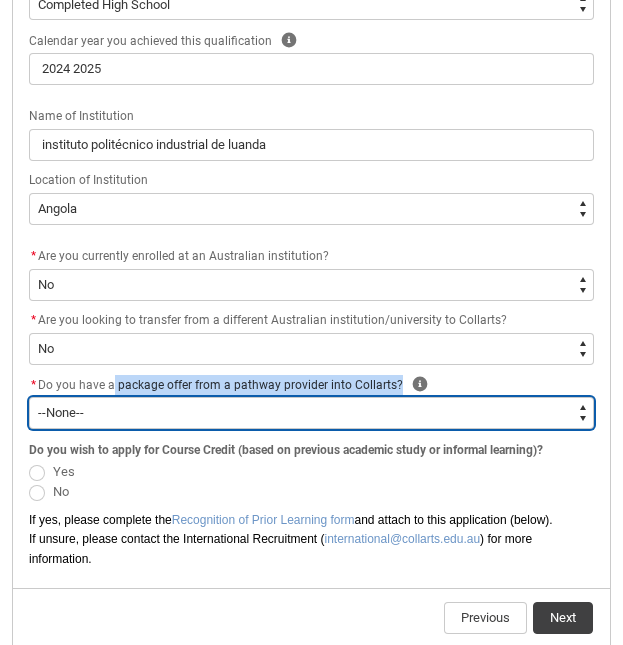 drag, startPoint x: 54, startPoint y: 408, endPoint x: 58, endPoint y: 482, distance: 74.10803 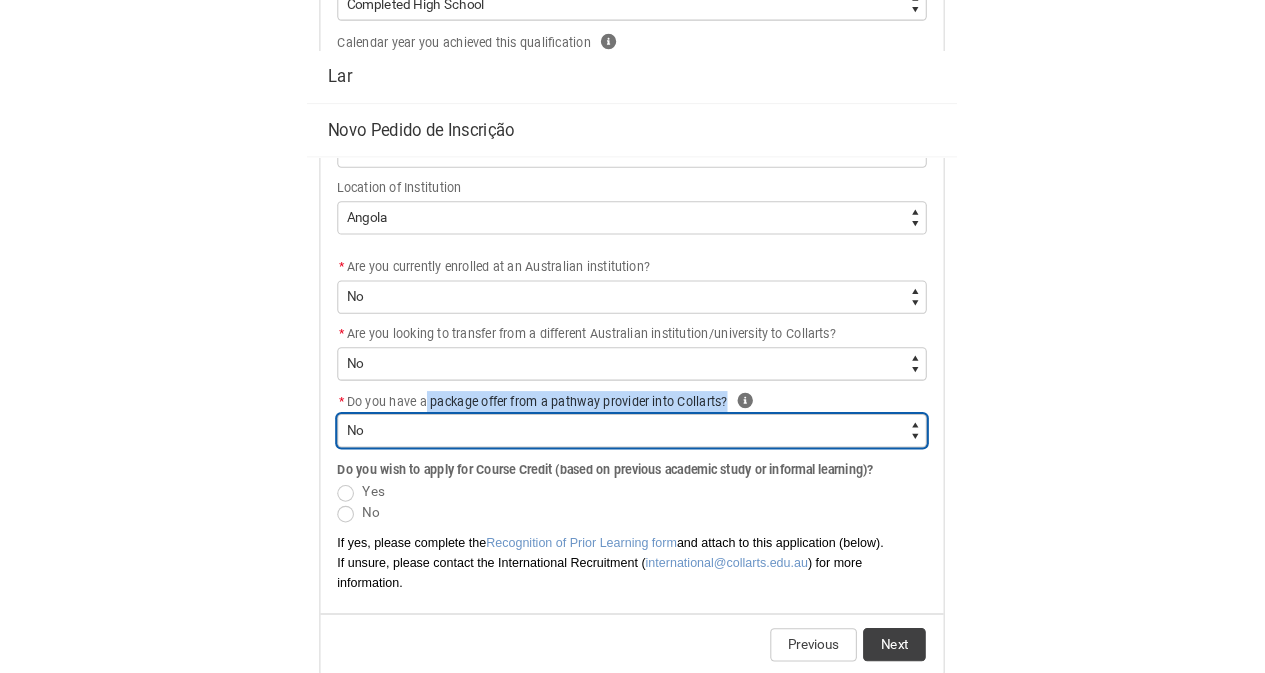 scroll, scrollTop: 1078, scrollLeft: 0, axis: vertical 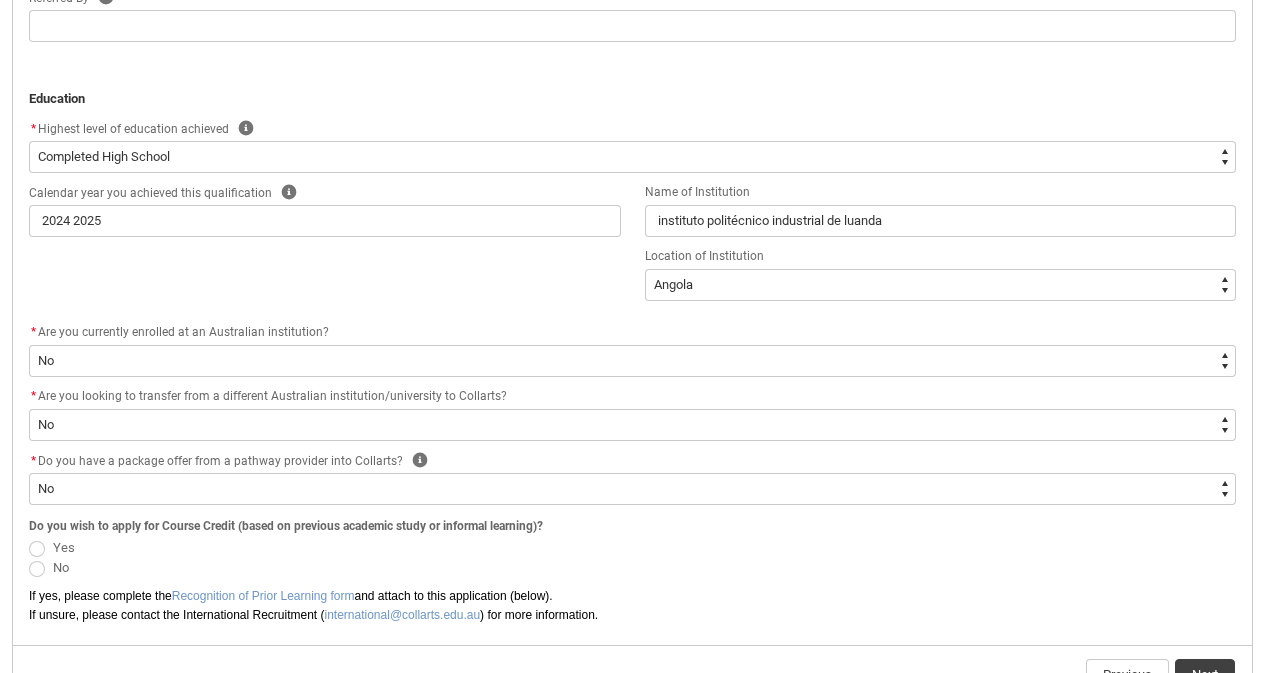 click at bounding box center (37, 549) 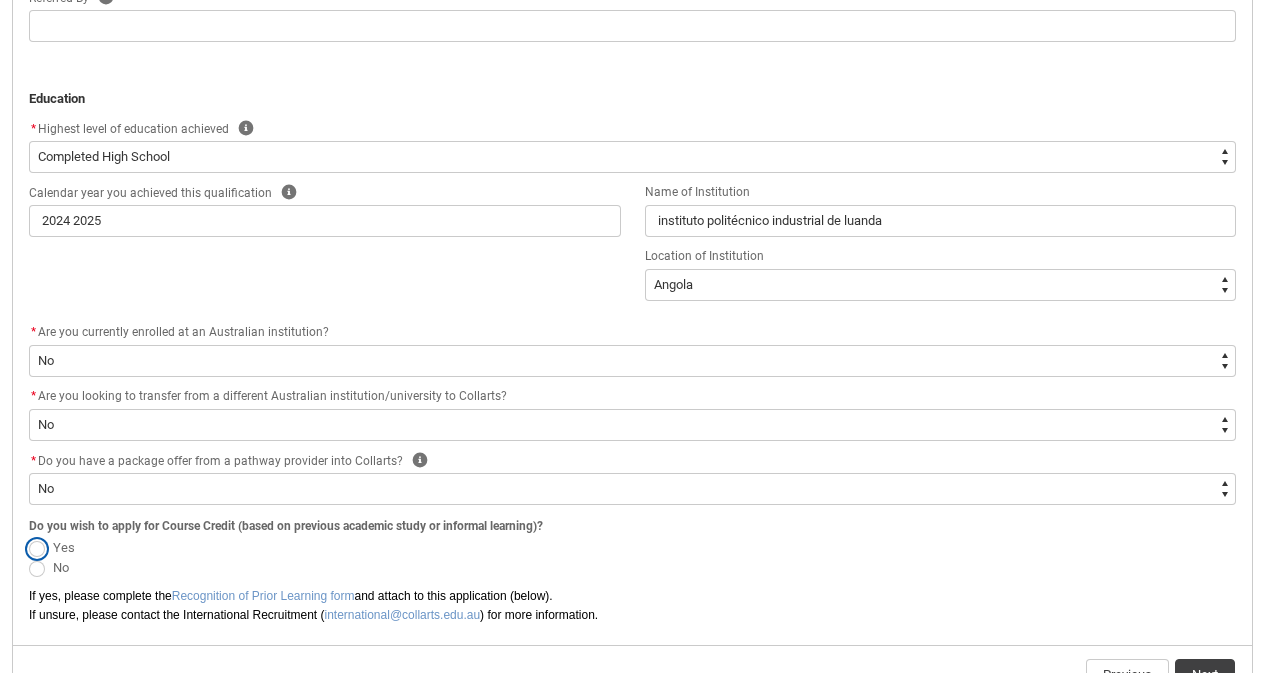 click on "Yes" at bounding box center (28, 536) 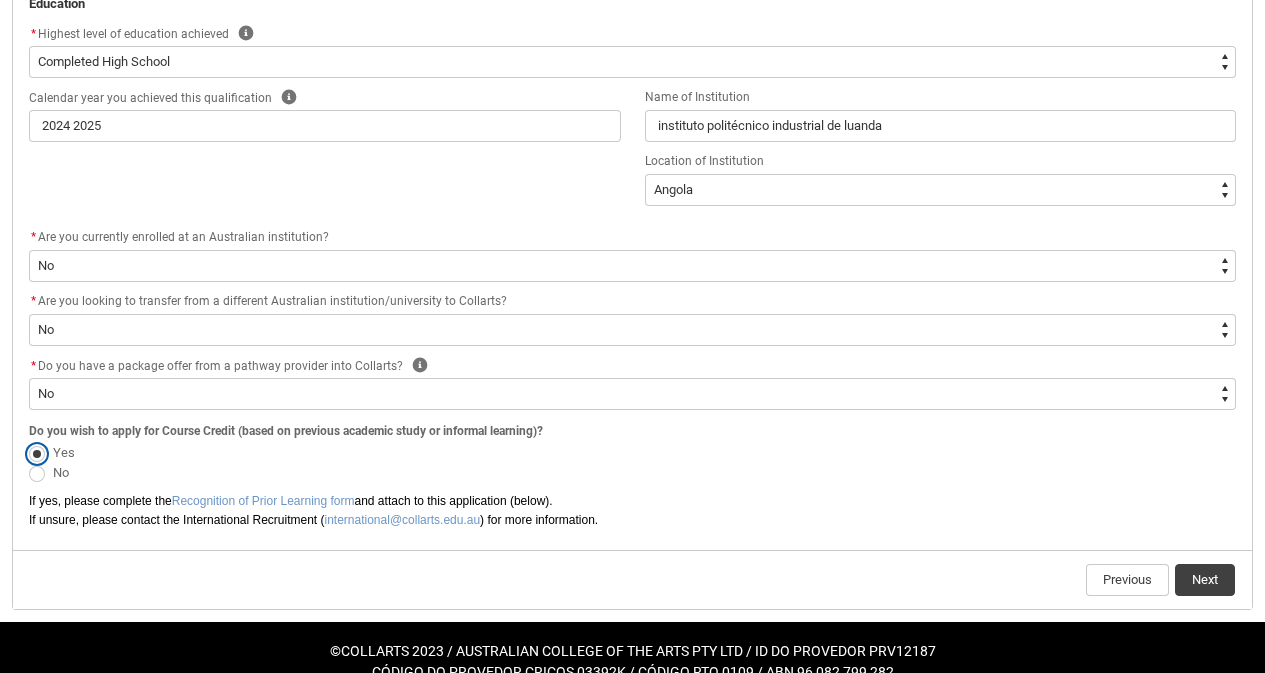 scroll, scrollTop: 1203, scrollLeft: 0, axis: vertical 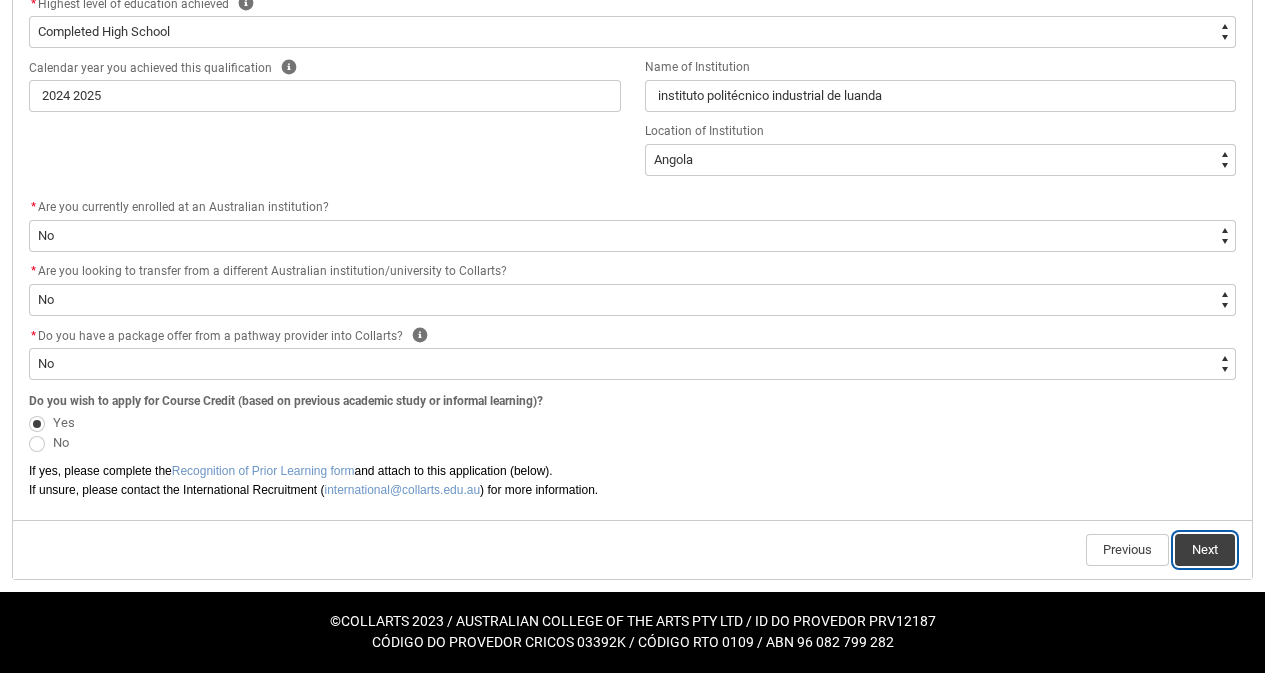 click on "Next" 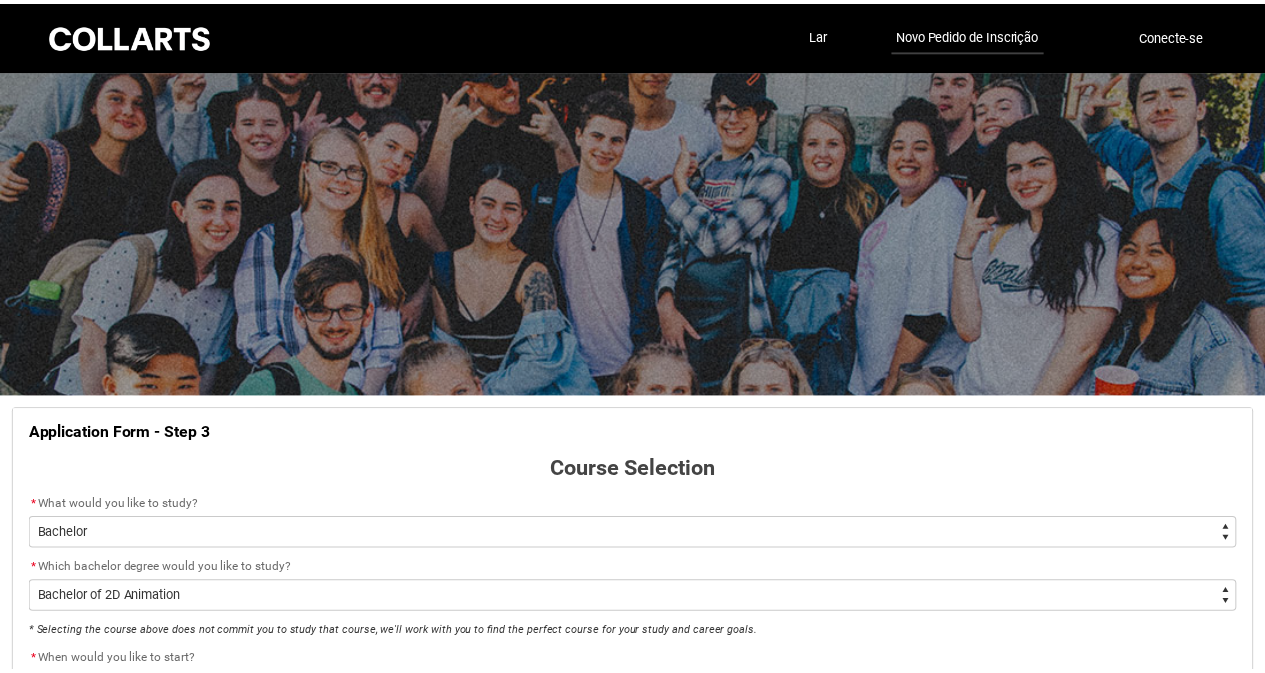 scroll, scrollTop: 963, scrollLeft: 0, axis: vertical 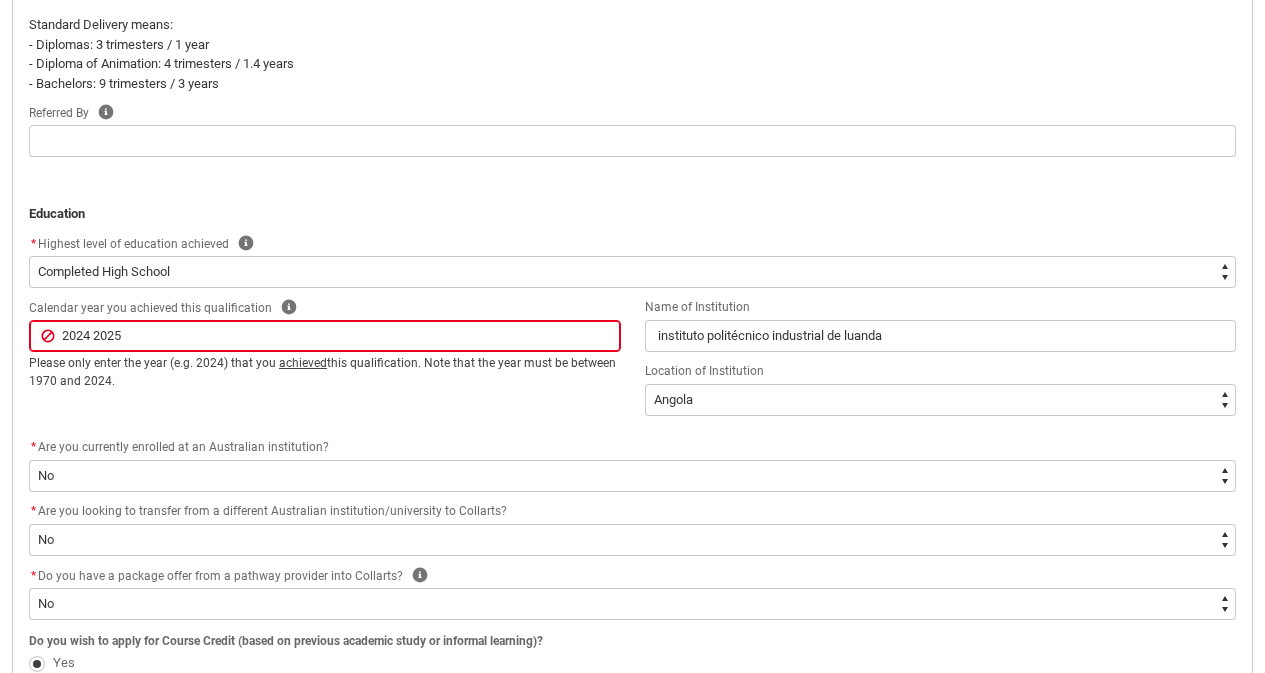 click on "2024 2025" at bounding box center (325, 336) 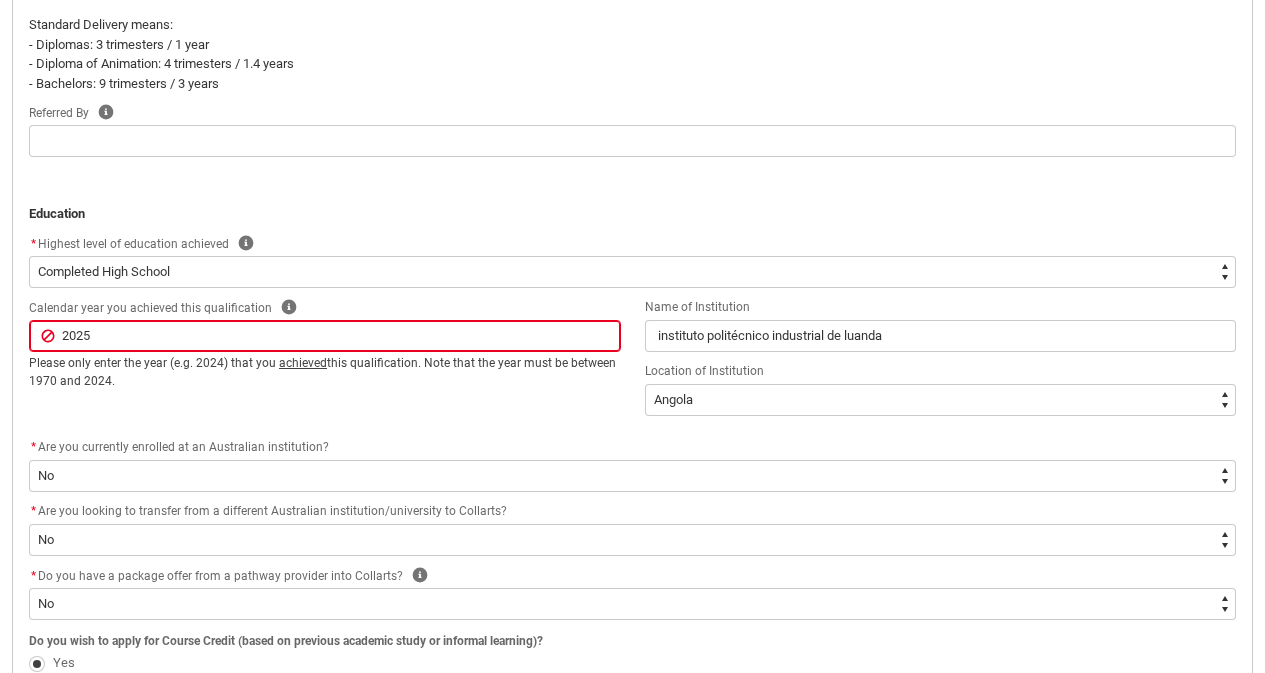 scroll, scrollTop: 1203, scrollLeft: 0, axis: vertical 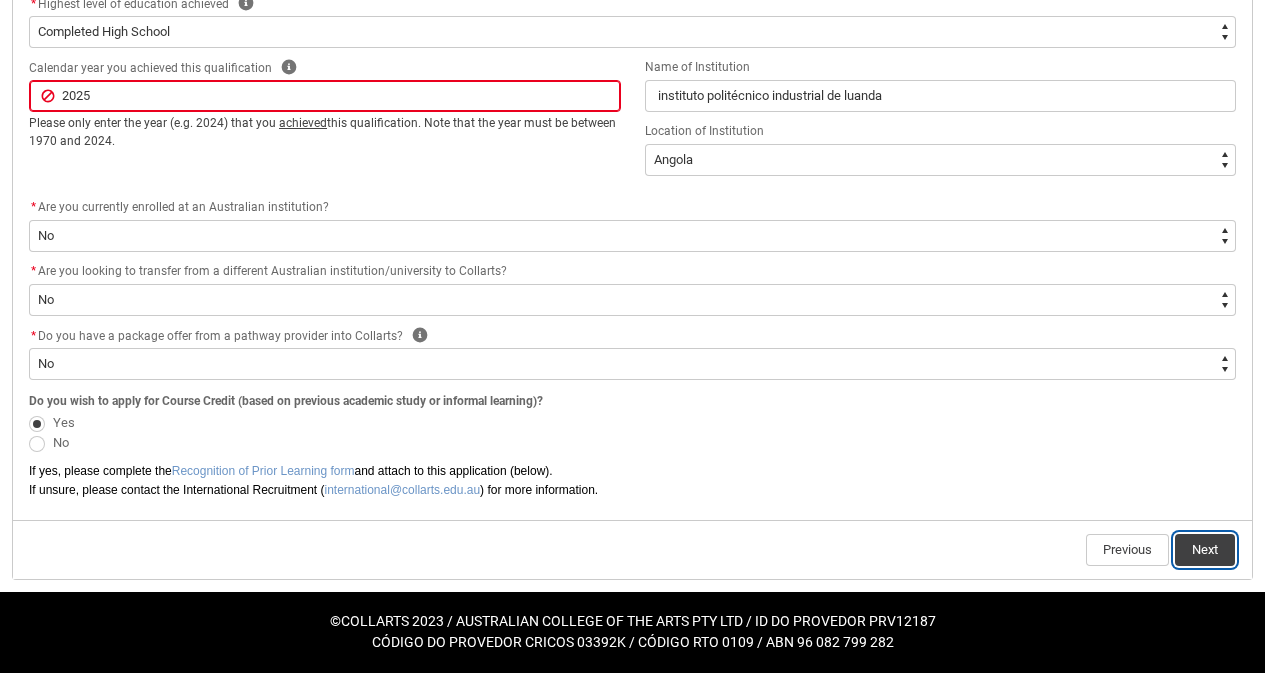 click on "Next" 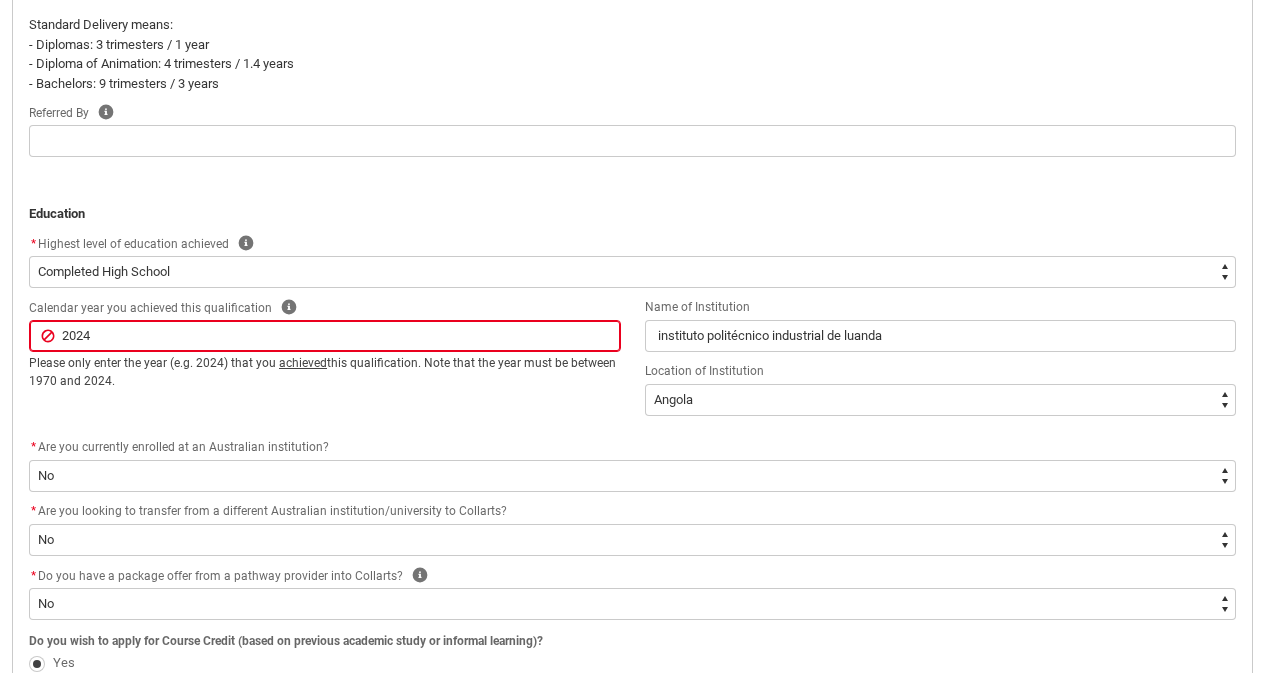 scroll, scrollTop: 1203, scrollLeft: 0, axis: vertical 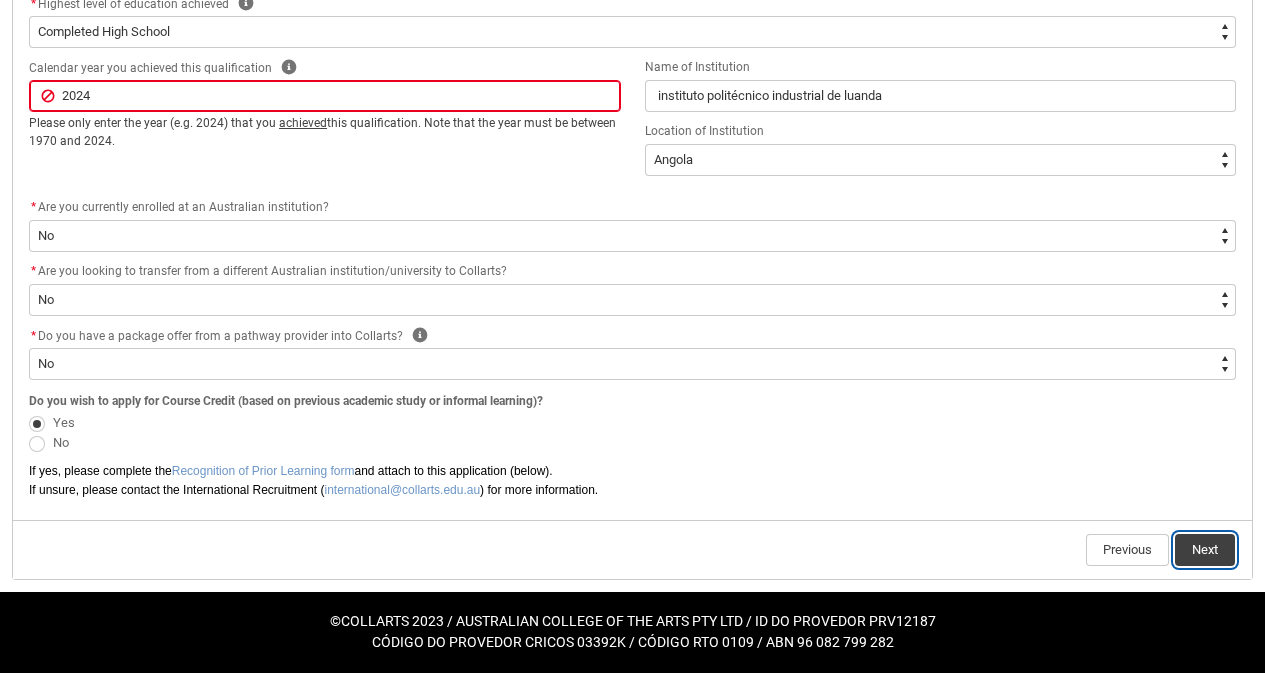 click on "Next" 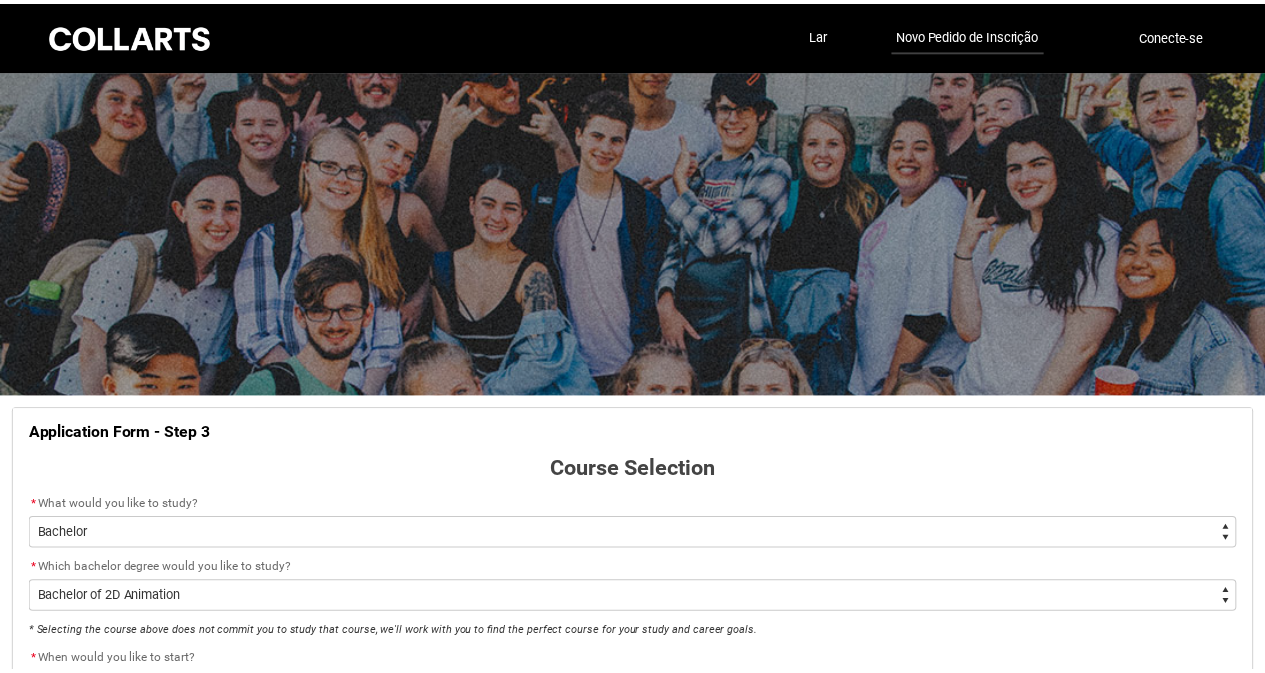scroll, scrollTop: 963, scrollLeft: 0, axis: vertical 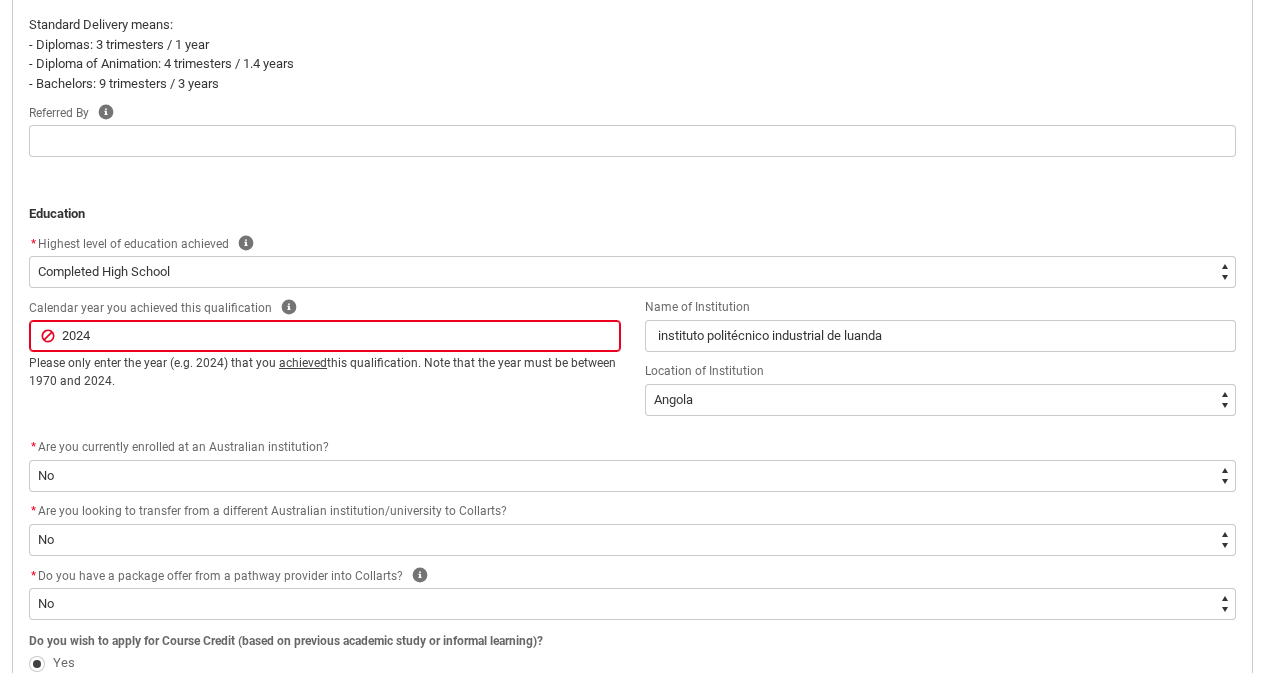 click on "2024" at bounding box center [325, 336] 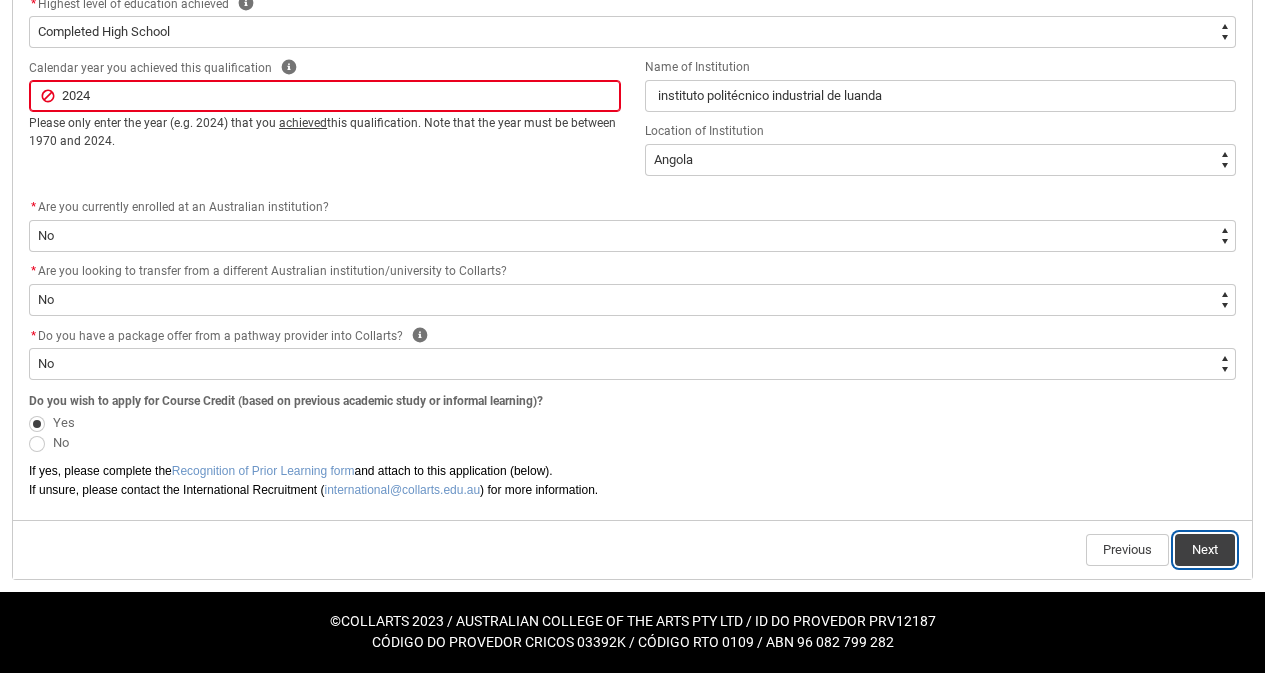 click on "Next" 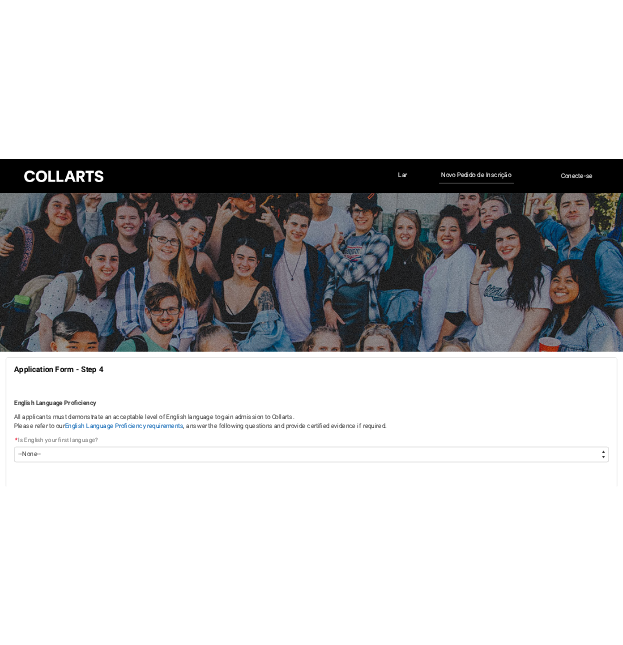 scroll, scrollTop: 209, scrollLeft: 0, axis: vertical 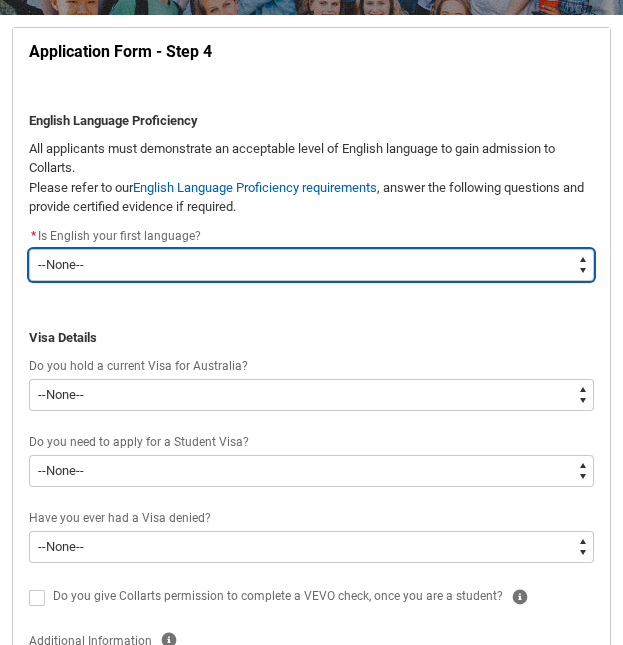 click on "--None-- Yes No" at bounding box center [311, 265] 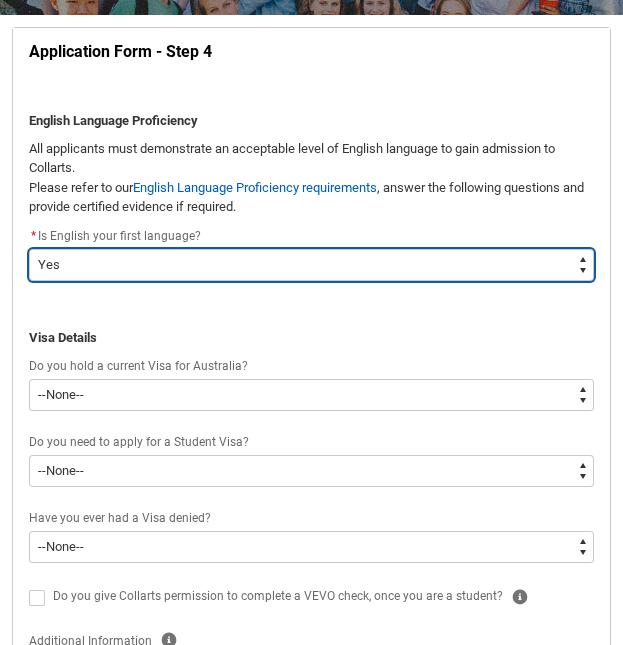 drag, startPoint x: 84, startPoint y: 257, endPoint x: 79, endPoint y: 343, distance: 86.145226 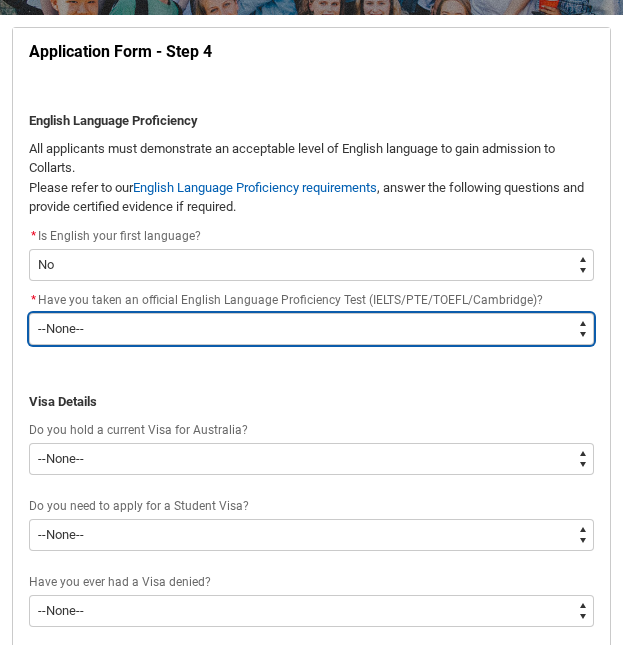 click on "--None-- Yes No" at bounding box center [311, 329] 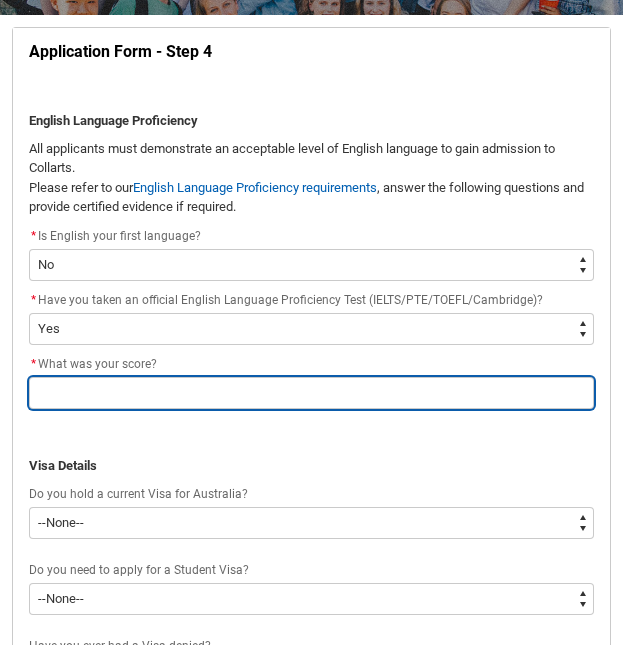 click at bounding box center (311, 393) 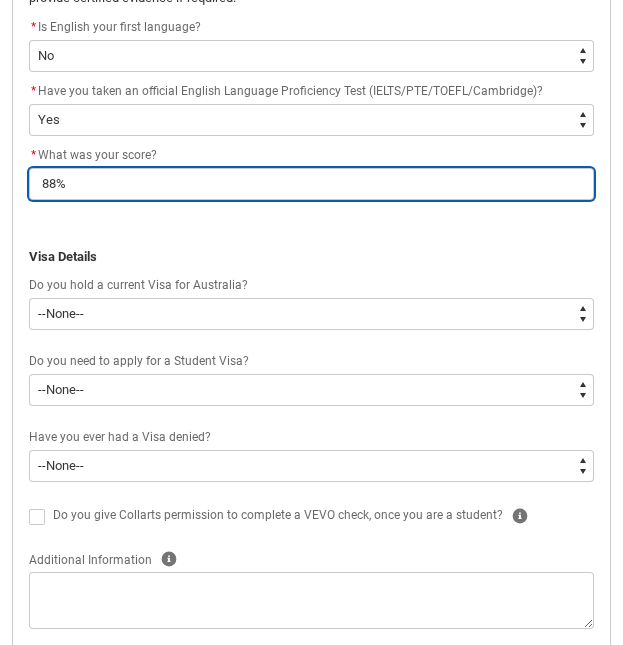 scroll, scrollTop: 421, scrollLeft: 0, axis: vertical 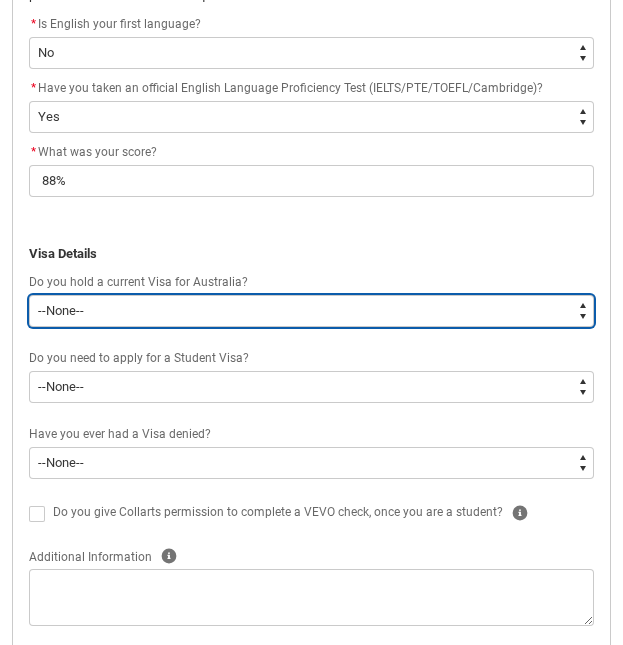click on "--None-- Yes No" at bounding box center (311, 311) 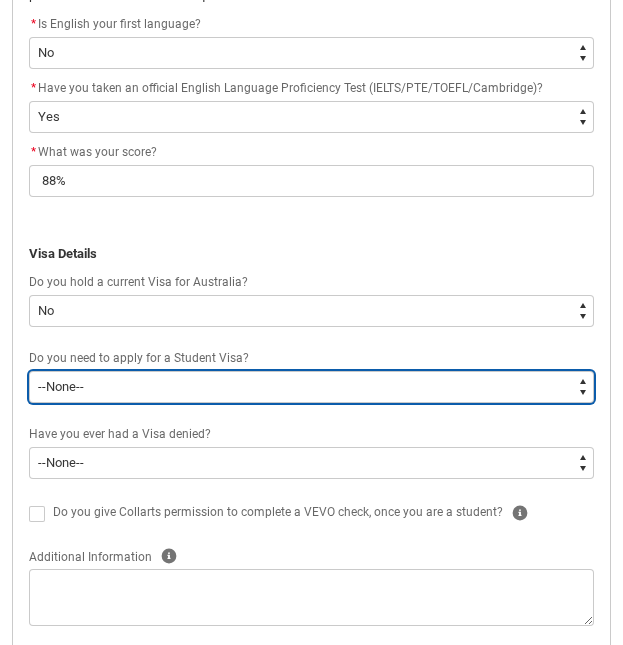 click on "--None-- Yes No" at bounding box center [311, 387] 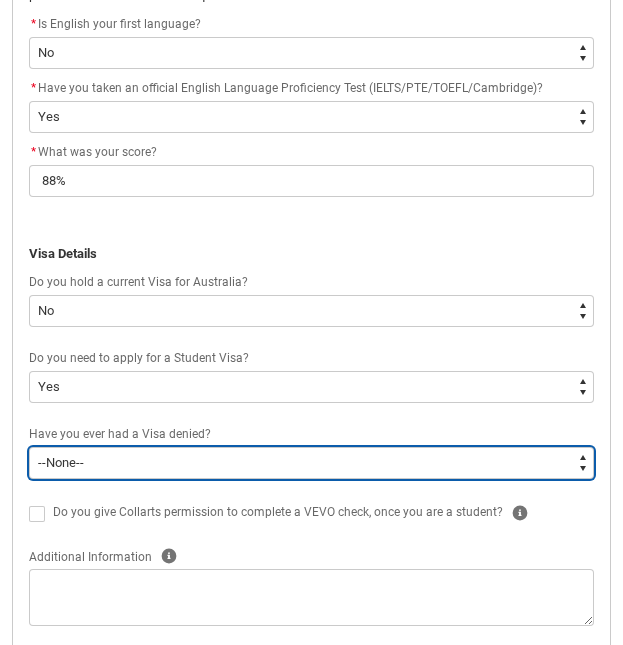 click on "--None-- Yes No" at bounding box center [311, 463] 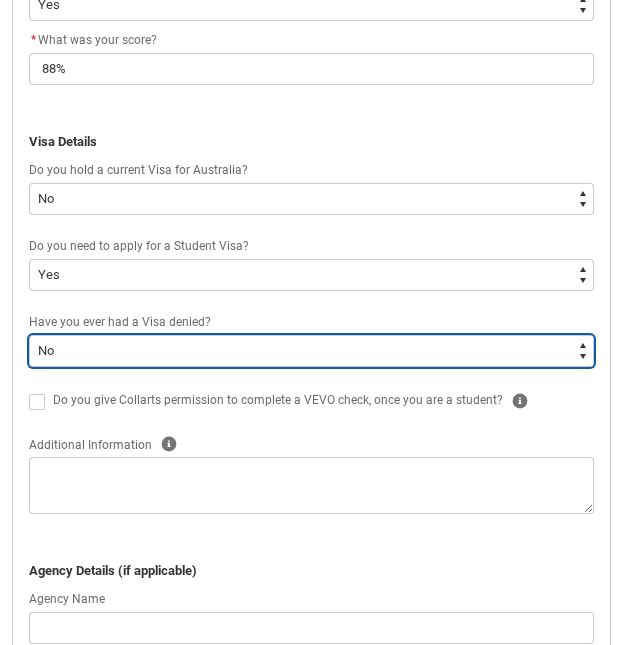 scroll, scrollTop: 535, scrollLeft: 0, axis: vertical 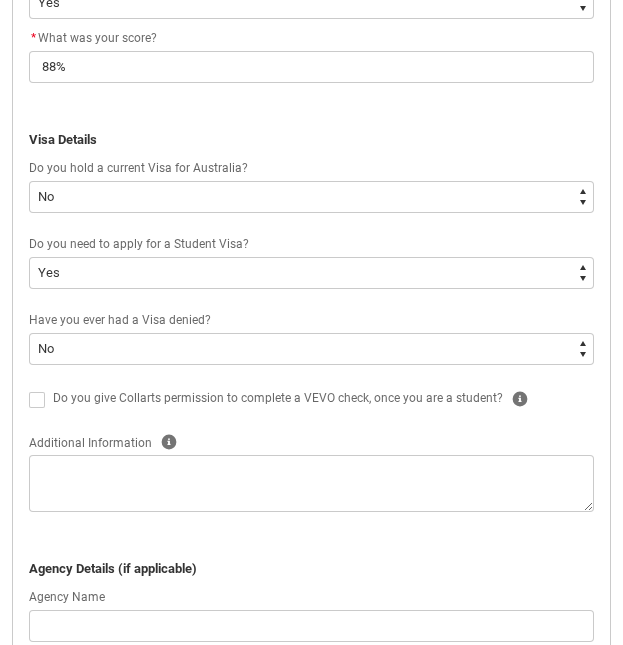 click 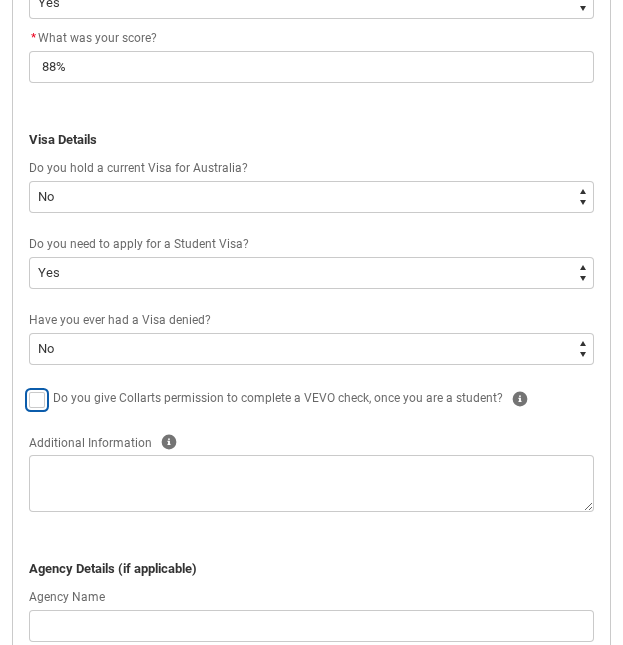 click at bounding box center (28, 388) 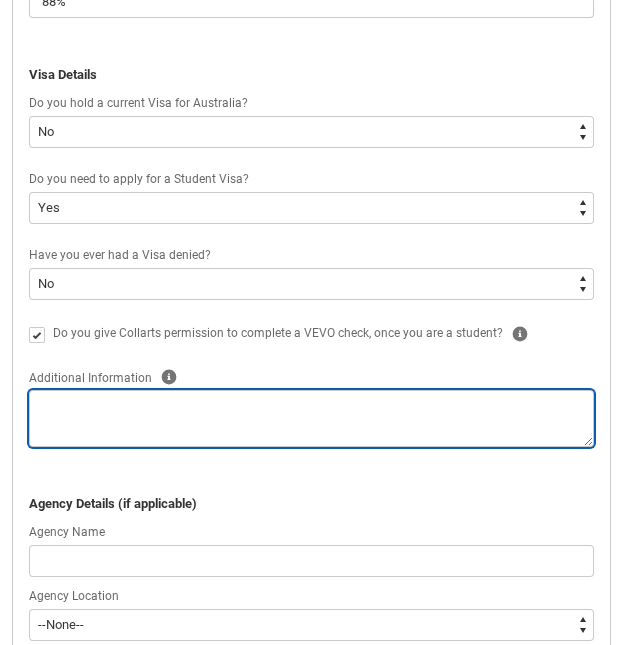 click at bounding box center [311, 418] 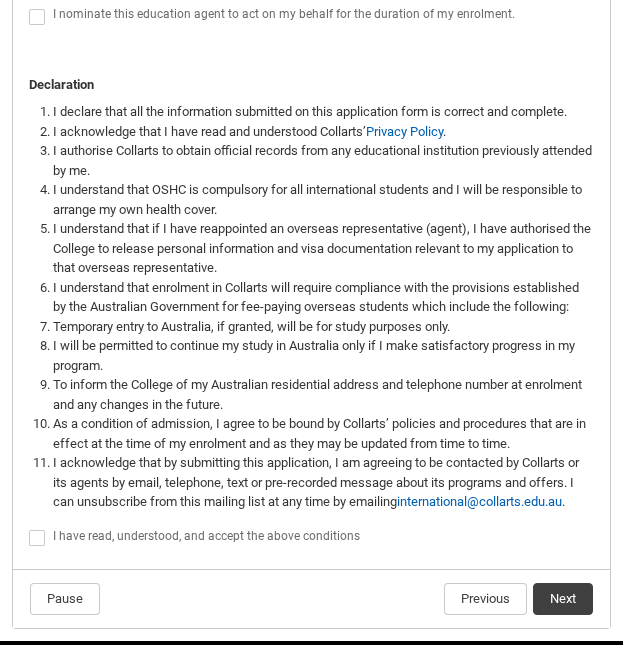 scroll, scrollTop: 1452, scrollLeft: 0, axis: vertical 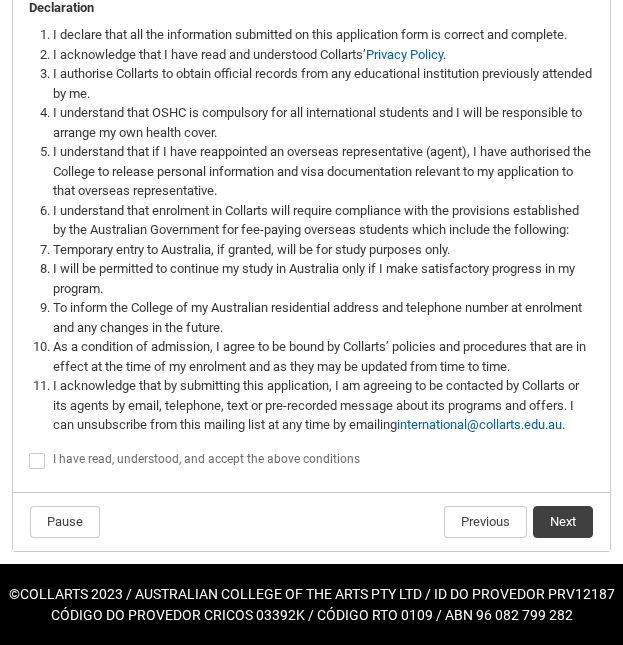 click 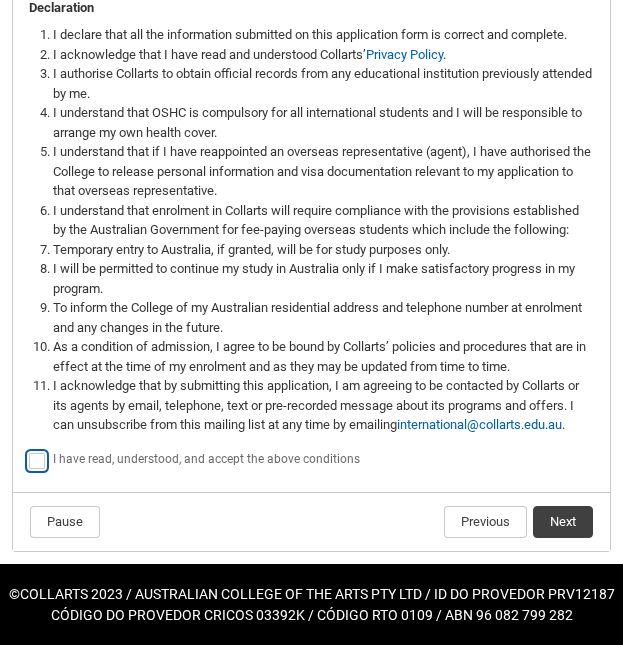 click at bounding box center [28, 450] 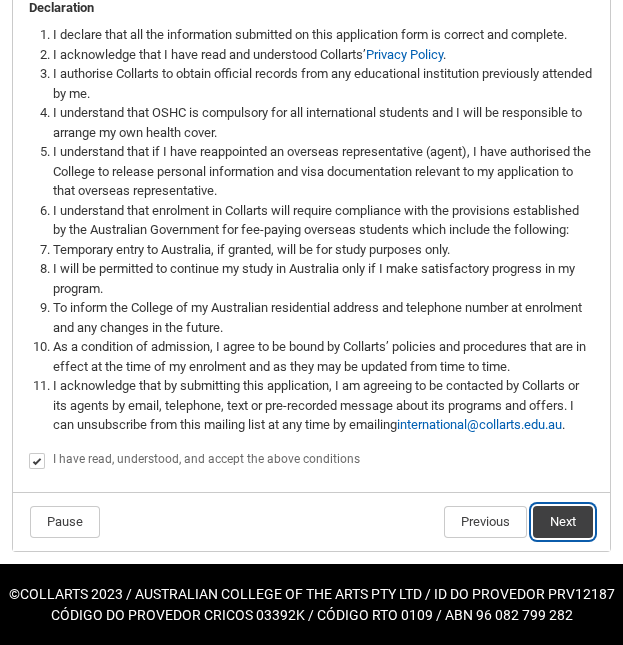 click on "Next" 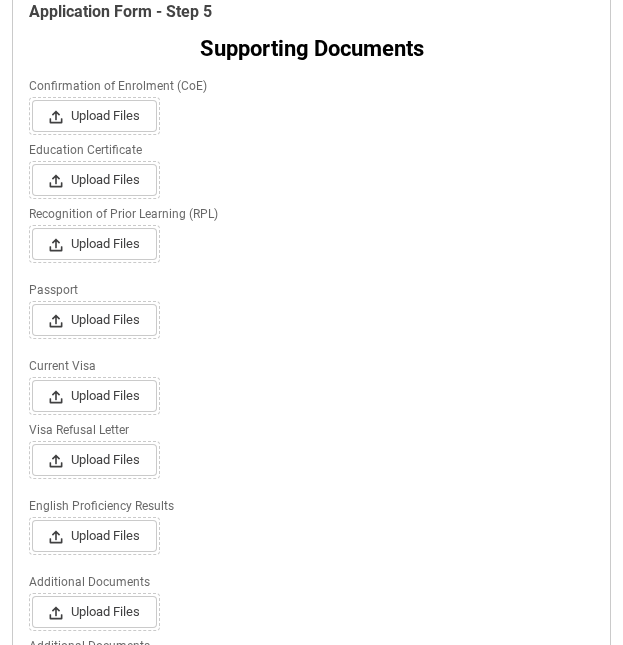 scroll, scrollTop: 248, scrollLeft: 0, axis: vertical 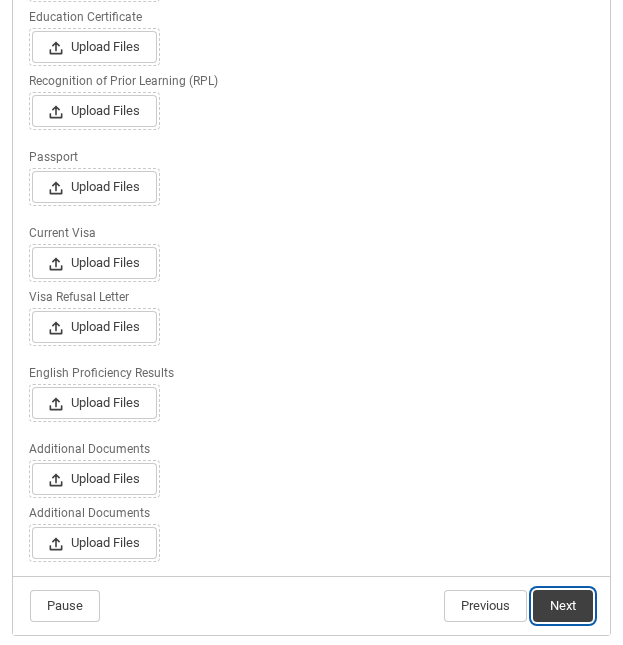 click on "Next" 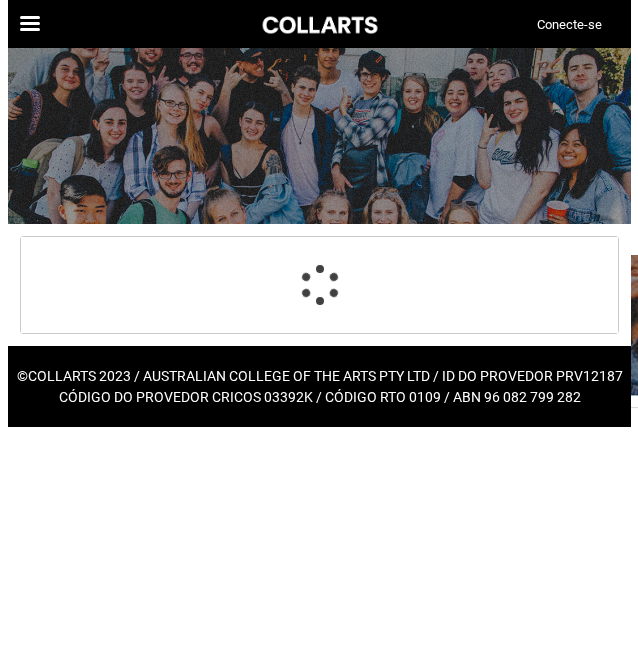 scroll, scrollTop: 0, scrollLeft: 0, axis: both 